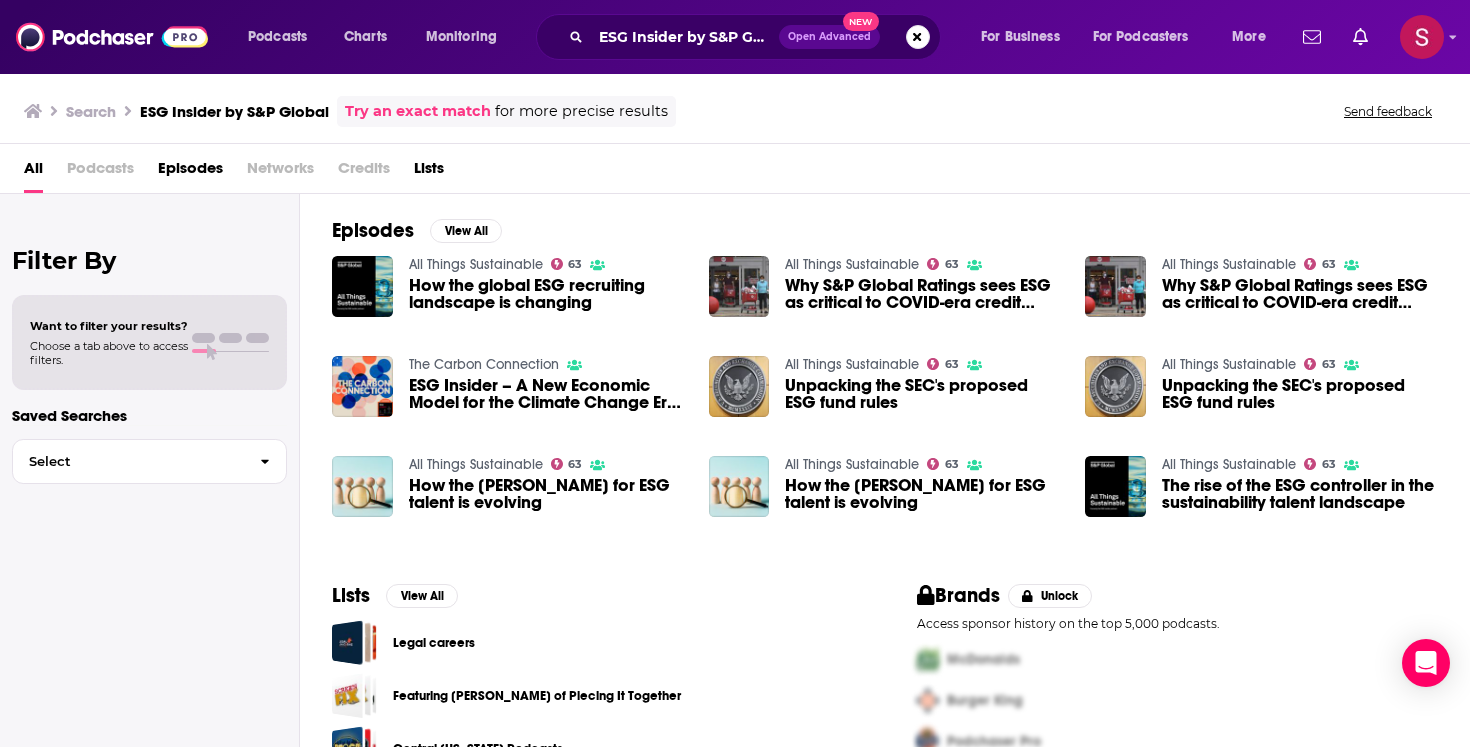 scroll, scrollTop: 0, scrollLeft: 0, axis: both 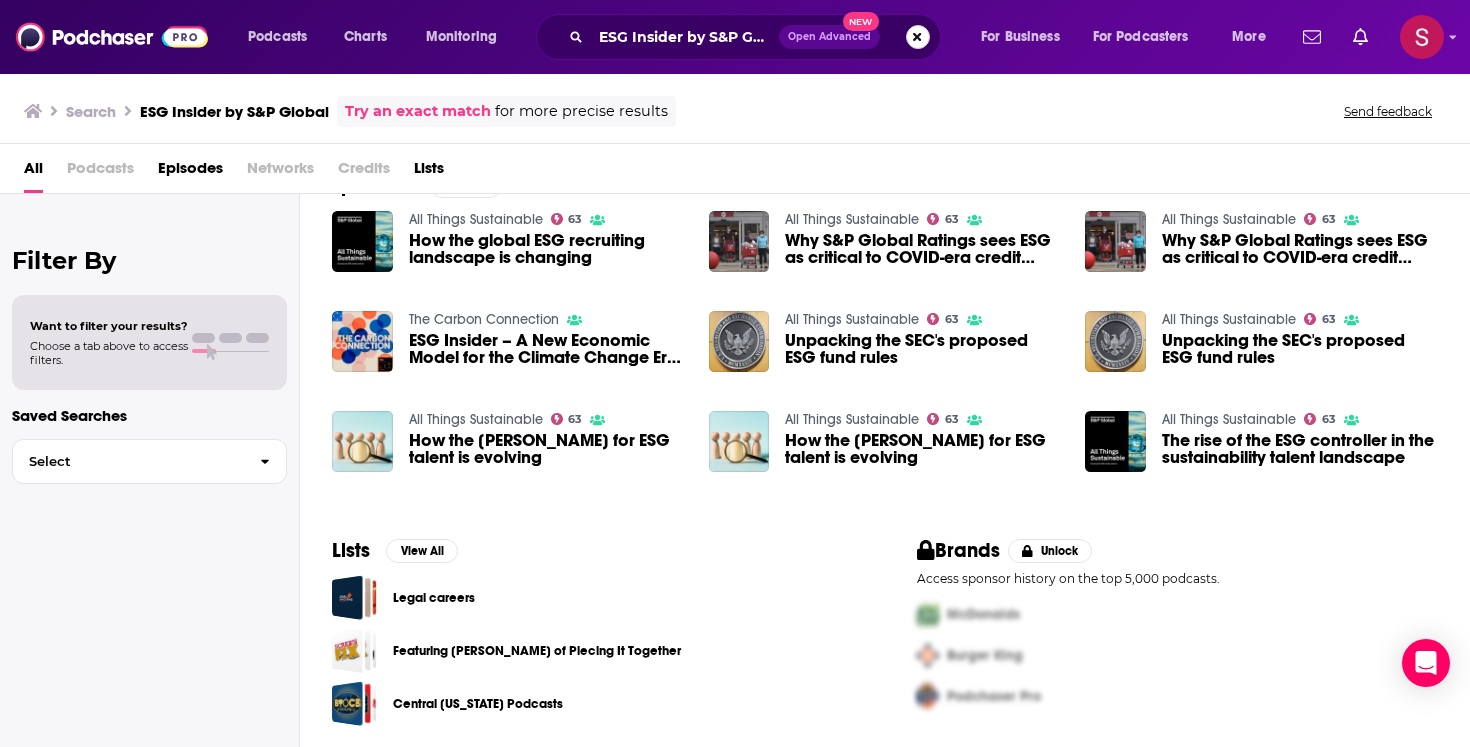 click at bounding box center (918, 37) 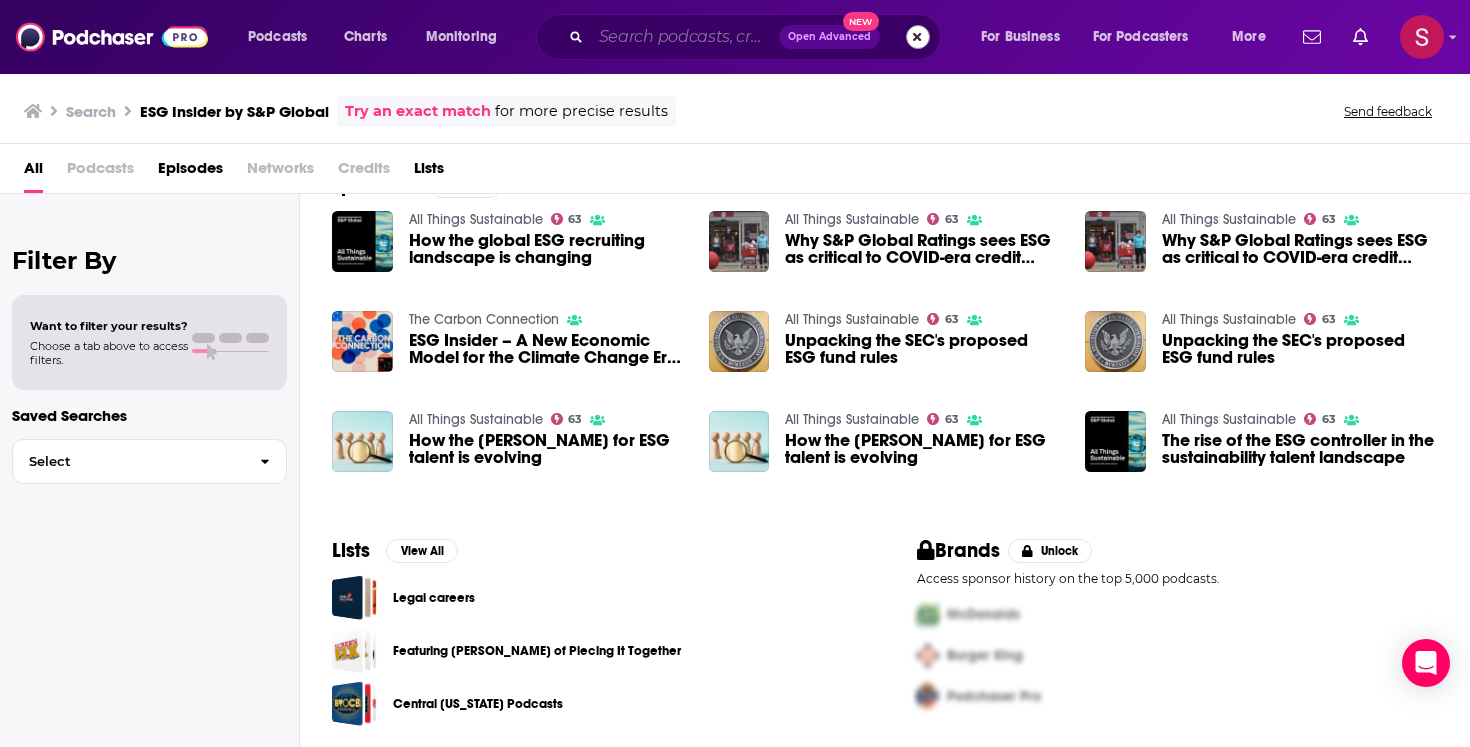scroll, scrollTop: 0, scrollLeft: 0, axis: both 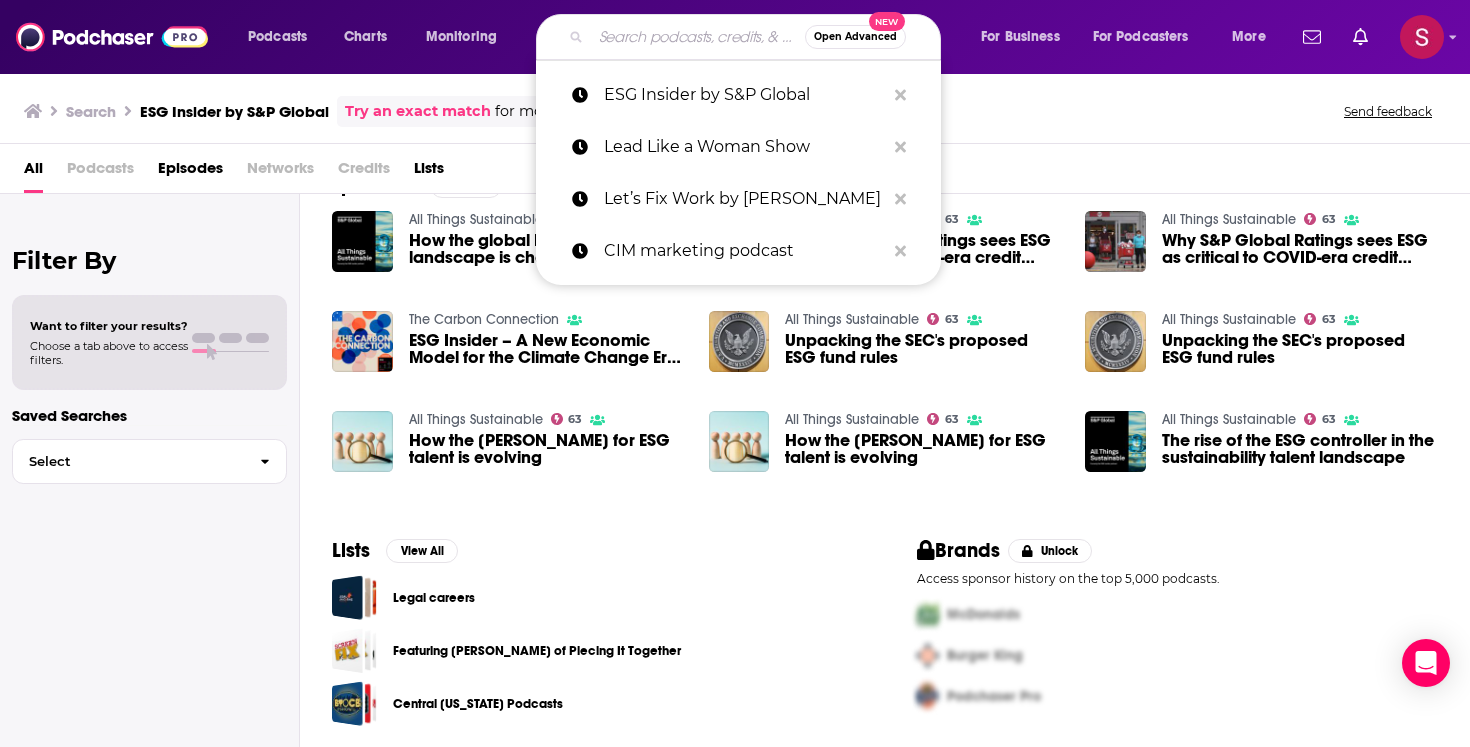 paste on "Business for Good Podcast" 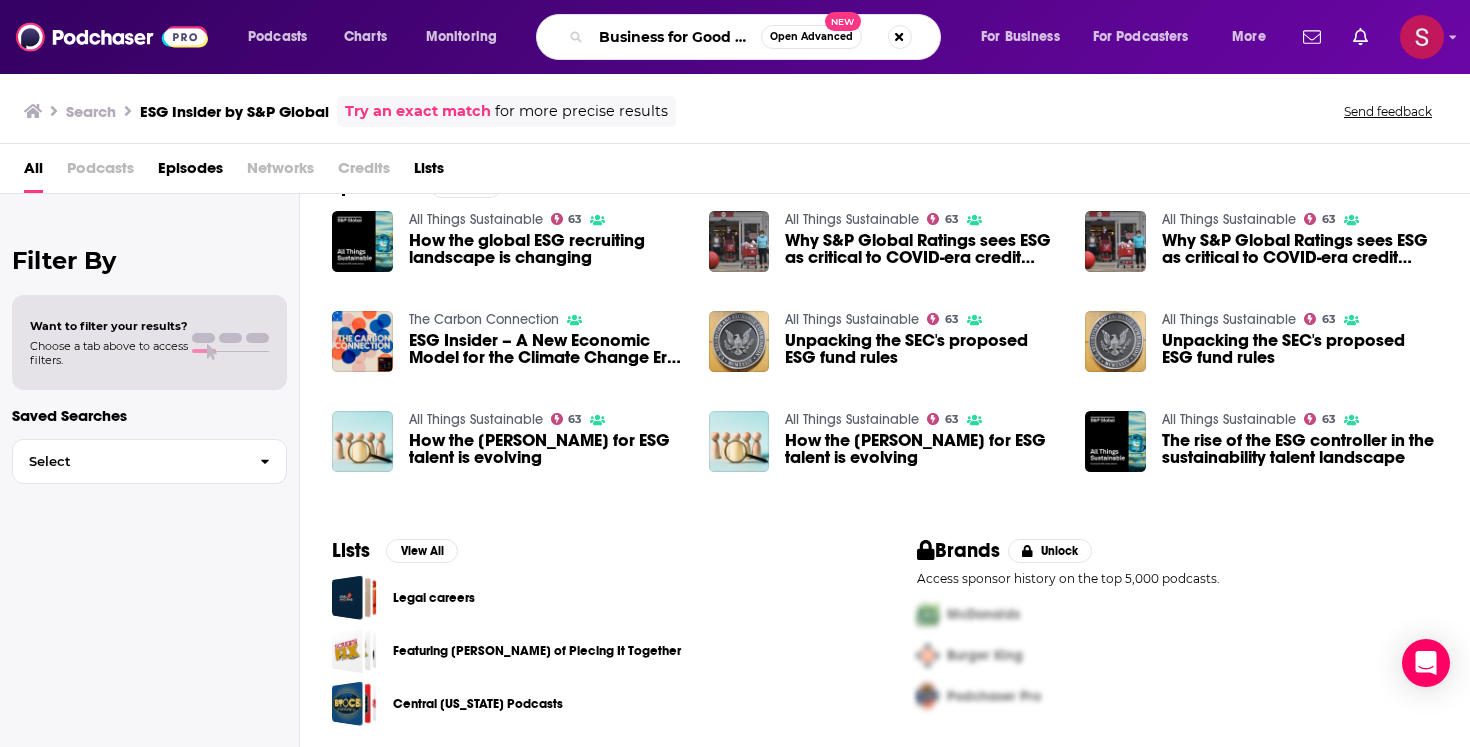 scroll, scrollTop: 0, scrollLeft: 44, axis: horizontal 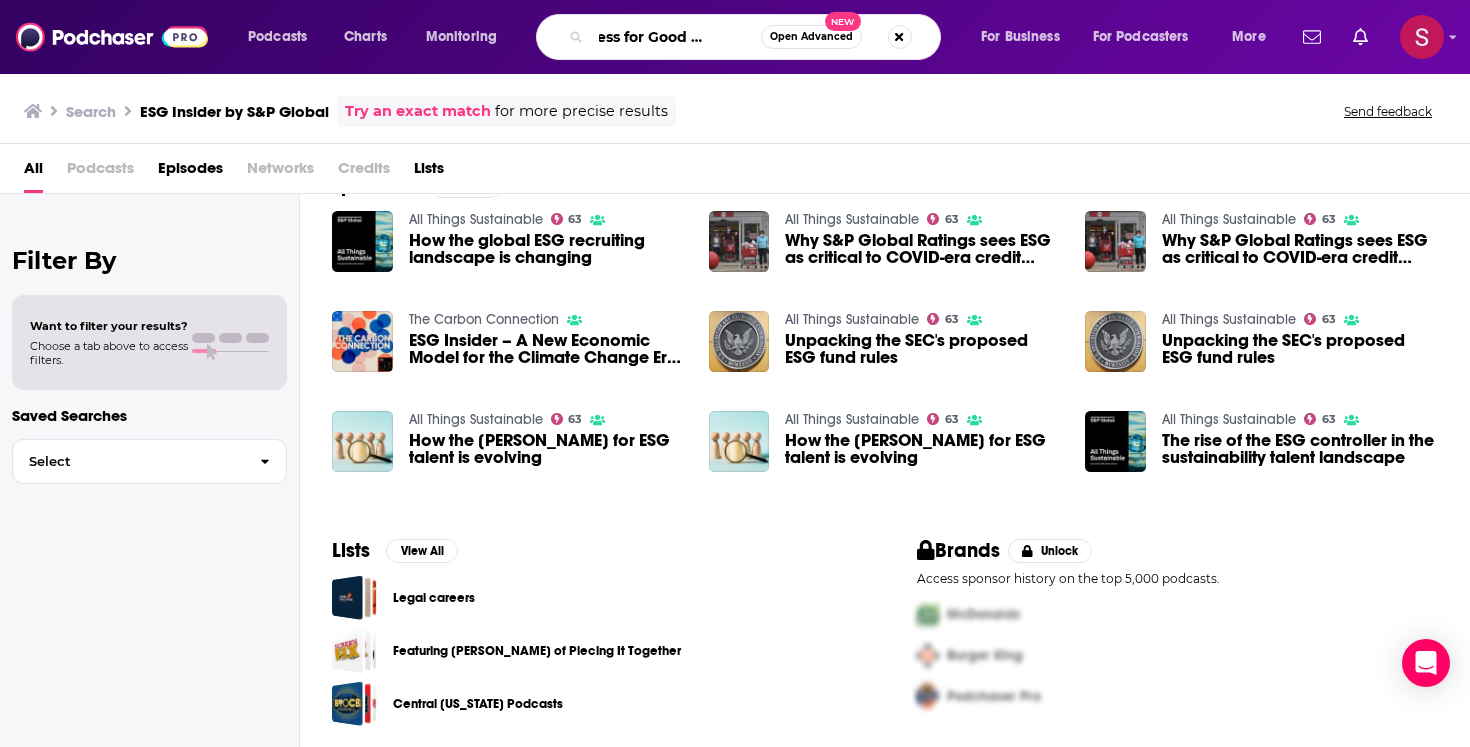 type on "Business for Good Podcast" 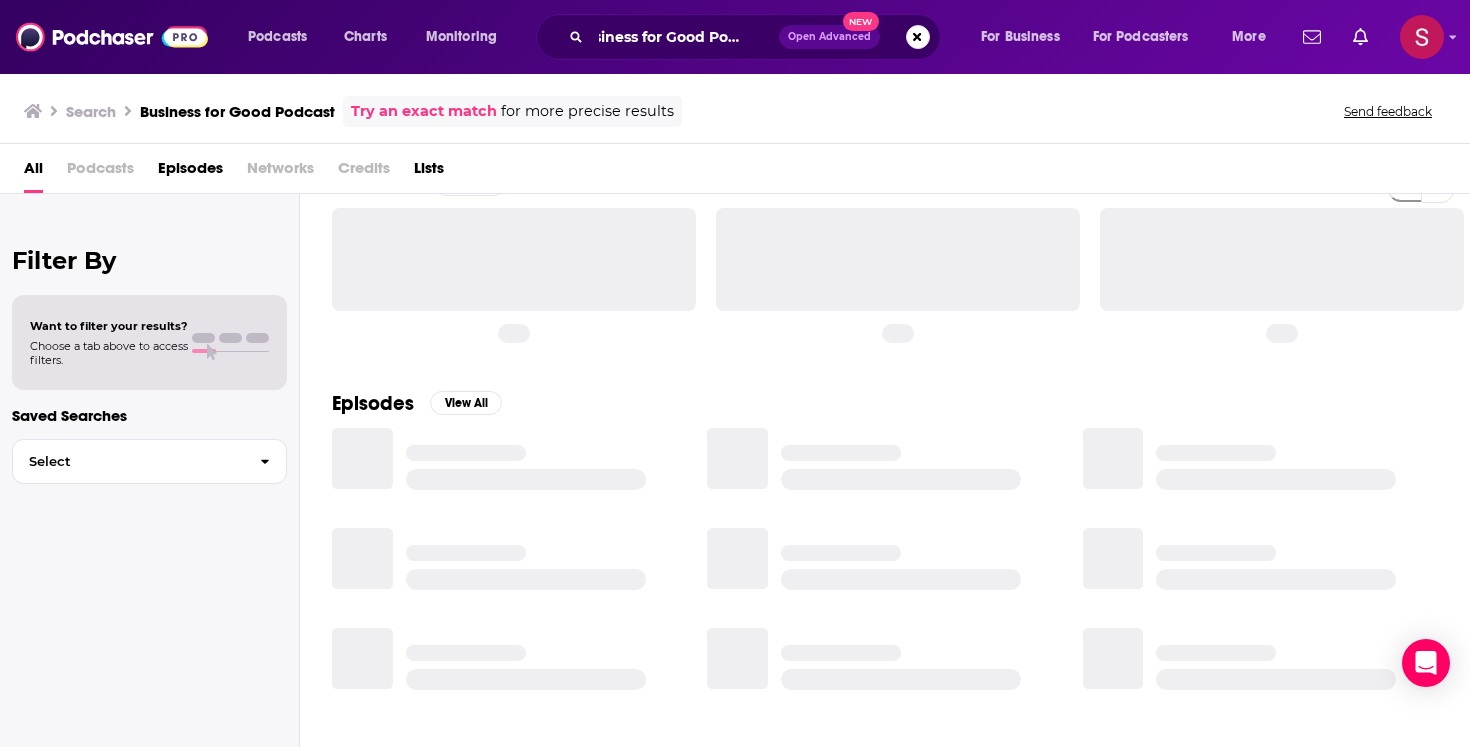 scroll, scrollTop: 0, scrollLeft: 0, axis: both 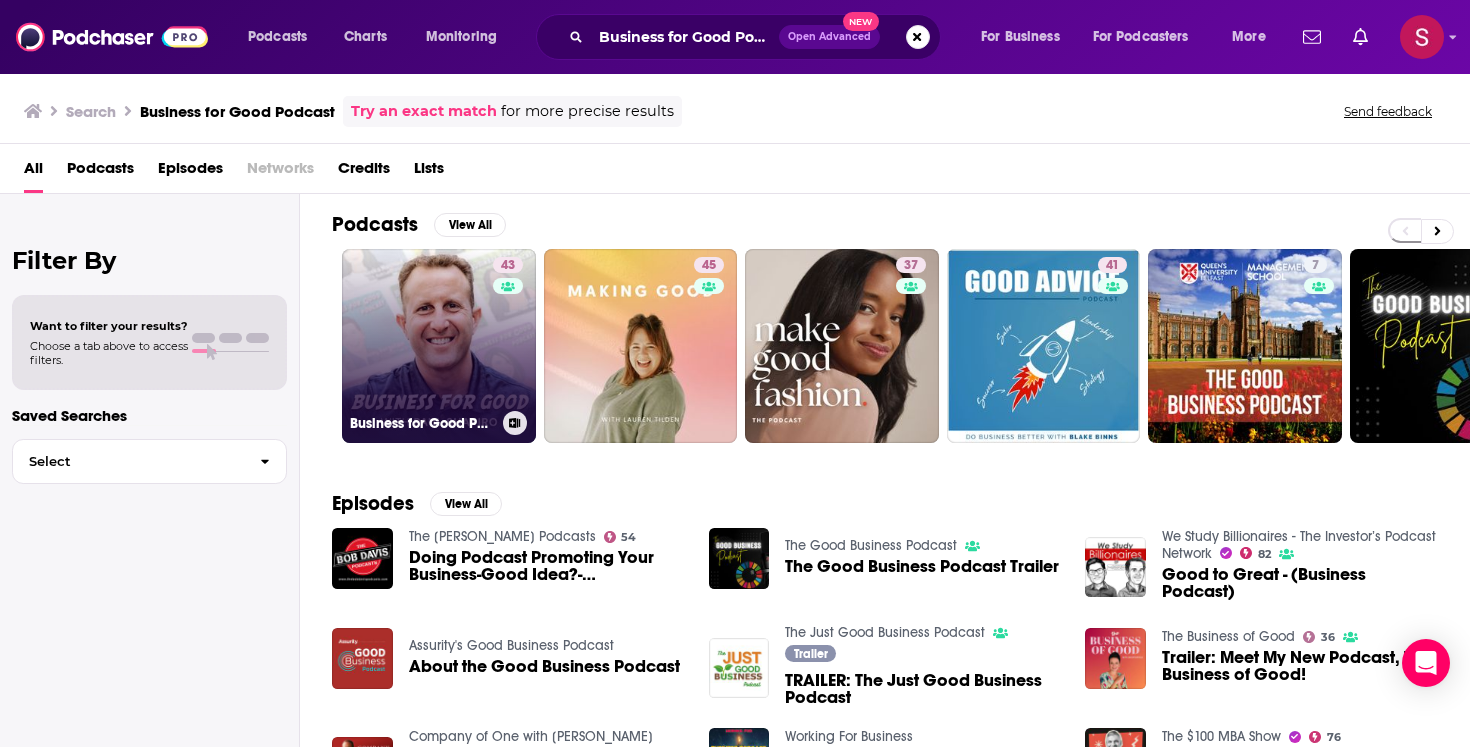 click on "43 Business for Good Podcast" at bounding box center [439, 346] 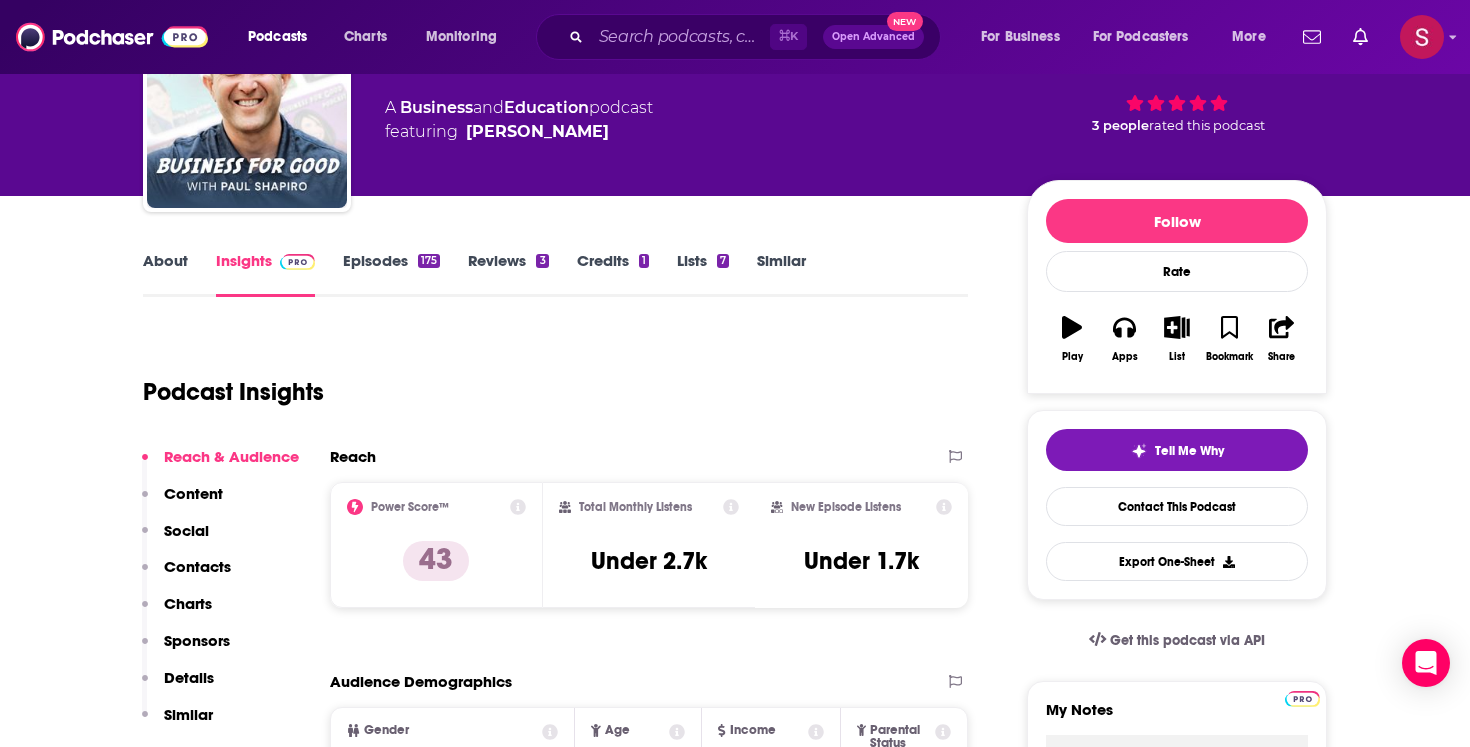 scroll, scrollTop: 127, scrollLeft: 0, axis: vertical 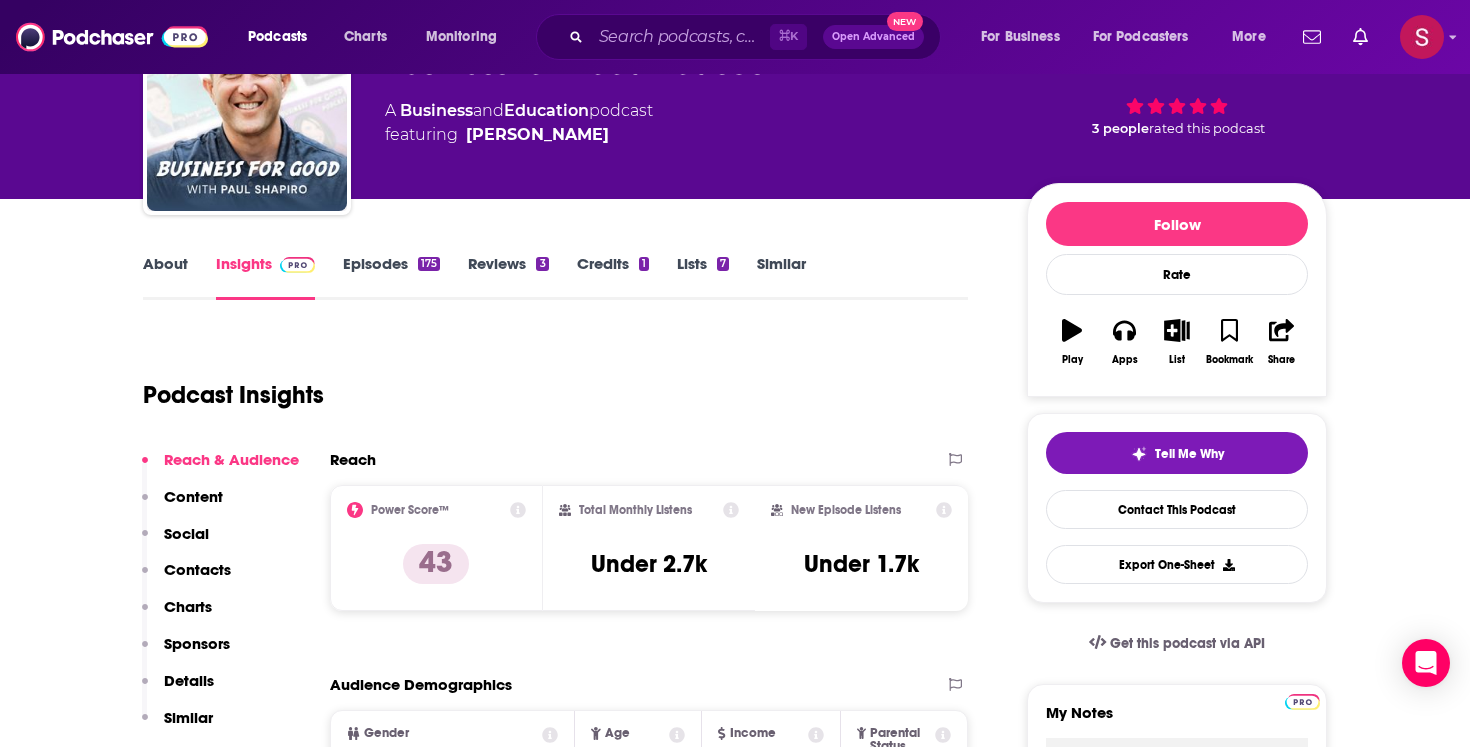 click on "About" at bounding box center (165, 277) 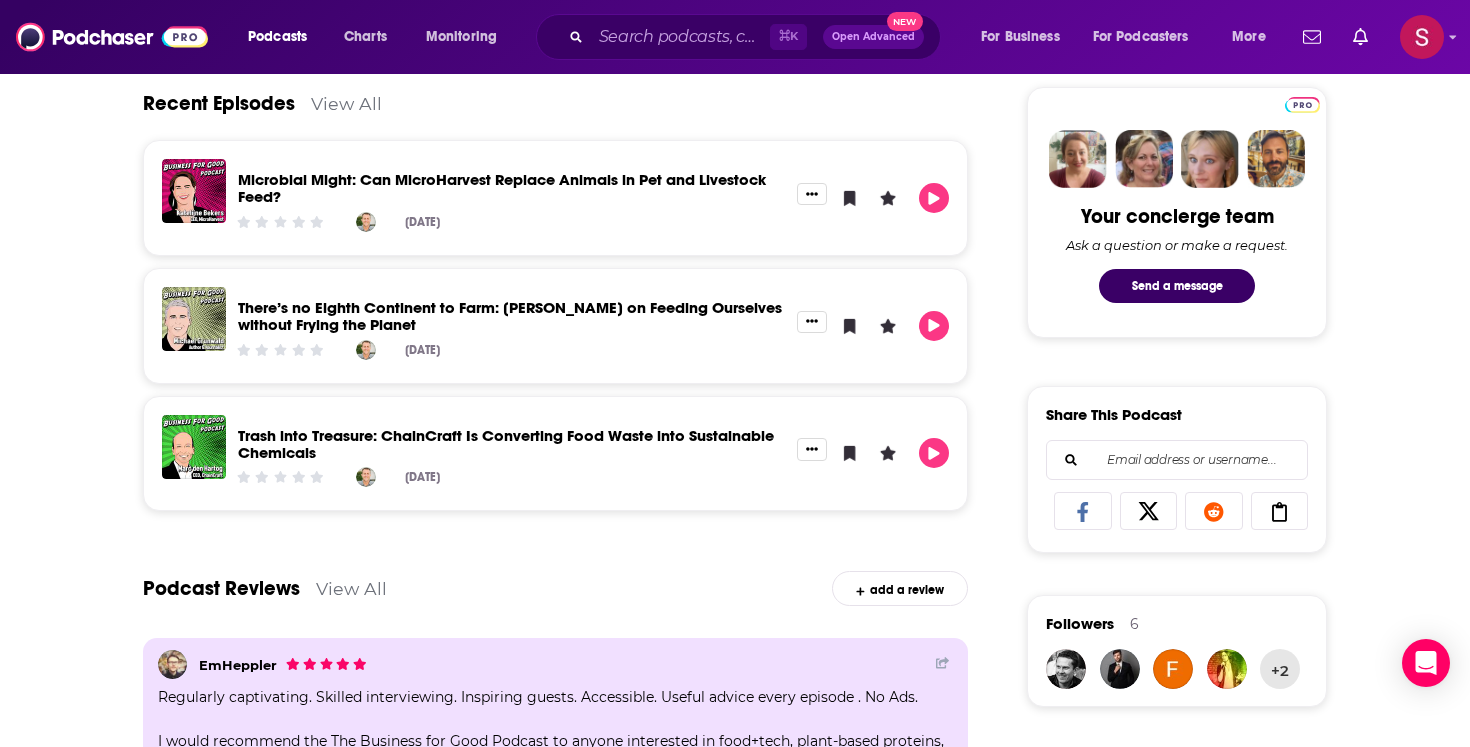 scroll, scrollTop: 1065, scrollLeft: 0, axis: vertical 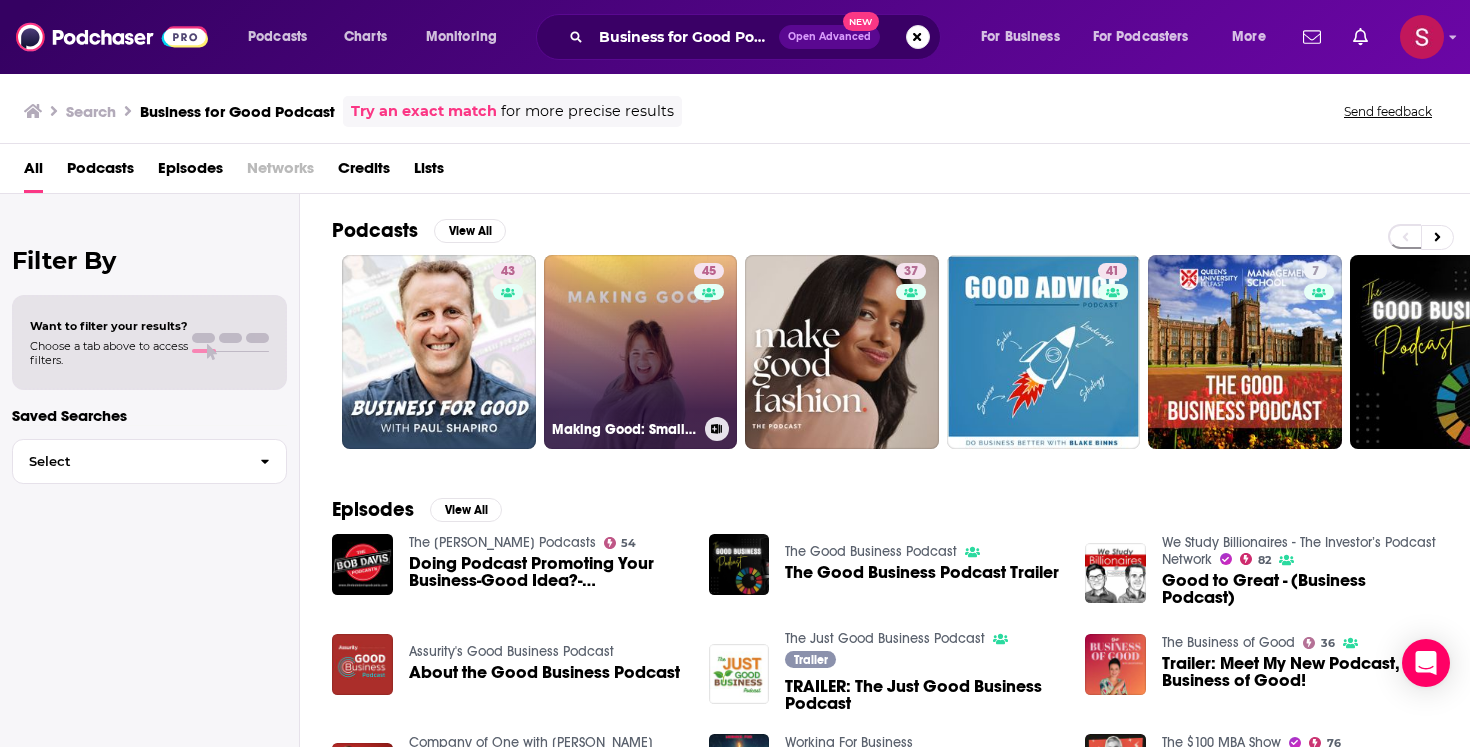 click on "45 Making Good: Small Business Podcast" at bounding box center [641, 352] 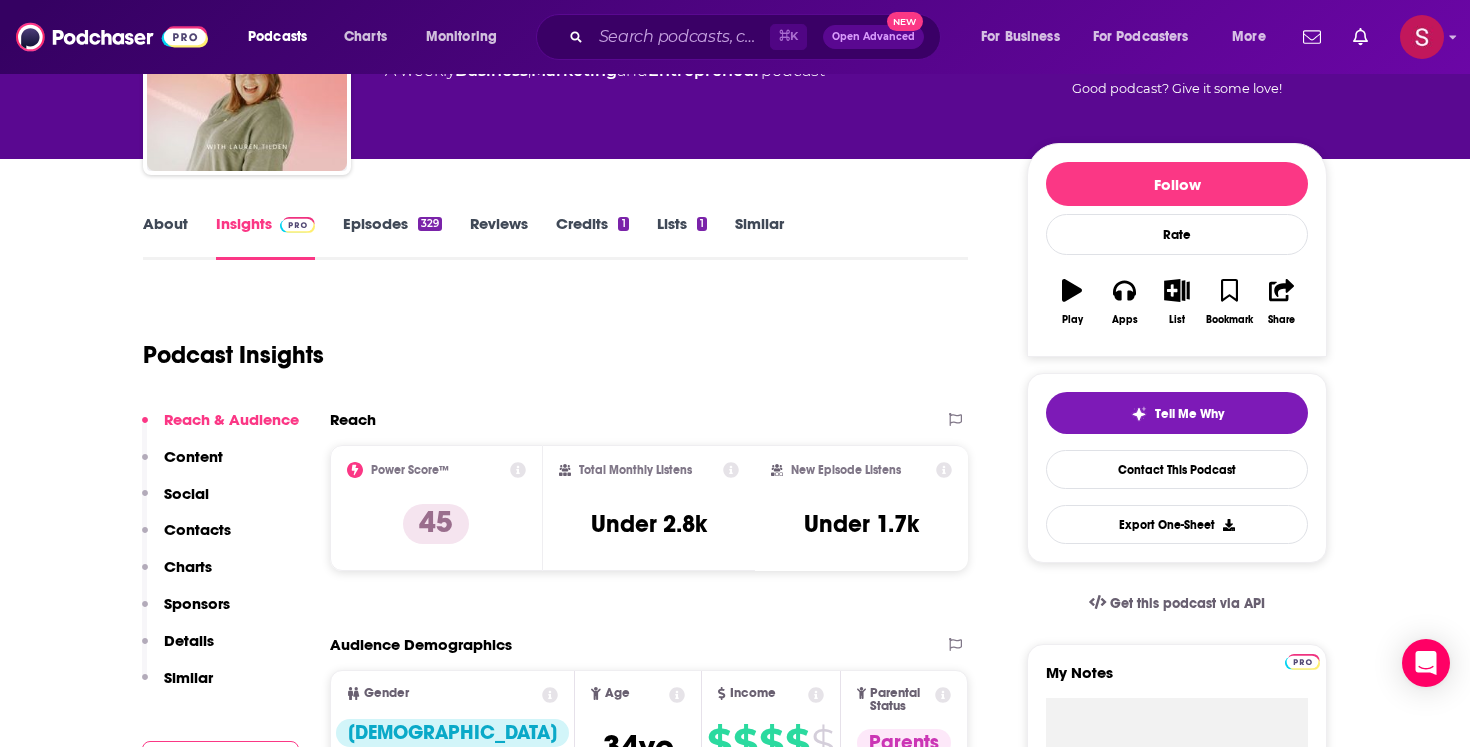 scroll, scrollTop: 90, scrollLeft: 0, axis: vertical 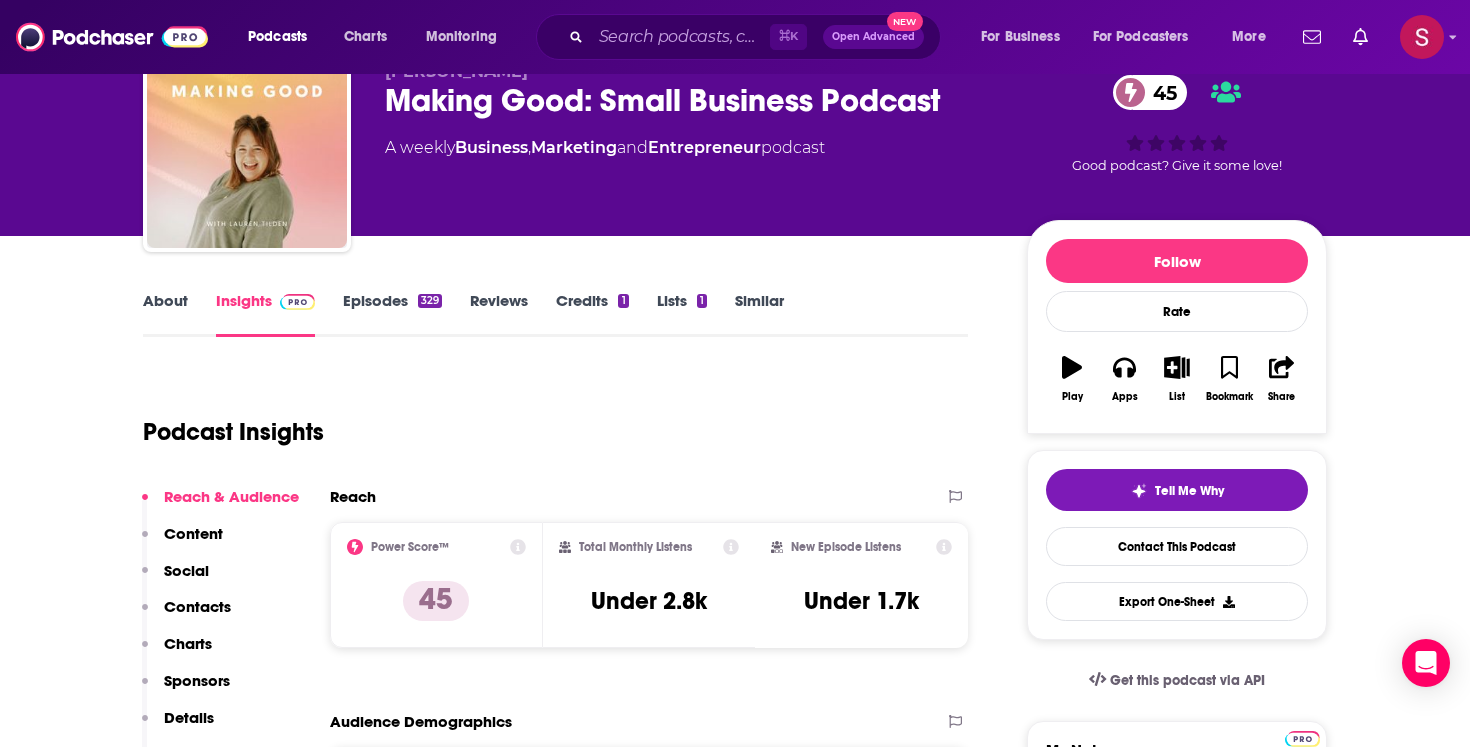 click on "About" at bounding box center [165, 314] 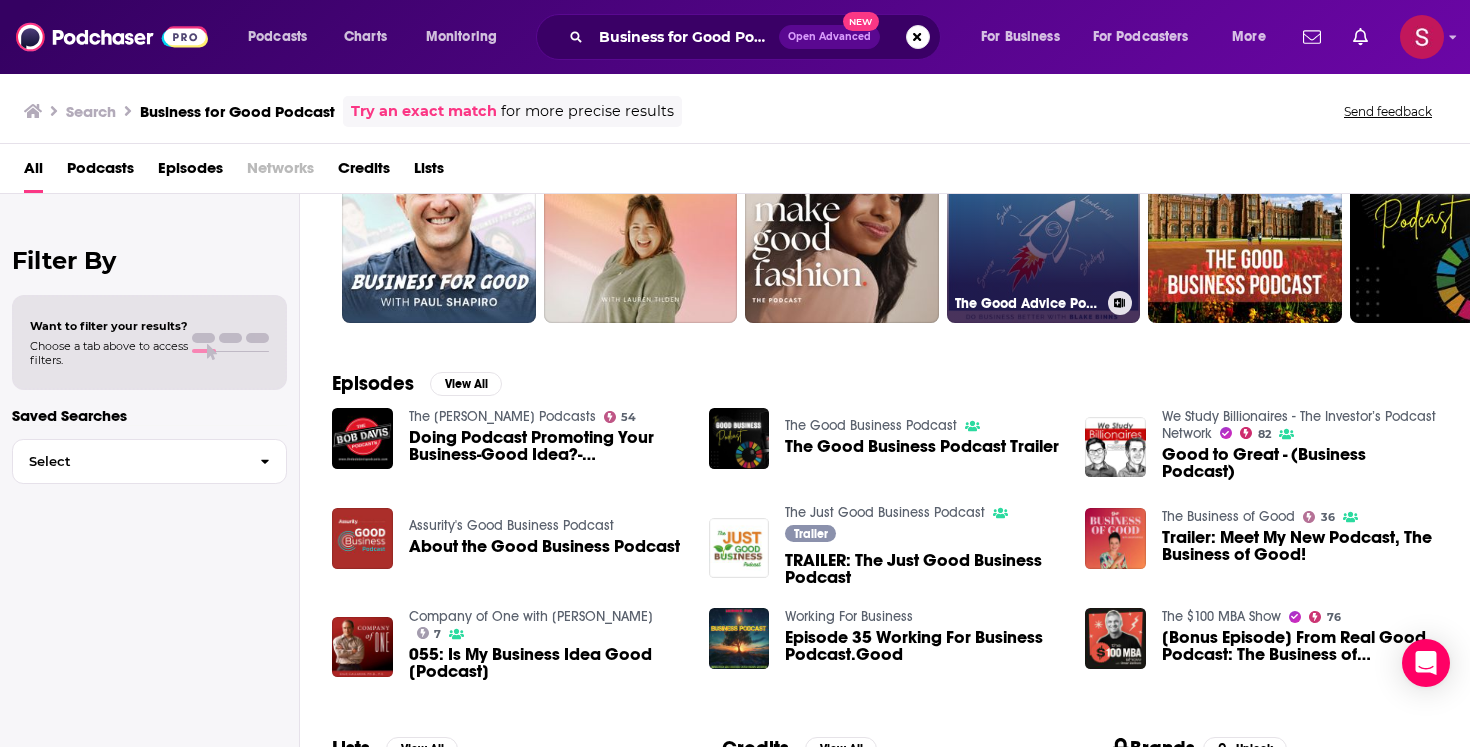 scroll, scrollTop: 129, scrollLeft: 0, axis: vertical 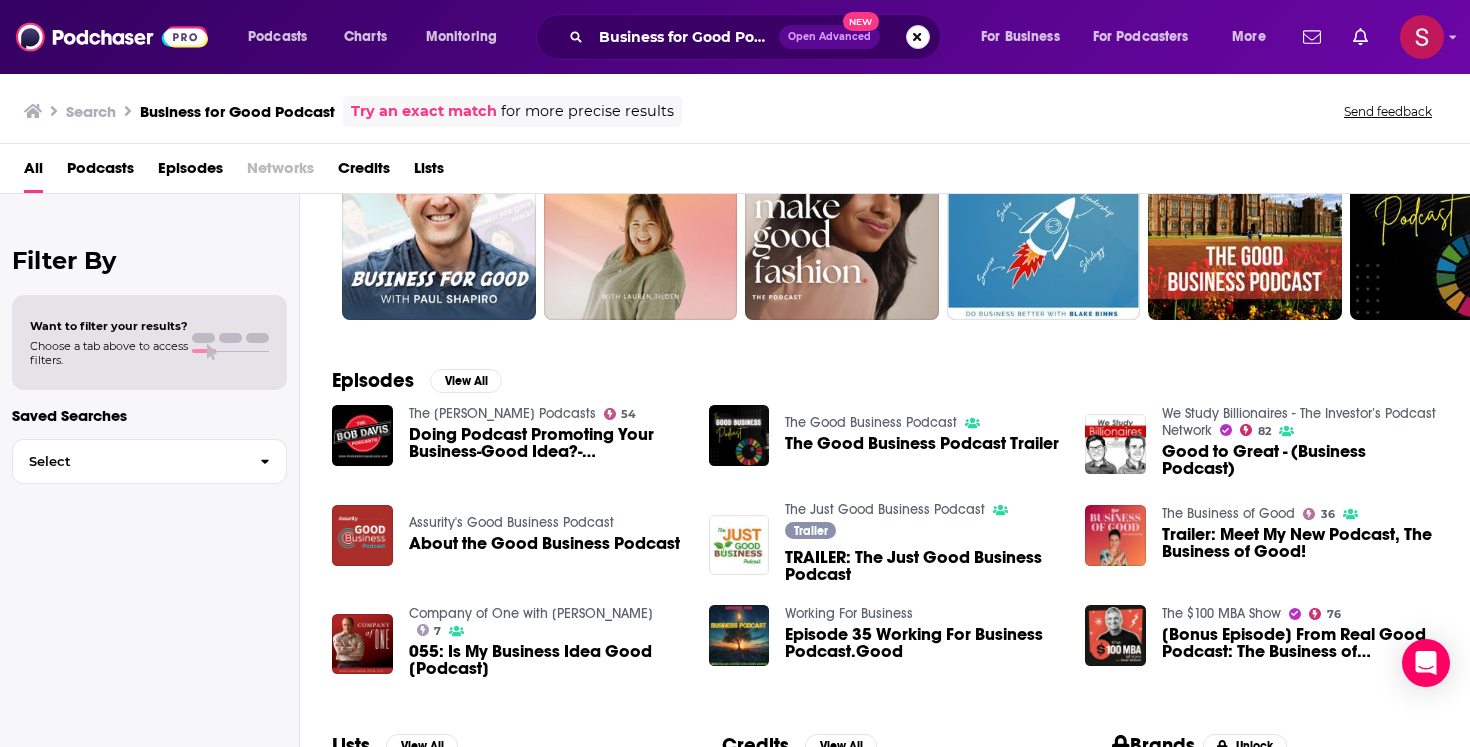 click at bounding box center (918, 37) 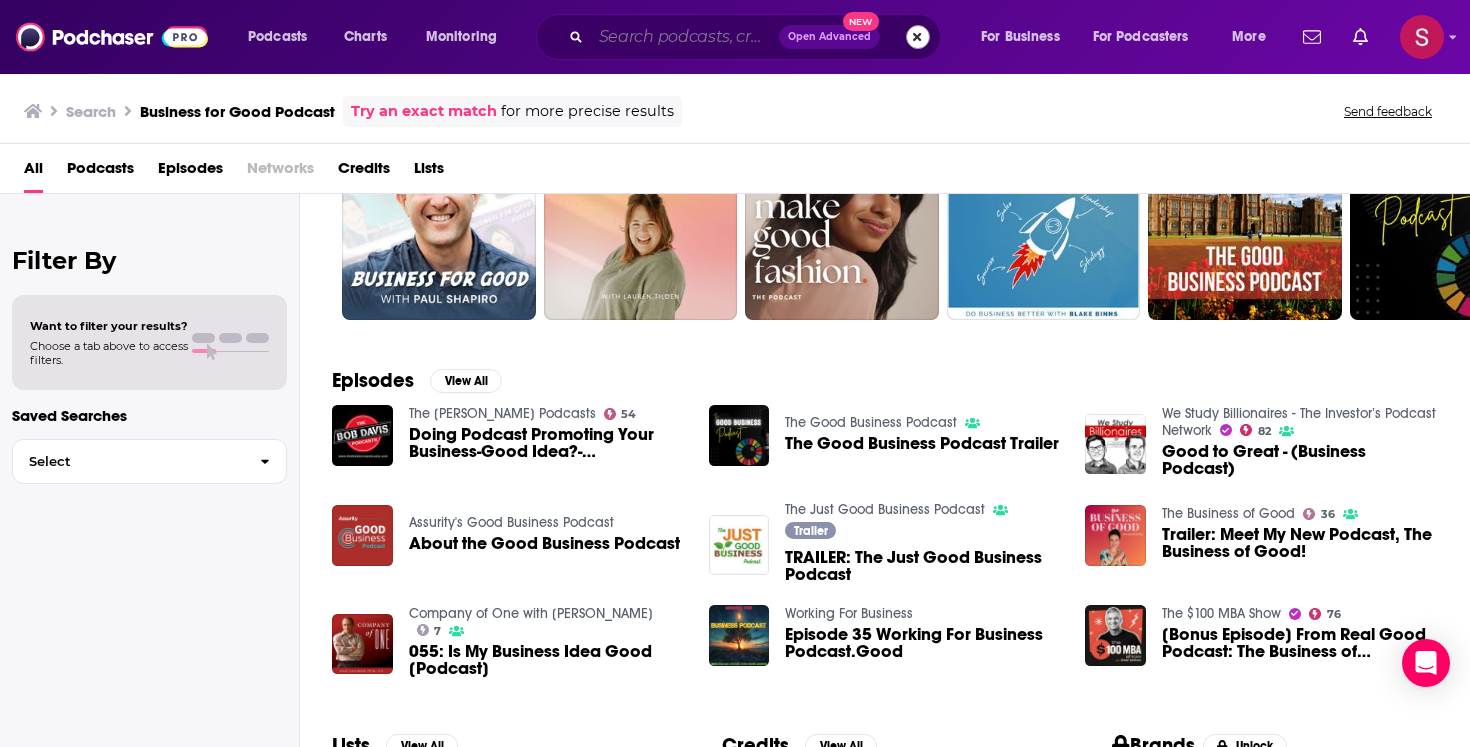 scroll, scrollTop: 0, scrollLeft: 0, axis: both 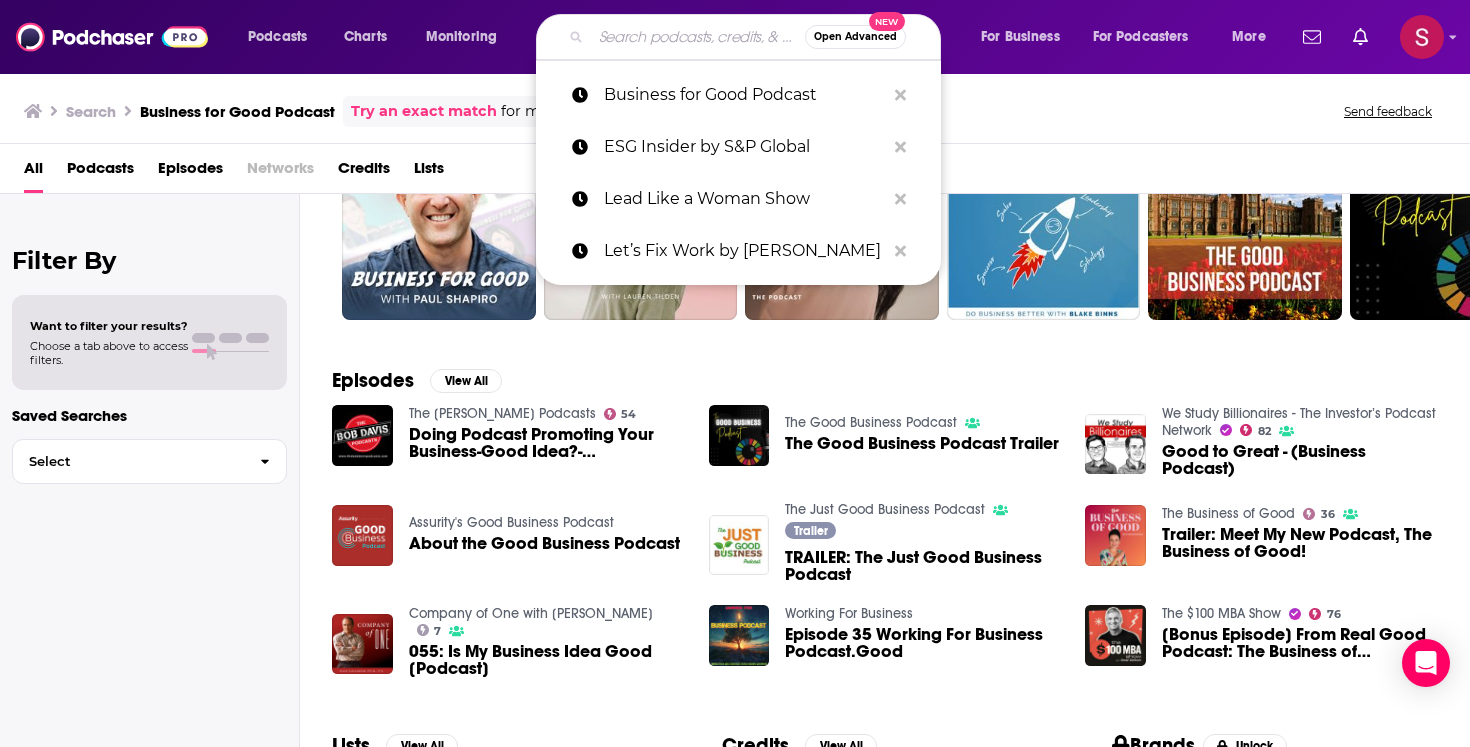 paste on "Social Entrepreneurship & Innovation Podcast – [PERSON_NAME]" 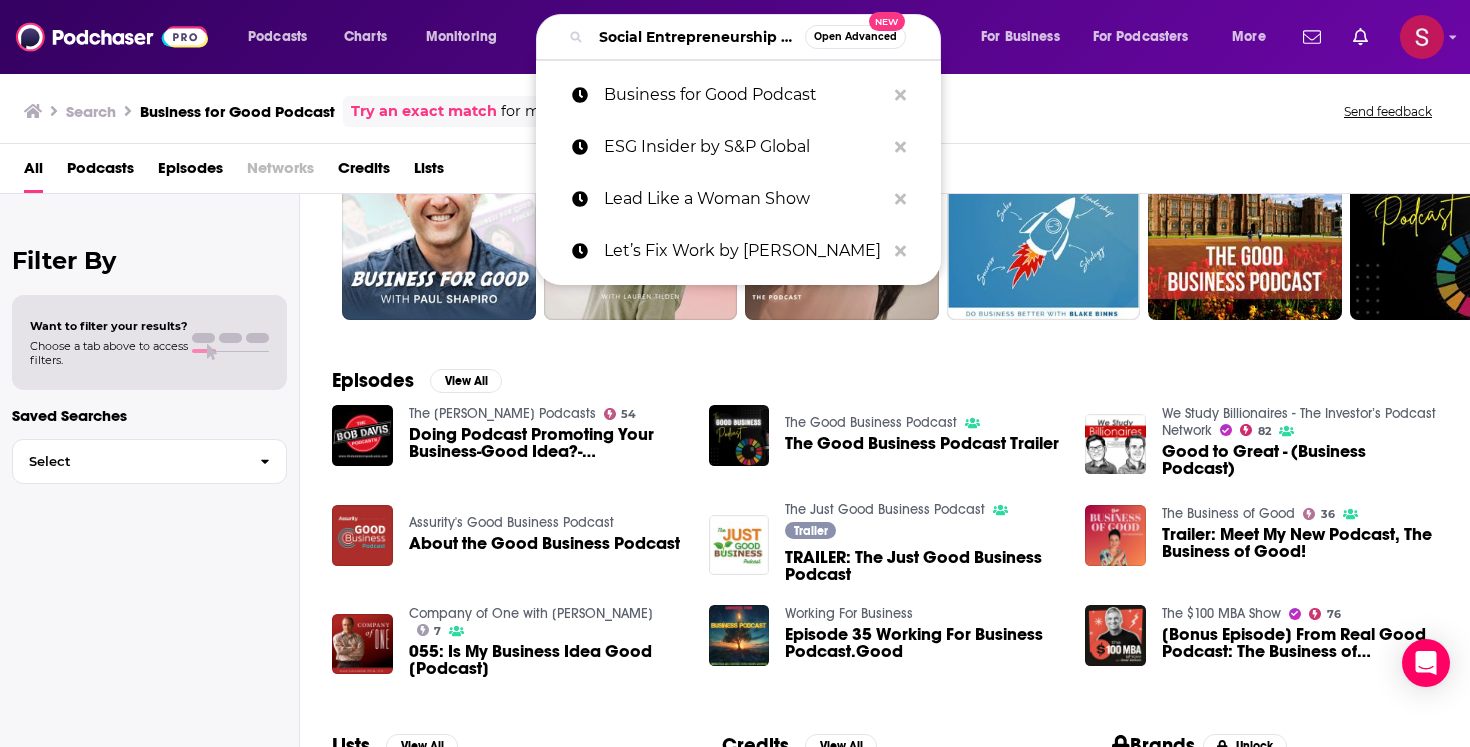 scroll, scrollTop: 0, scrollLeft: 279, axis: horizontal 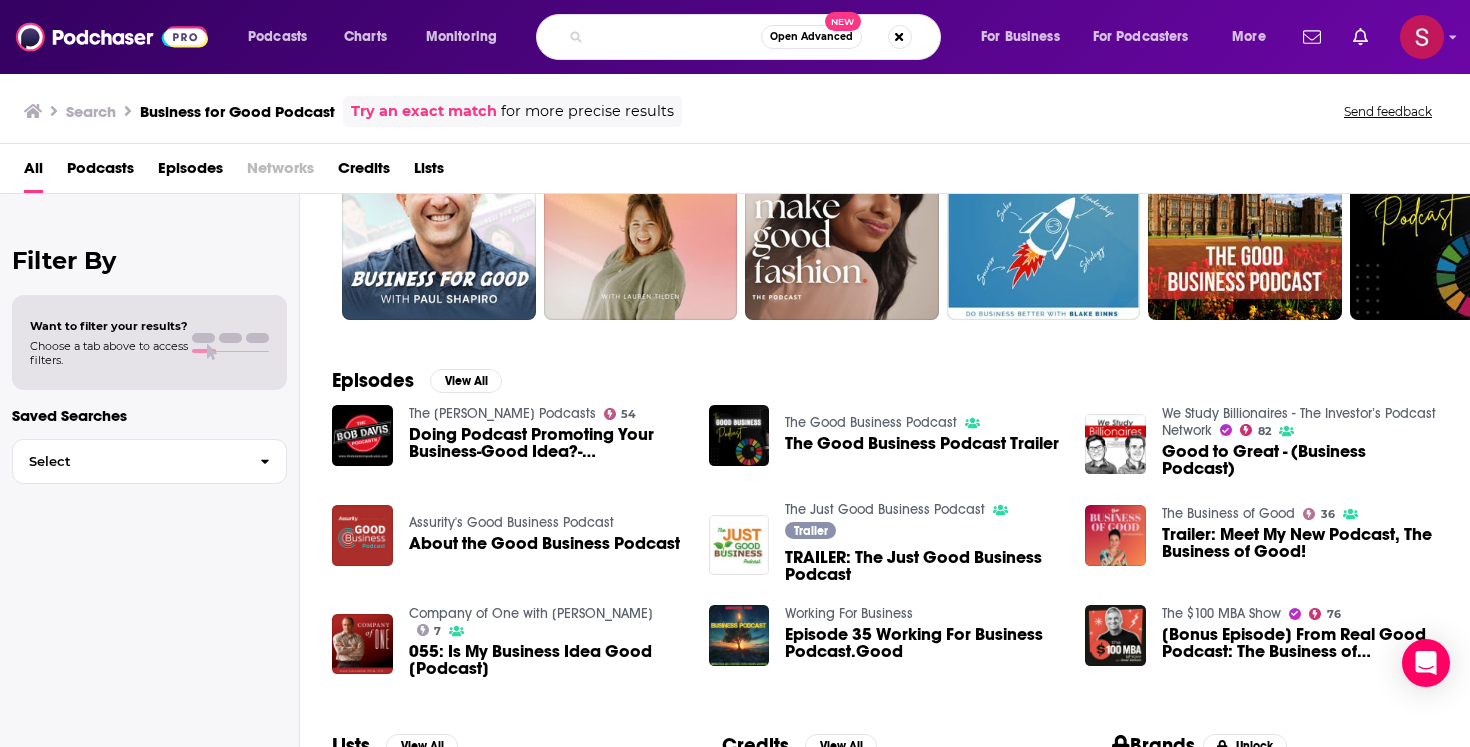 type on "Social Entrepreneurship & Innovation Podcast – [PERSON_NAME]" 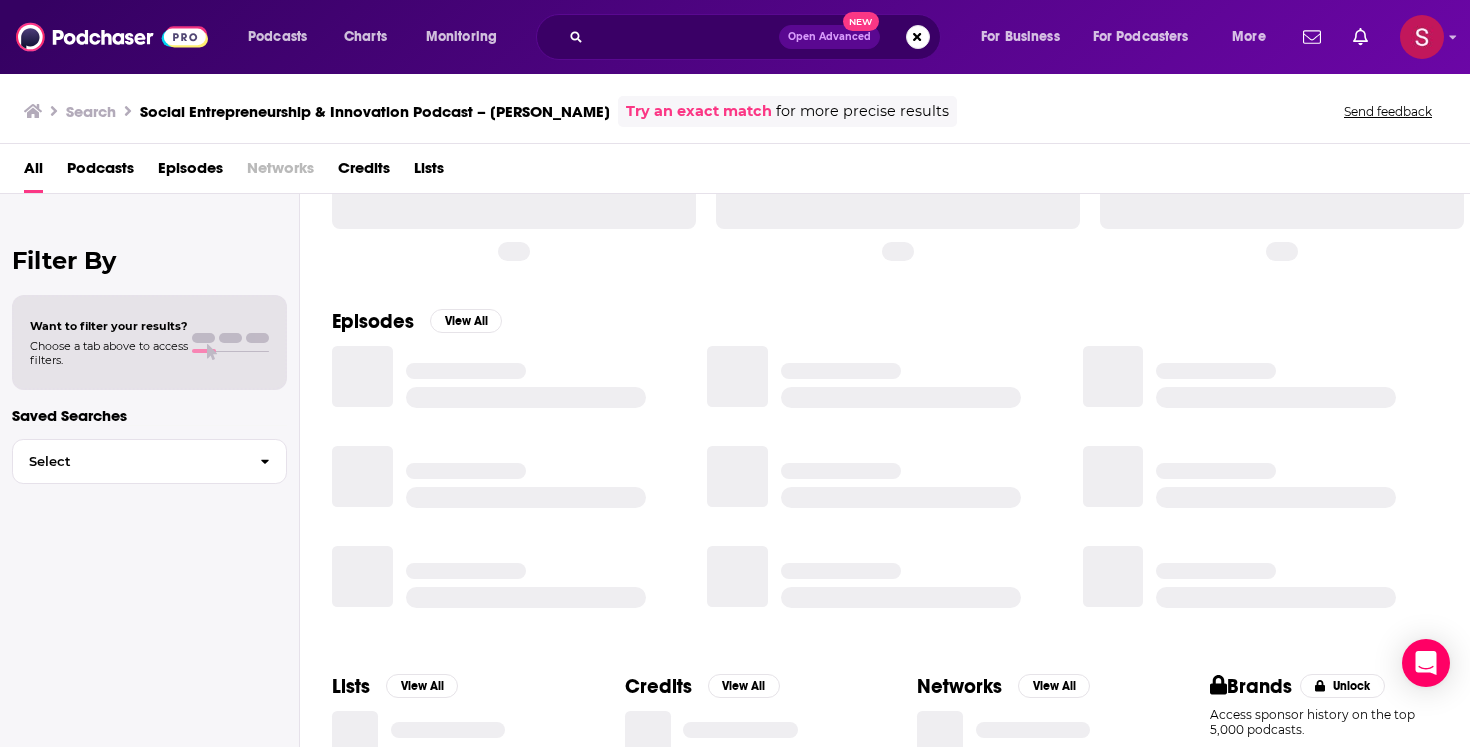 scroll, scrollTop: 0, scrollLeft: 0, axis: both 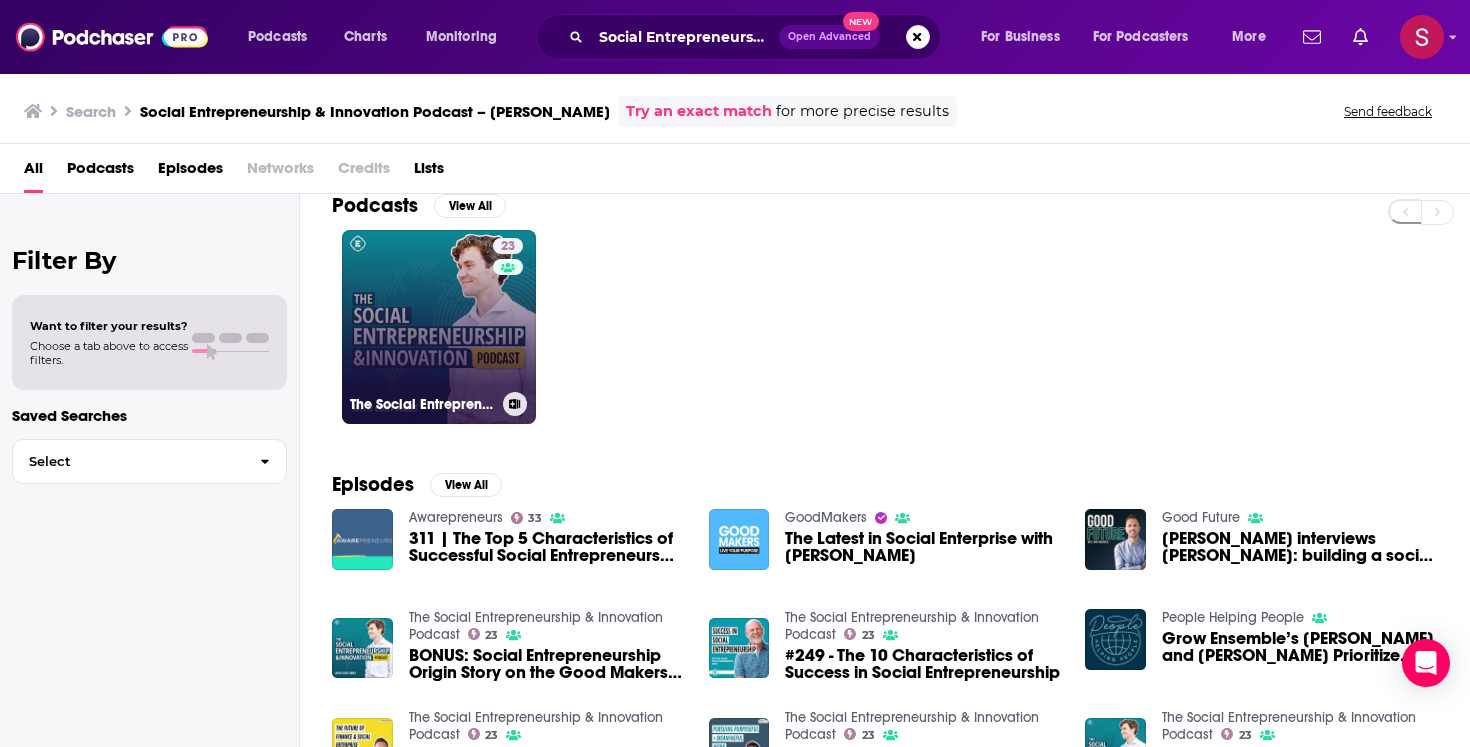 click on "23 The Social Entrepreneurship & Innovation Podcast" at bounding box center (439, 327) 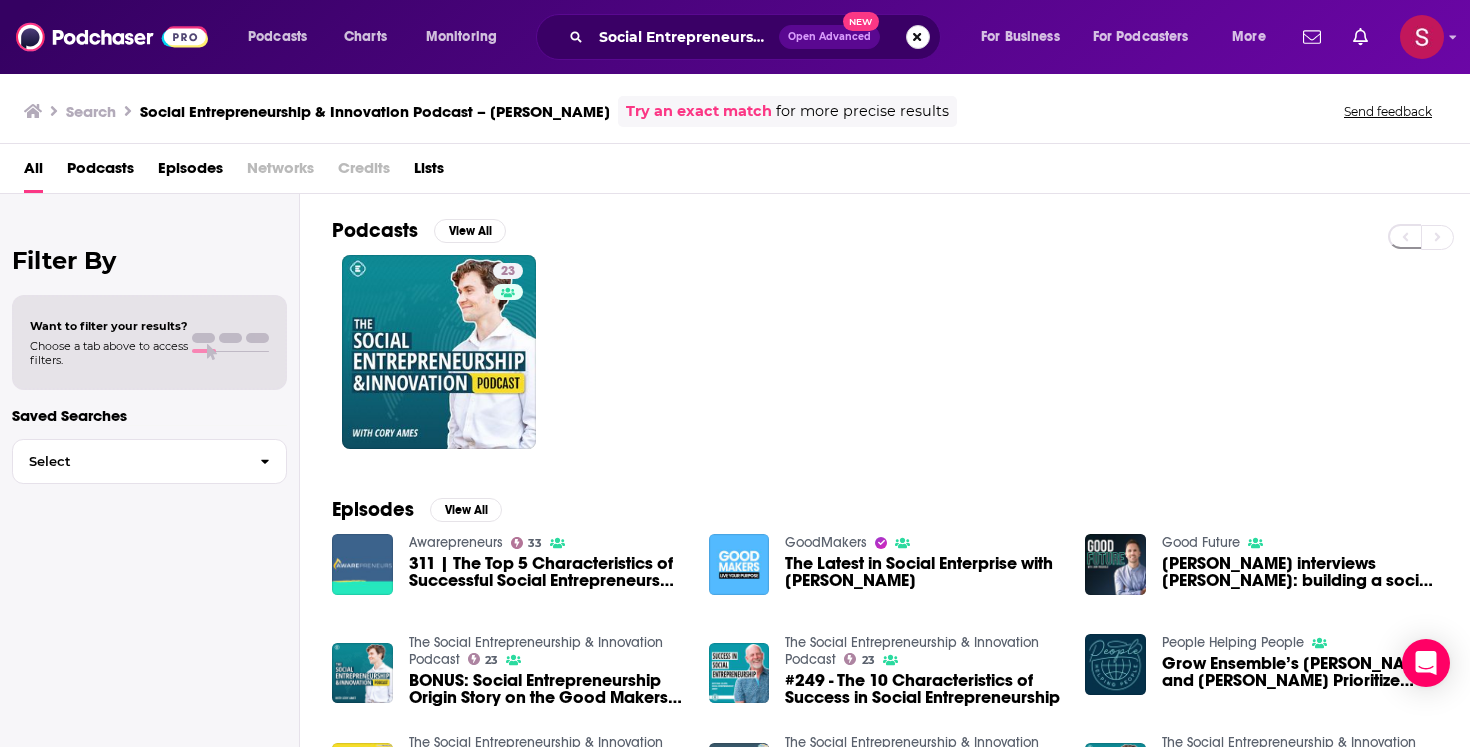 click at bounding box center [918, 37] 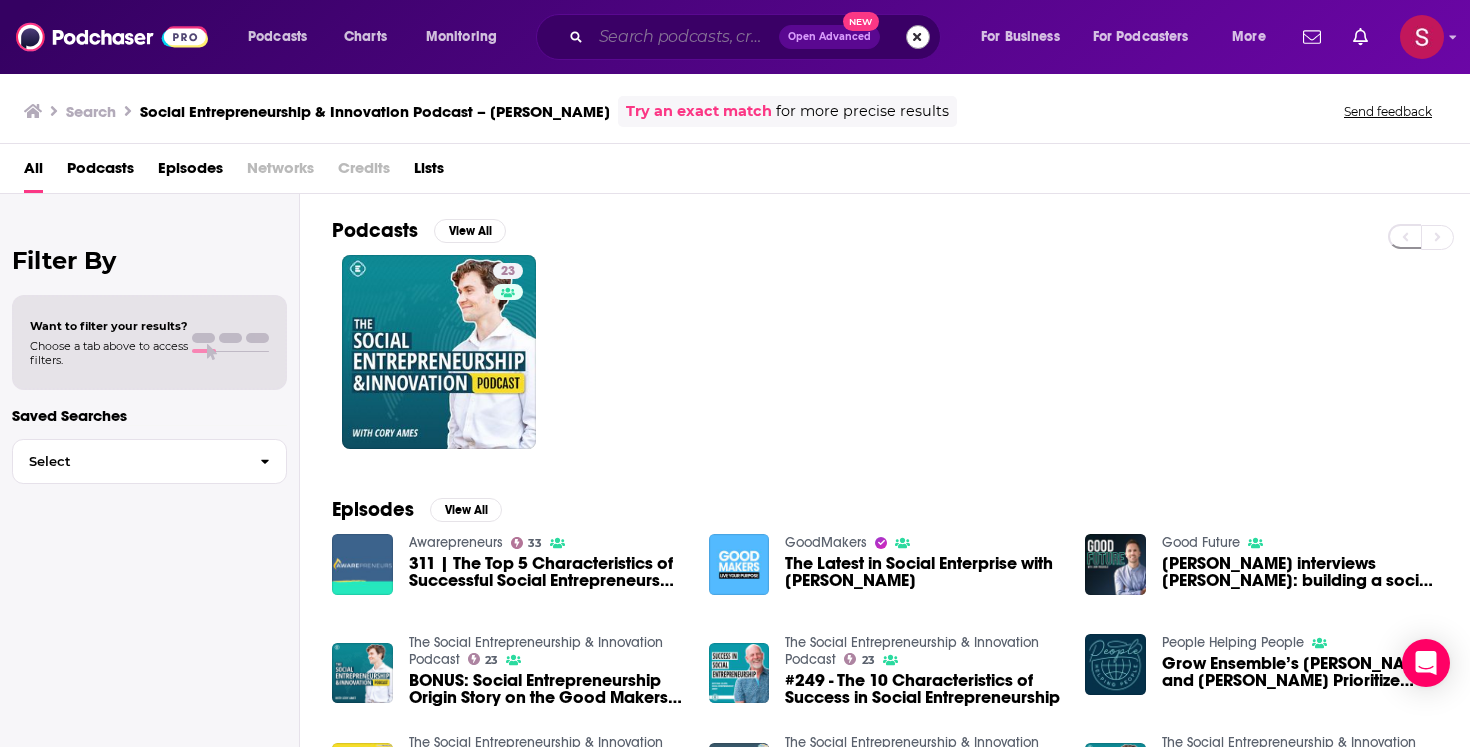 scroll, scrollTop: 0, scrollLeft: 0, axis: both 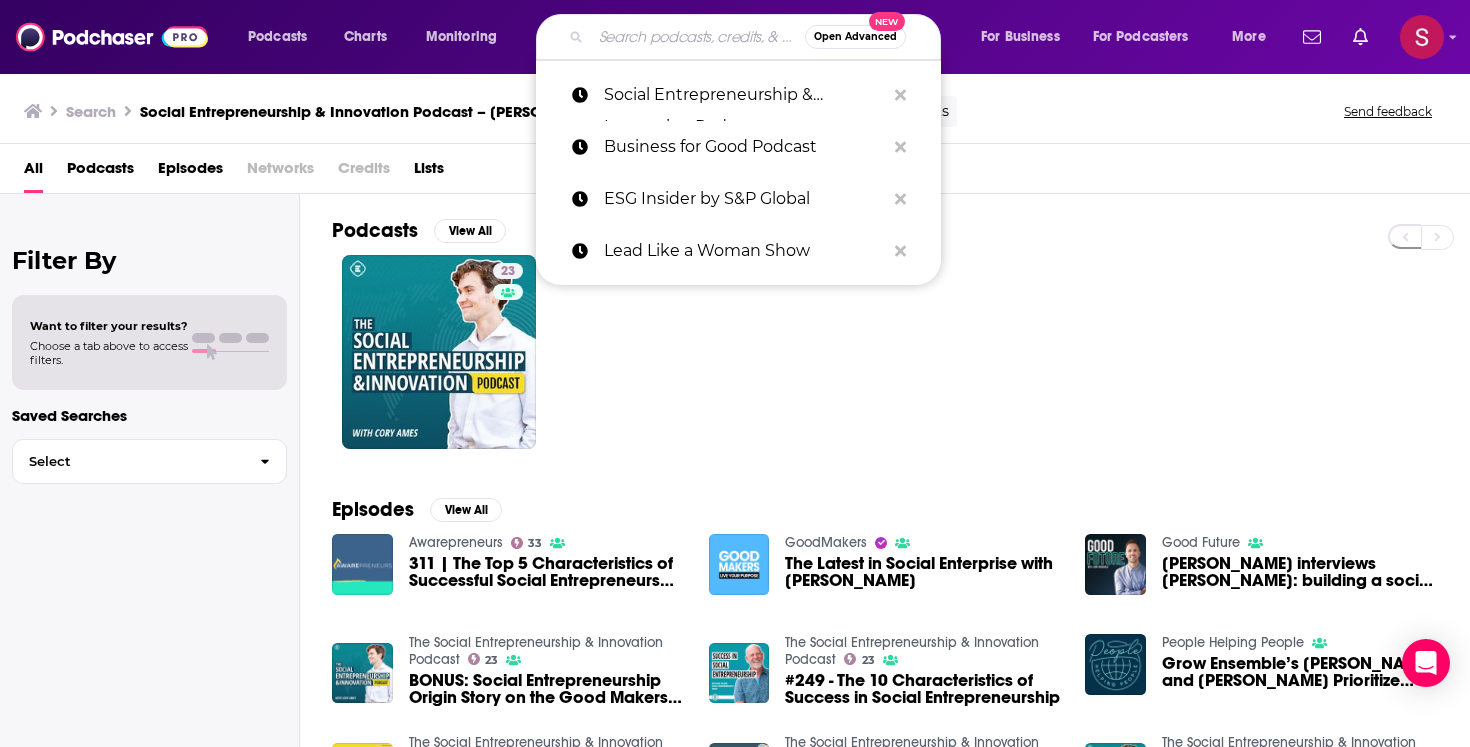 paste on "The Impact Report – Bard MBA in Sustainability" 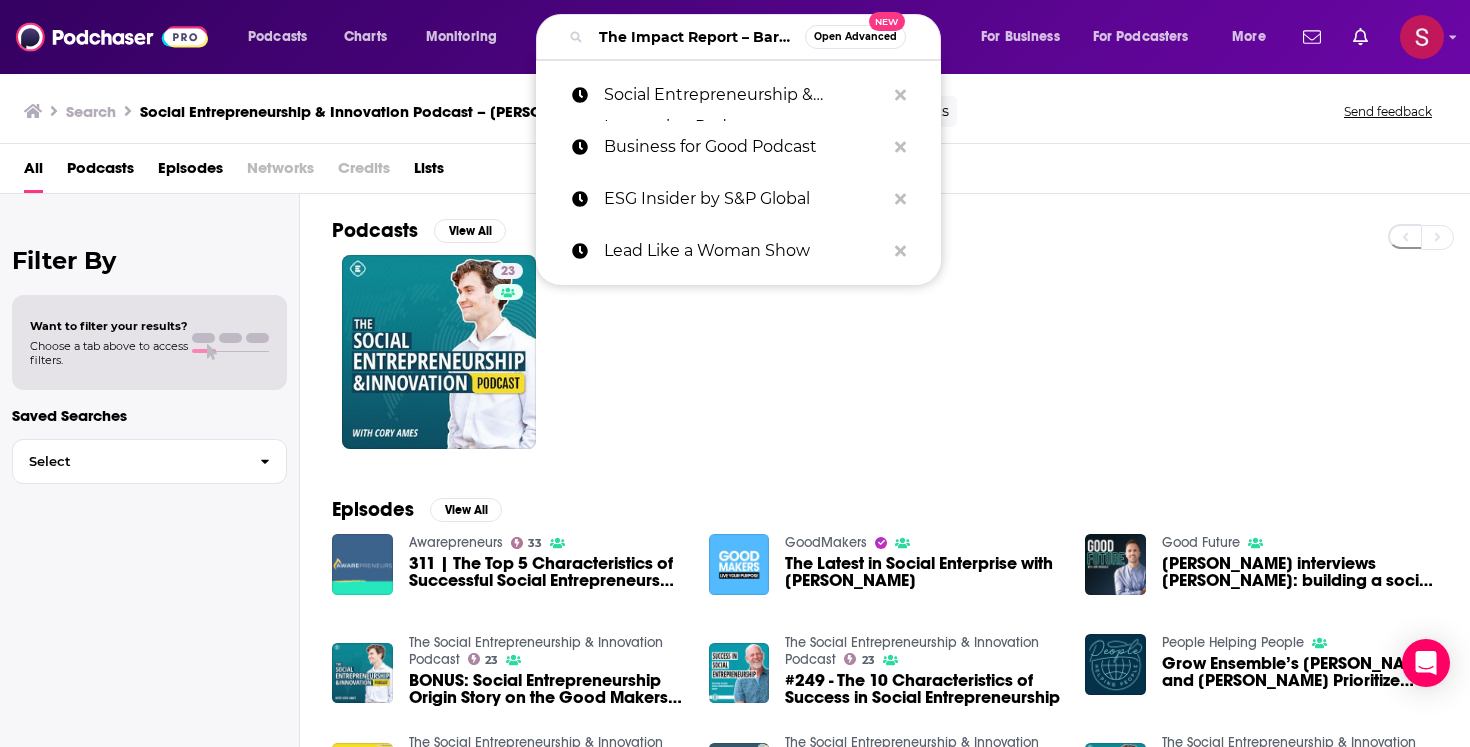 scroll, scrollTop: 0, scrollLeft: 196, axis: horizontal 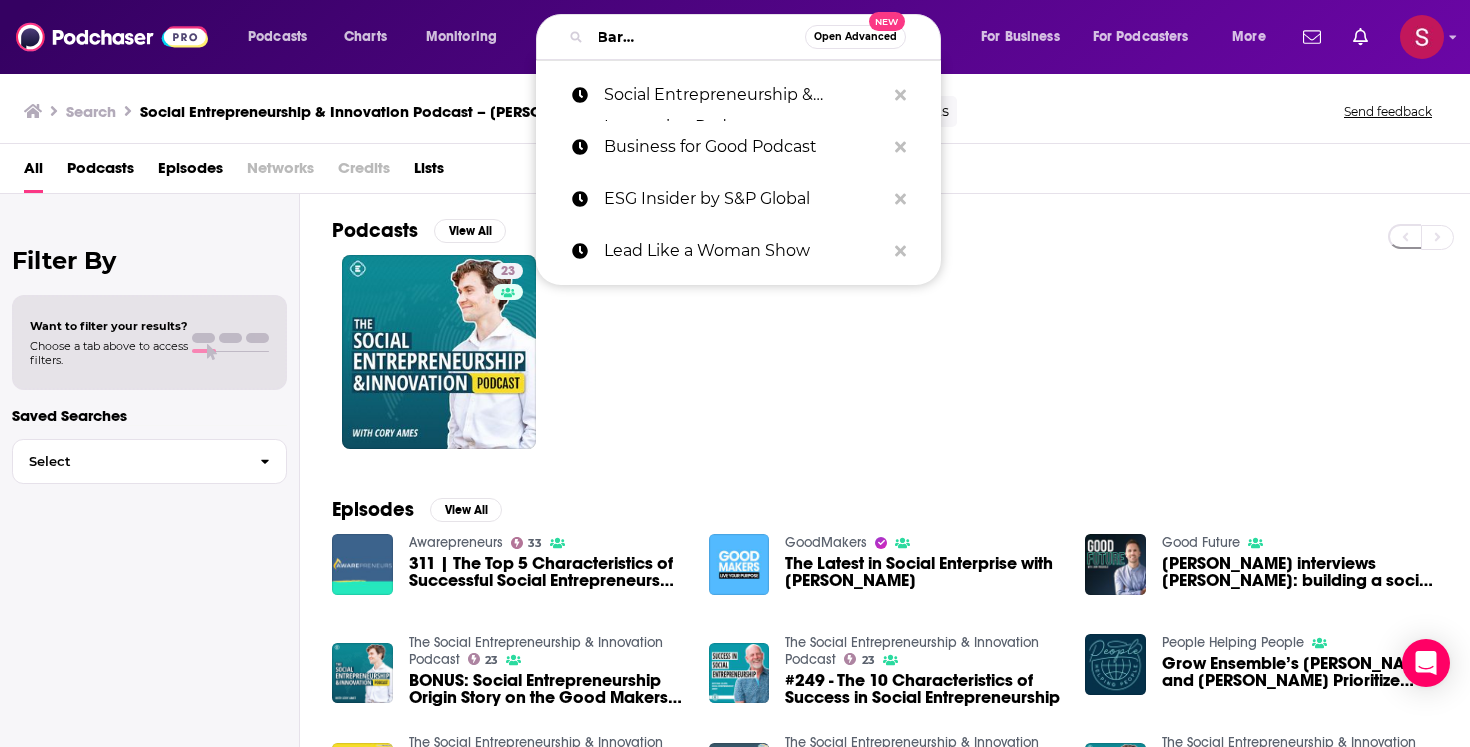 type on "The Impact Report – Bard MBA in Sustainability" 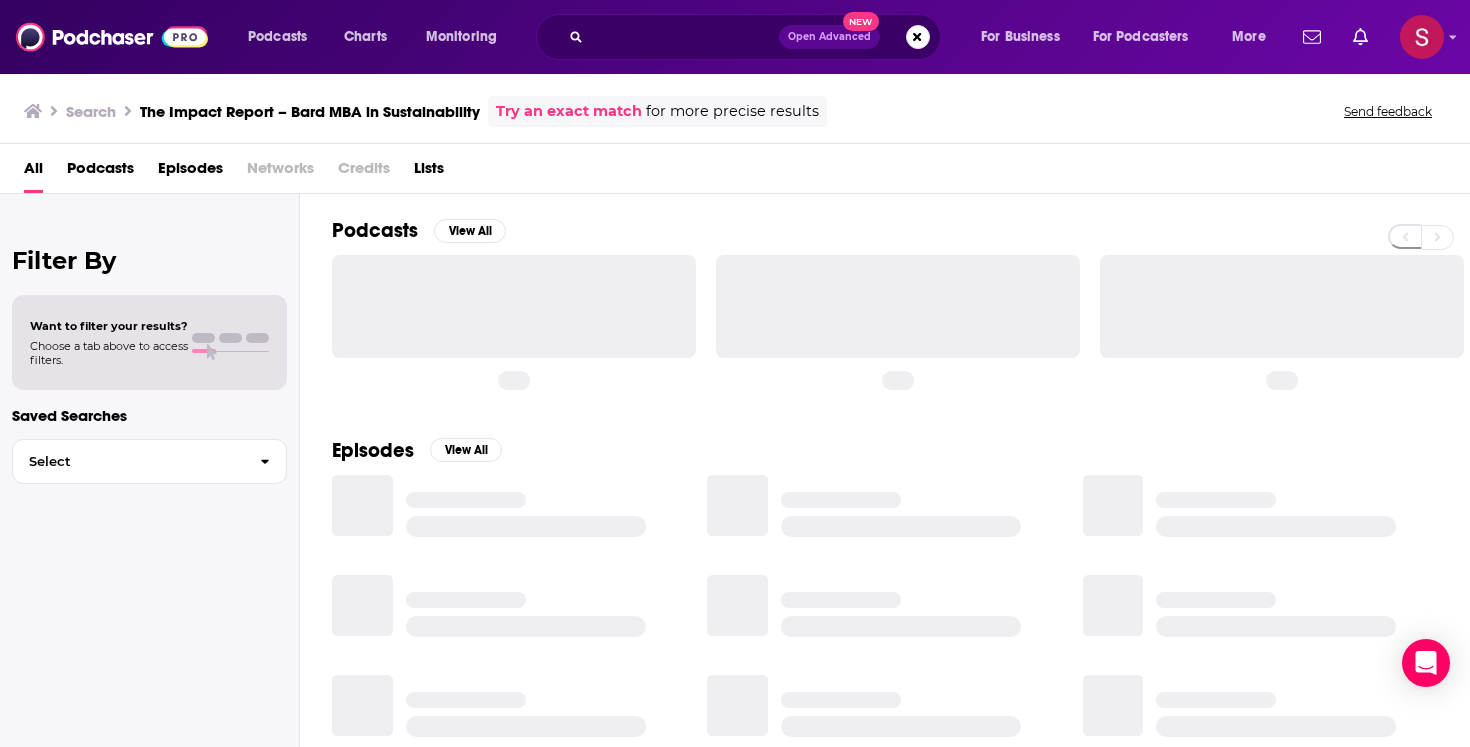 scroll, scrollTop: 0, scrollLeft: 0, axis: both 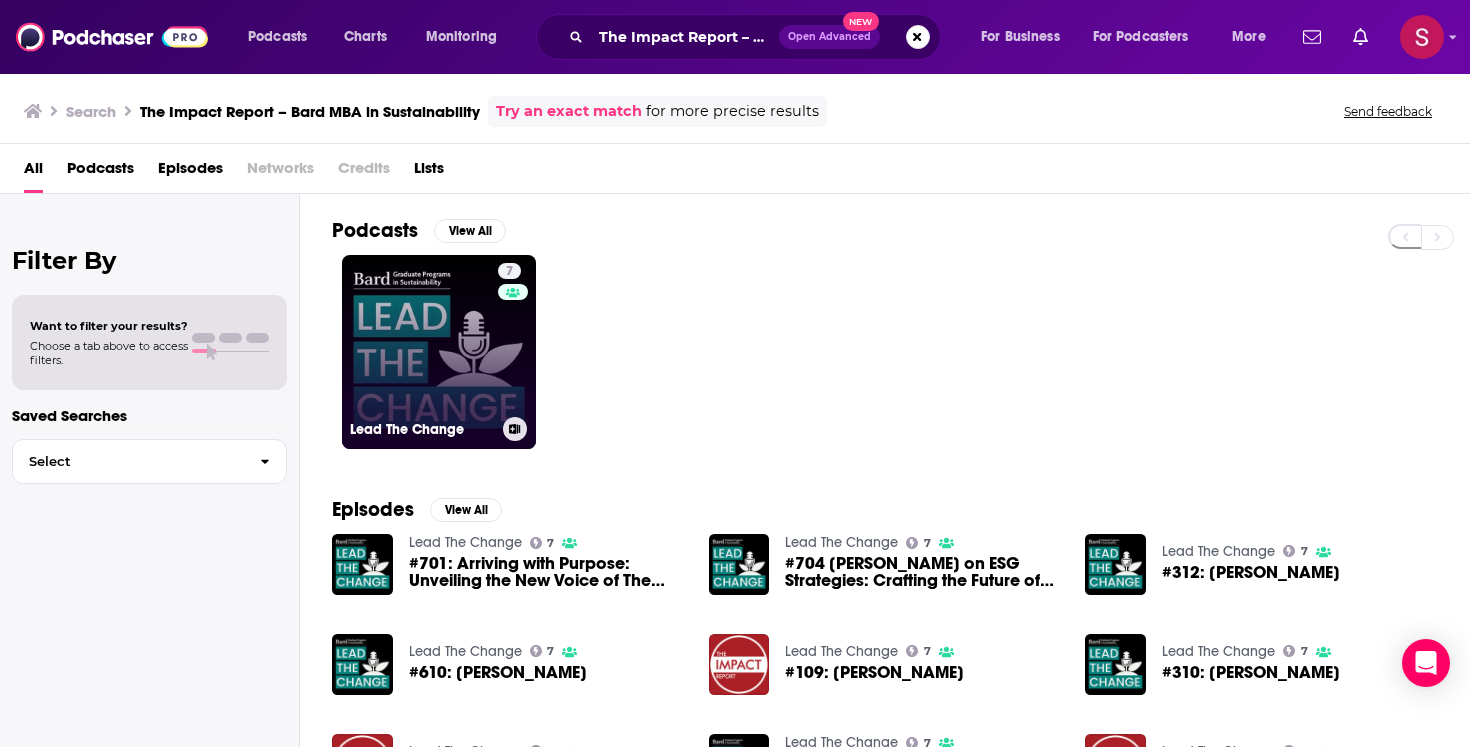 click on "7 Lead The Change" at bounding box center (439, 352) 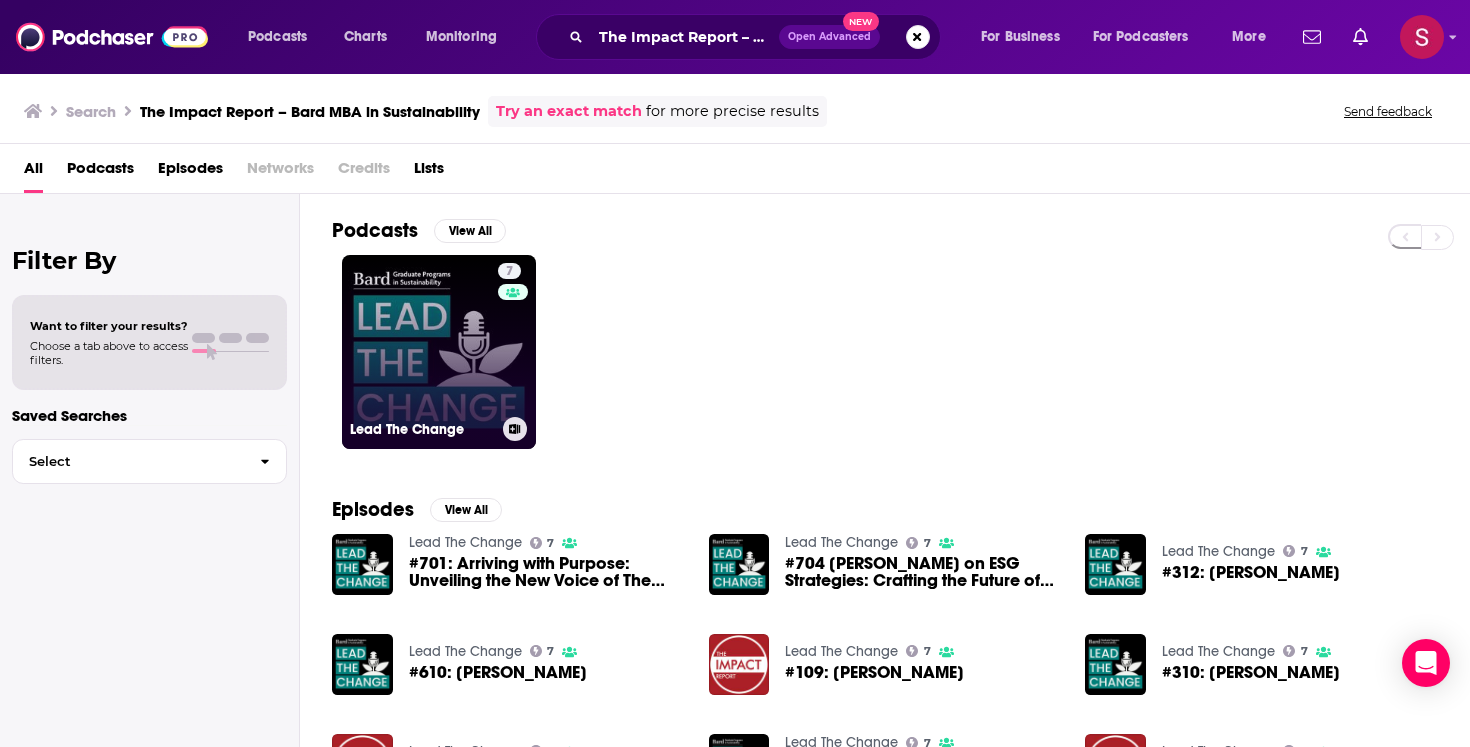 click on "7 Lead The Change" at bounding box center [439, 352] 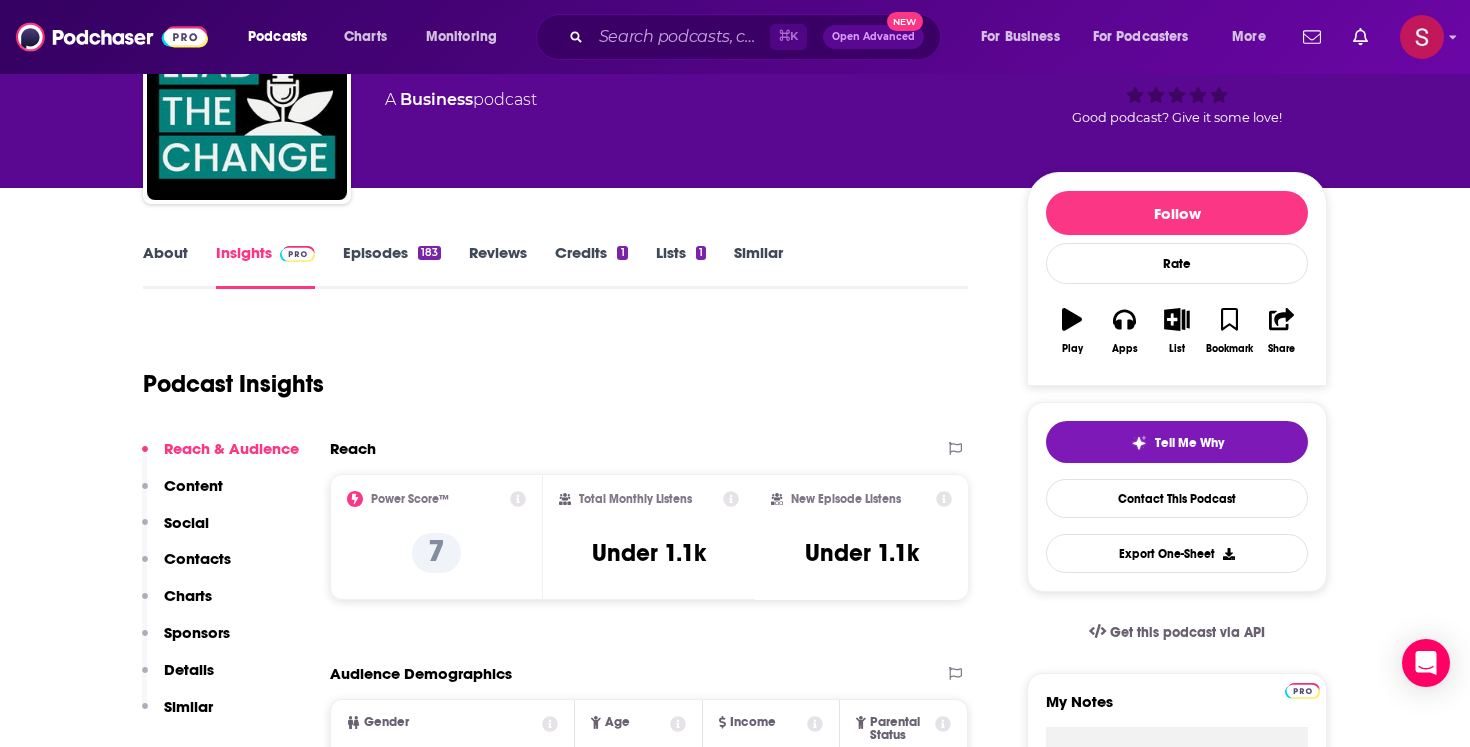 scroll, scrollTop: 140, scrollLeft: 0, axis: vertical 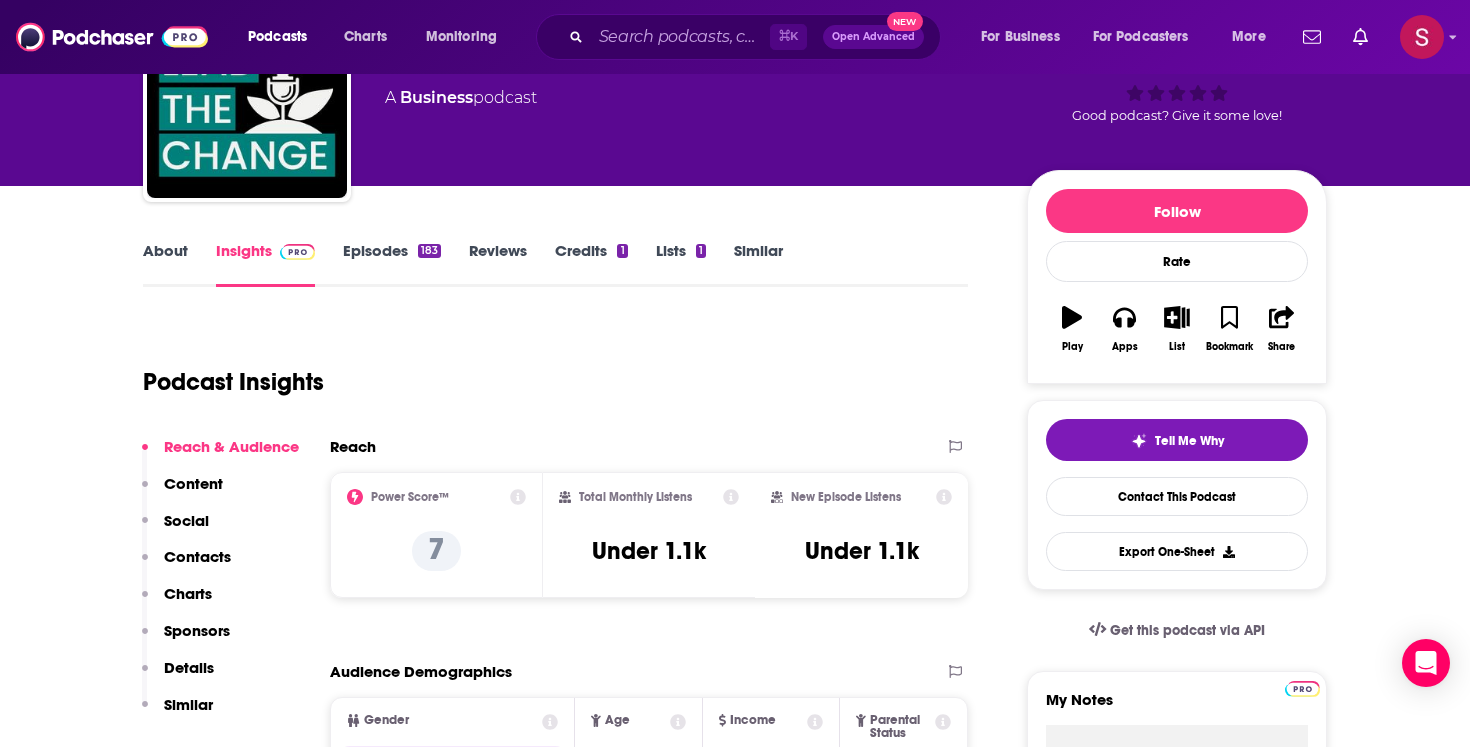 click on "About Insights Episodes 183 Reviews Credits 1 Lists 1 Similar" at bounding box center (555, 262) 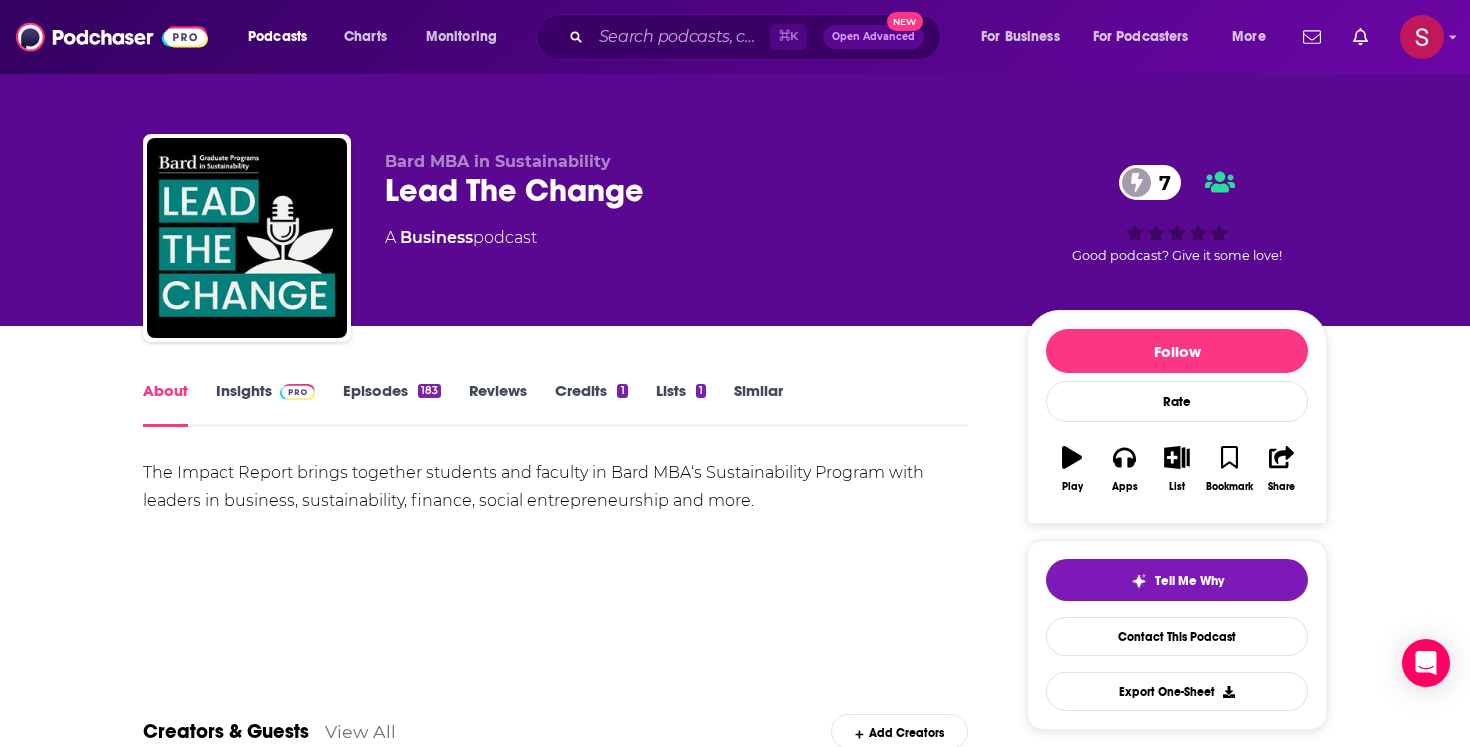 scroll, scrollTop: 1, scrollLeft: 0, axis: vertical 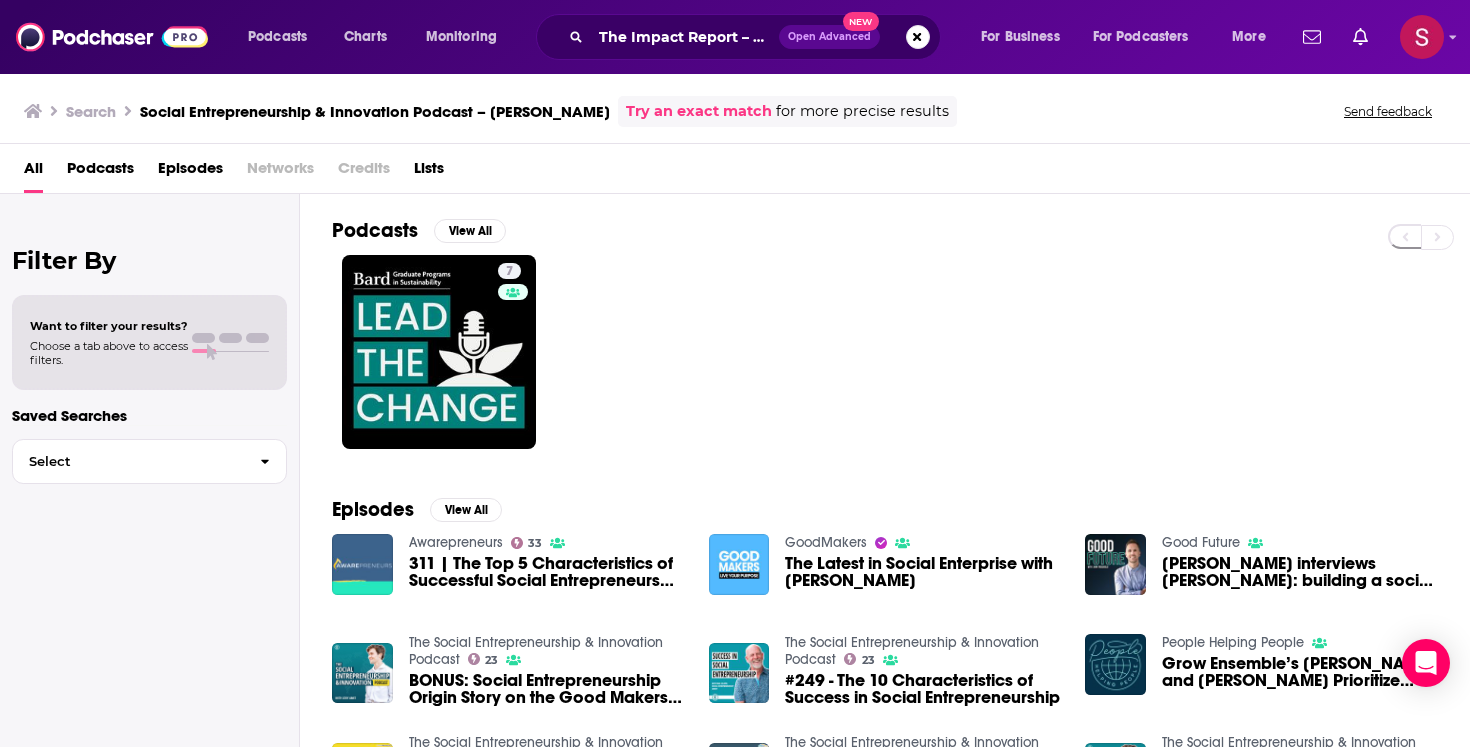 click on "The Impact Report – Bard MBA in Sustainability Open Advanced New" at bounding box center [738, 37] 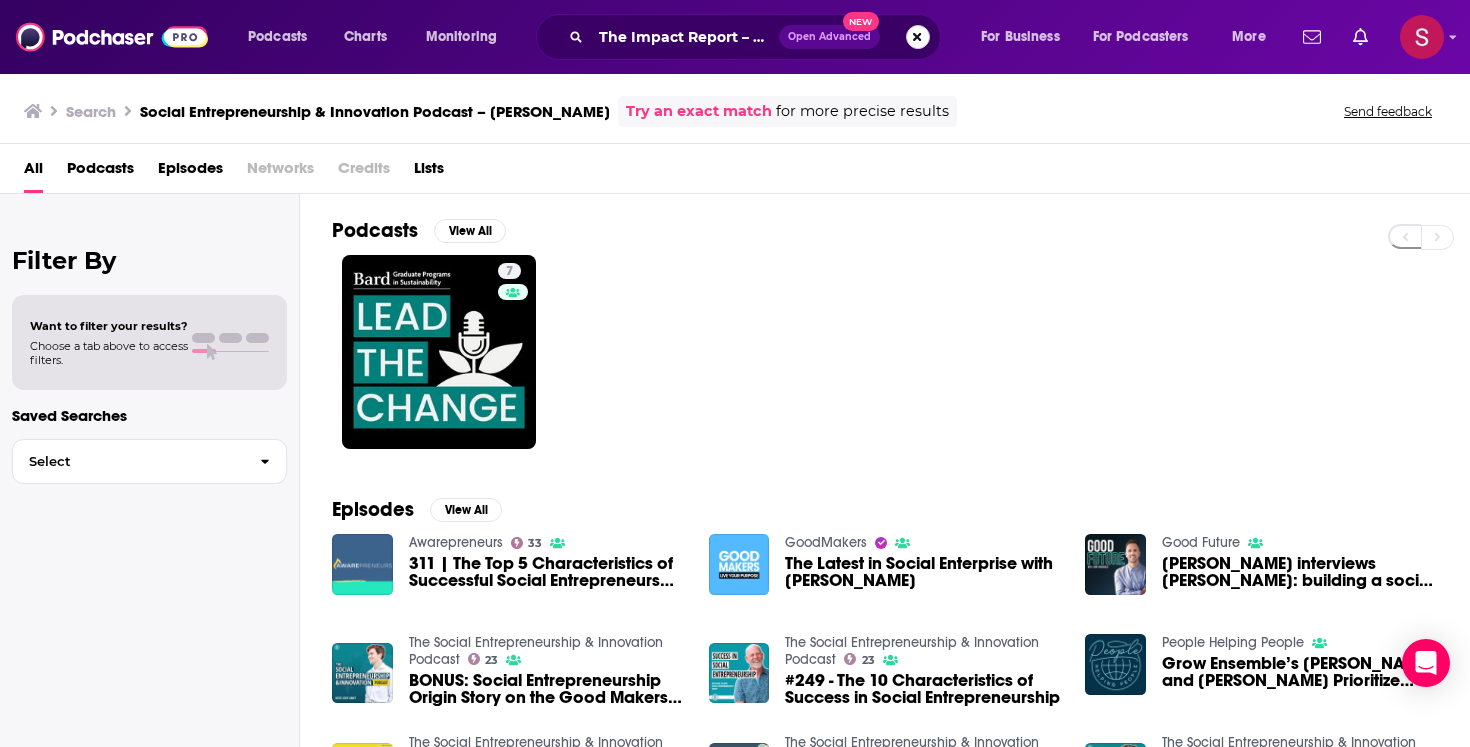 click at bounding box center (918, 37) 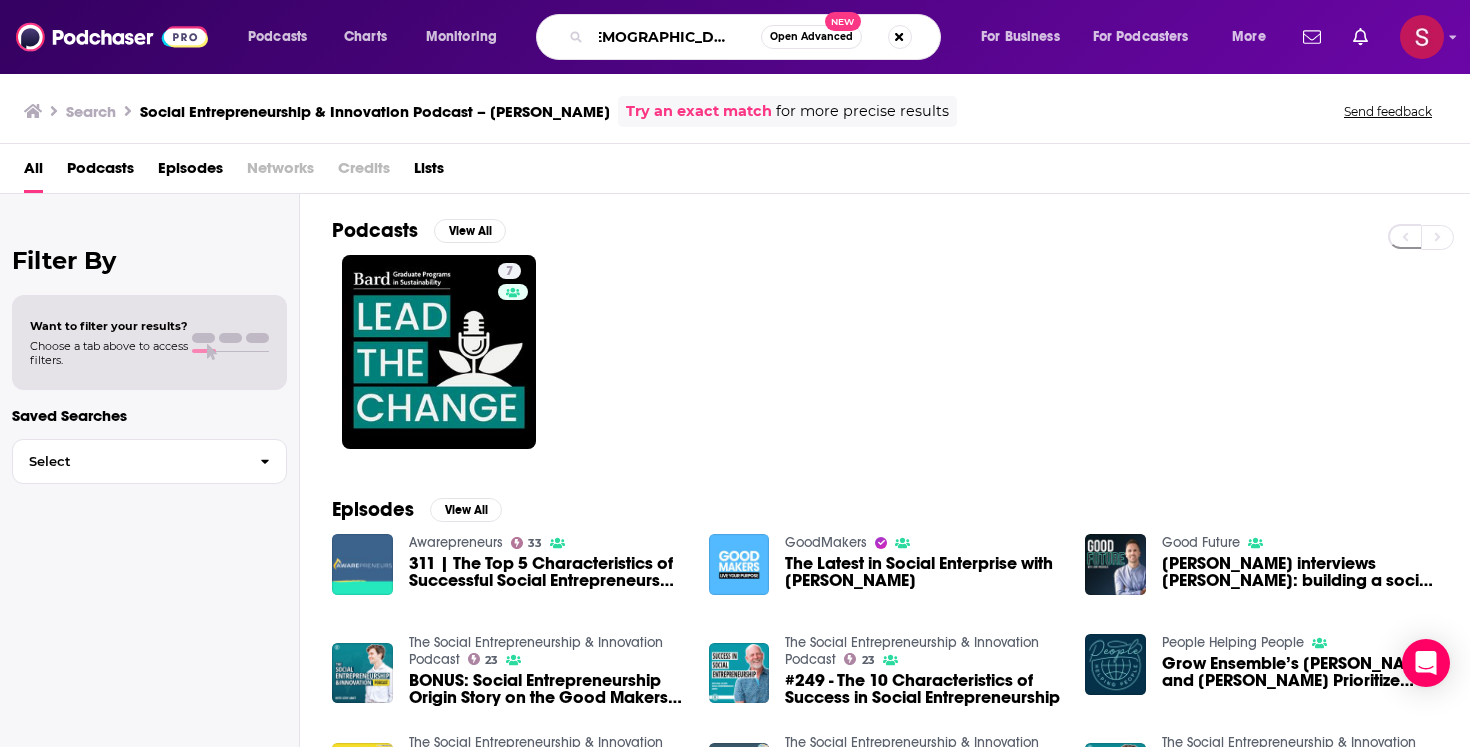 scroll, scrollTop: 0, scrollLeft: 30, axis: horizontal 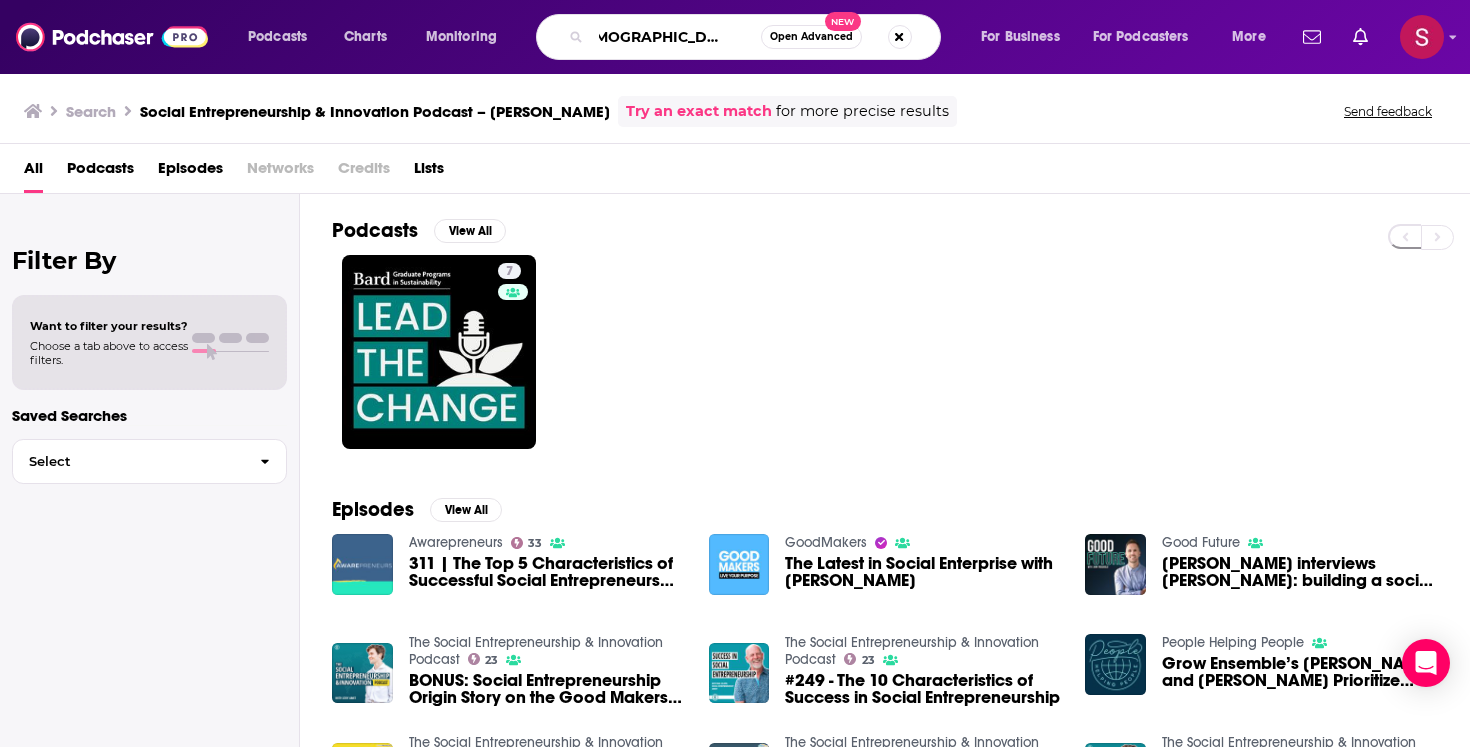 type on "[DEMOGRAPHIC_DATA] business podcast" 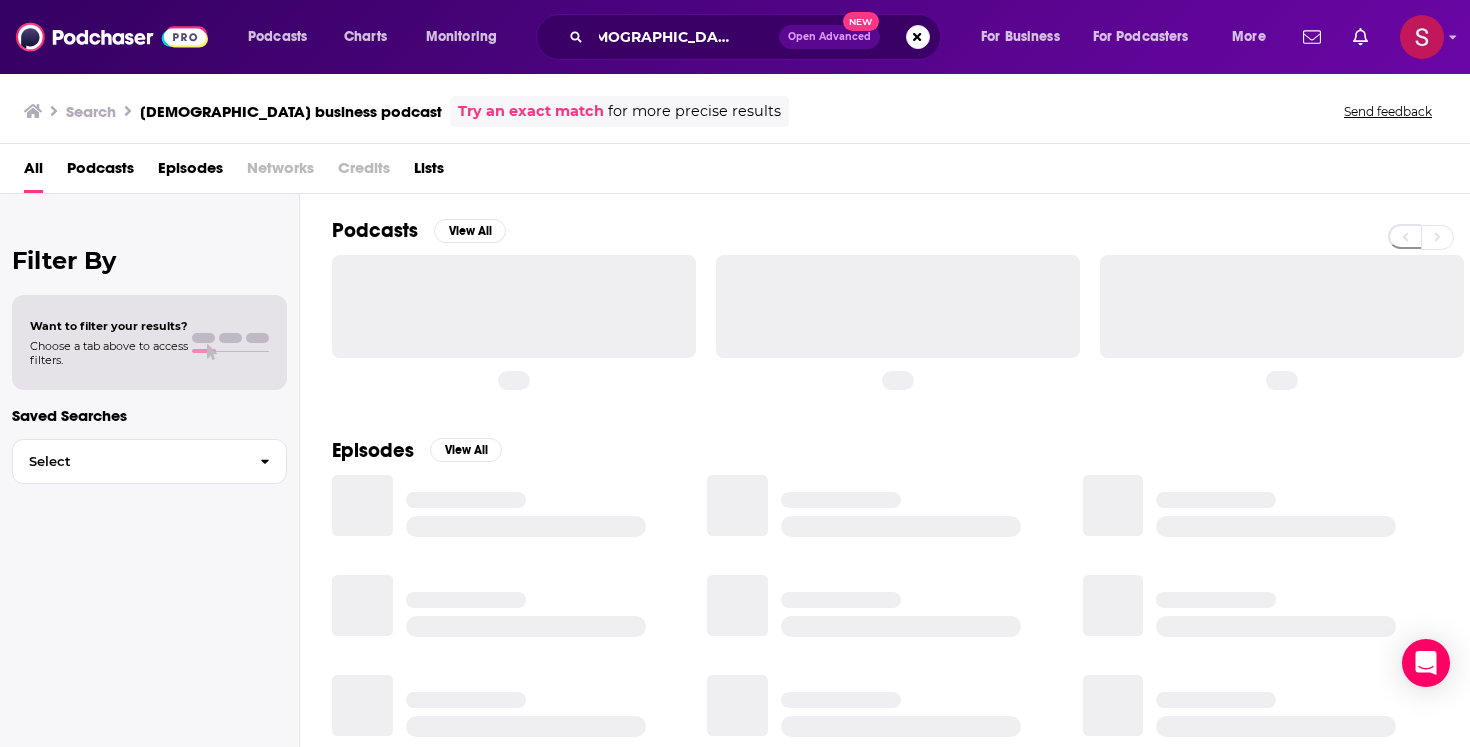 scroll, scrollTop: 0, scrollLeft: 0, axis: both 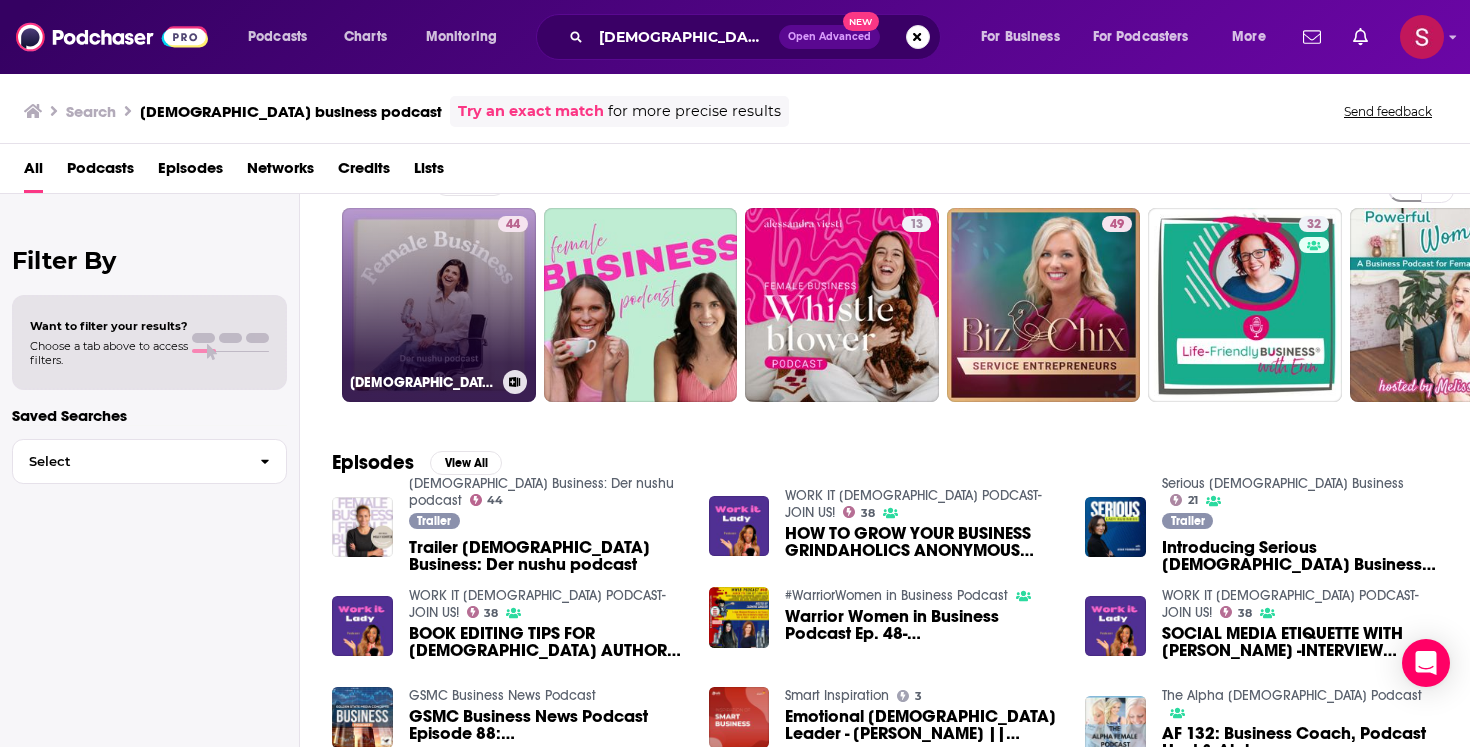 click on "44 [DEMOGRAPHIC_DATA] Business: Der nushu podcast" at bounding box center [439, 305] 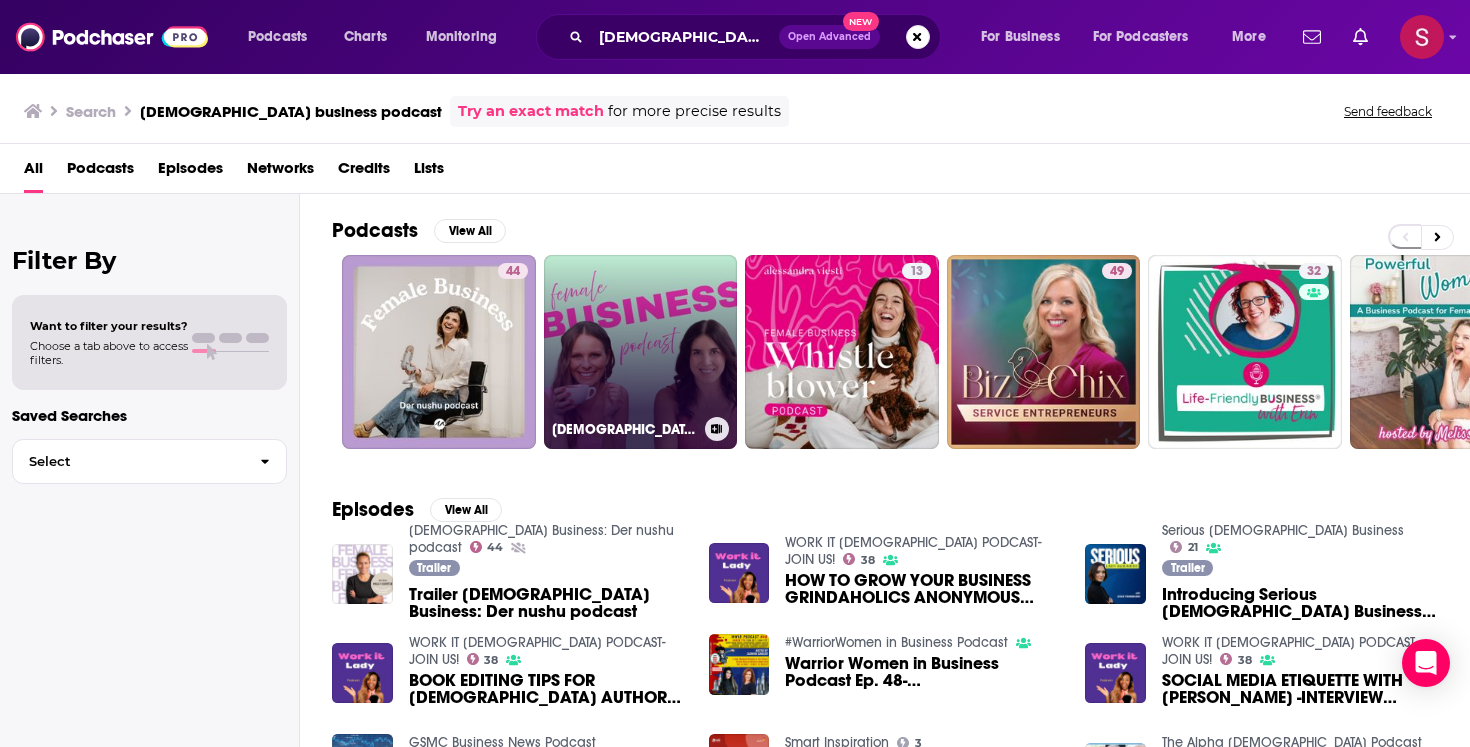 click on "[DEMOGRAPHIC_DATA] Business Podcast" at bounding box center [641, 352] 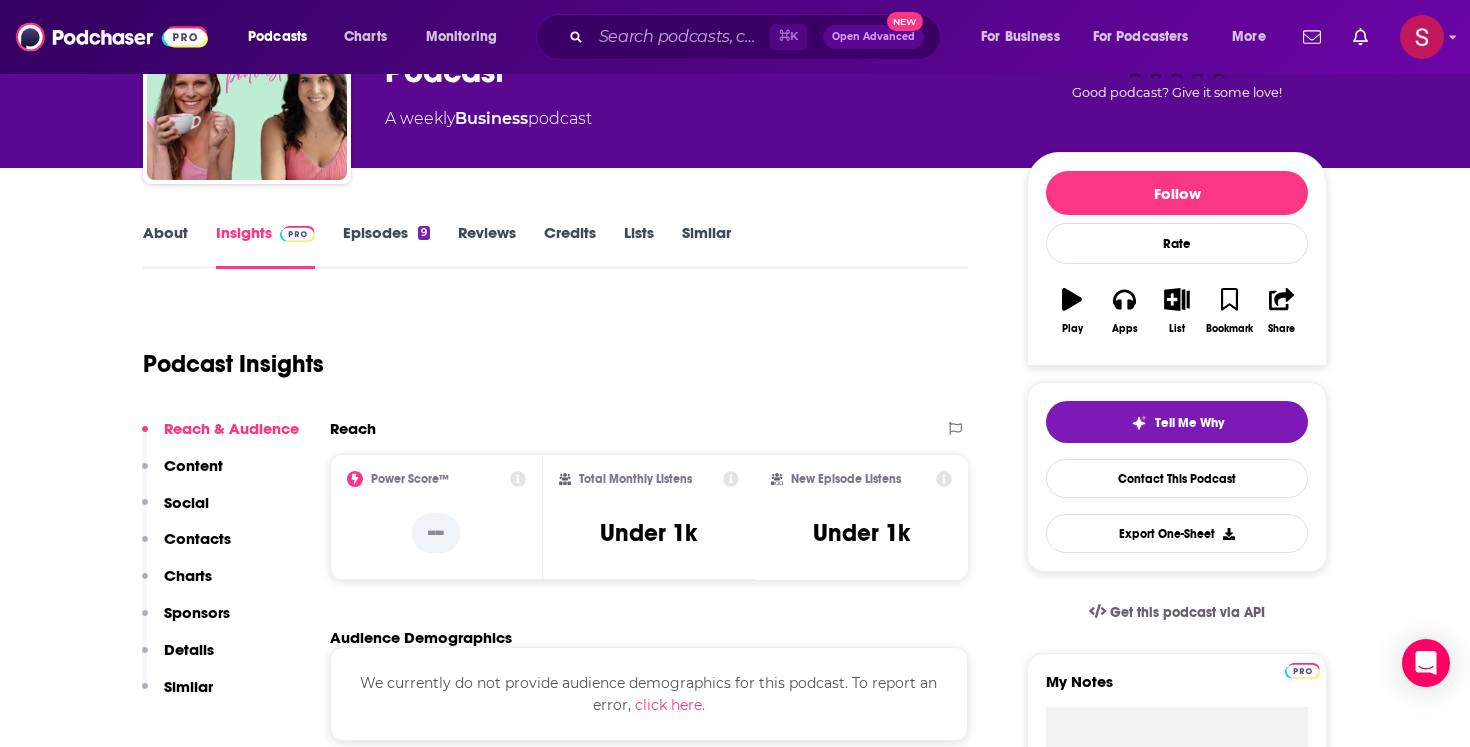 scroll, scrollTop: 160, scrollLeft: 0, axis: vertical 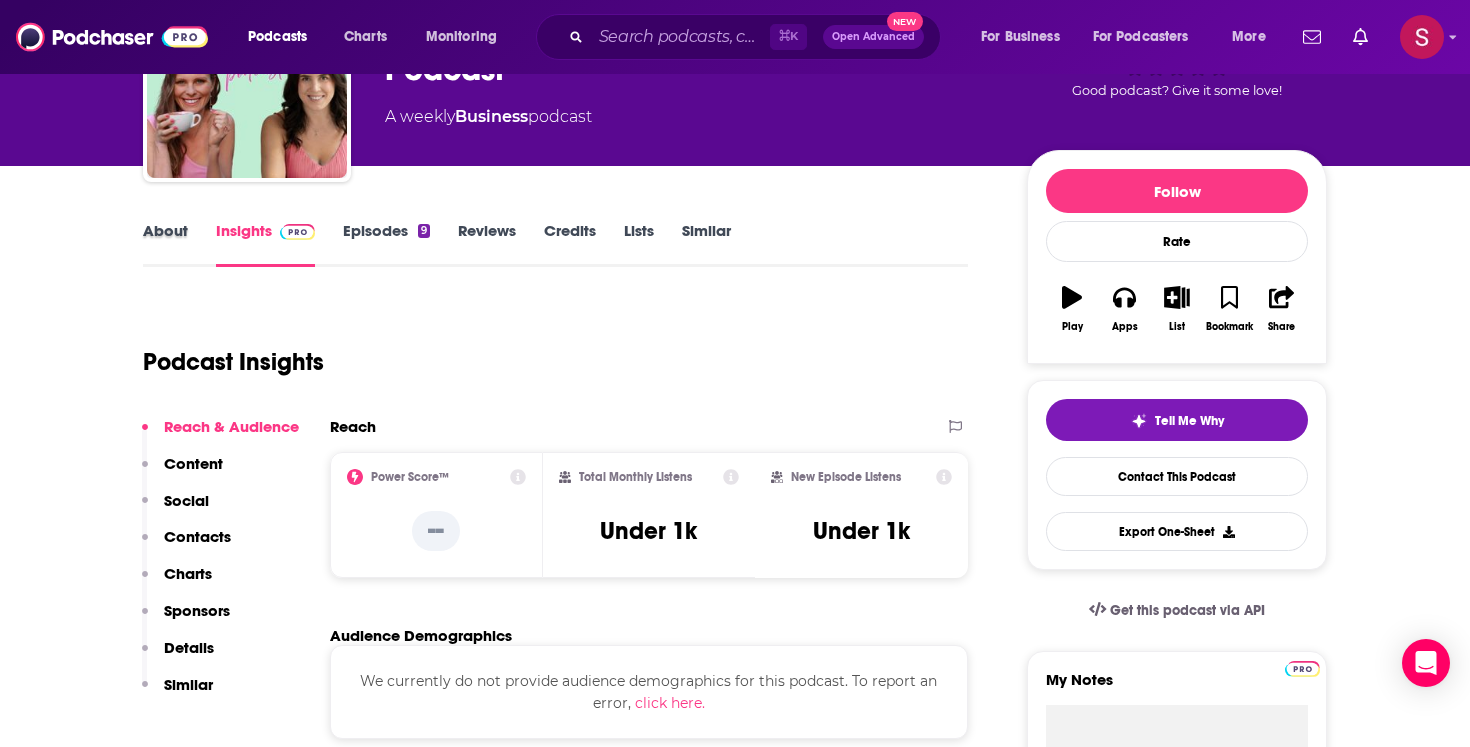 click on "About" at bounding box center (179, 244) 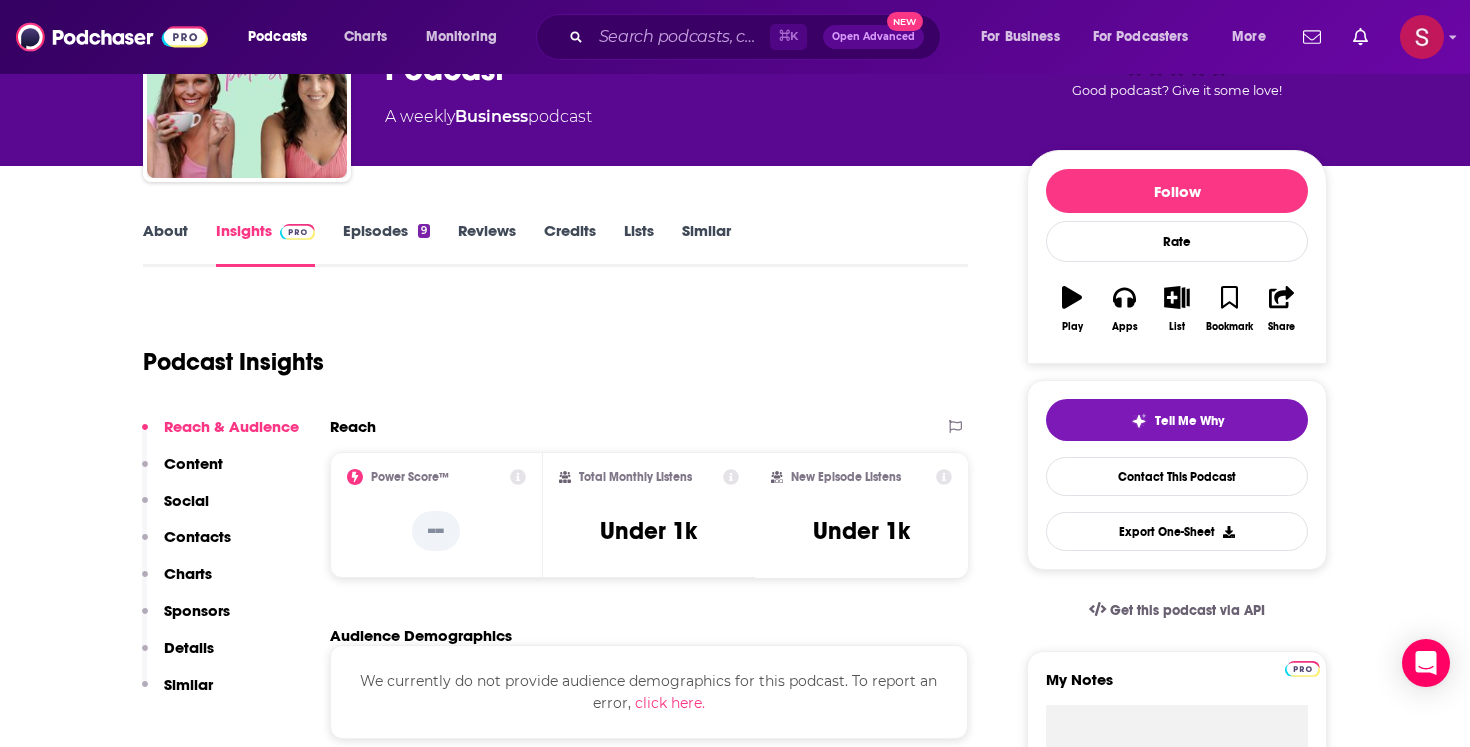 click on "About" at bounding box center (165, 244) 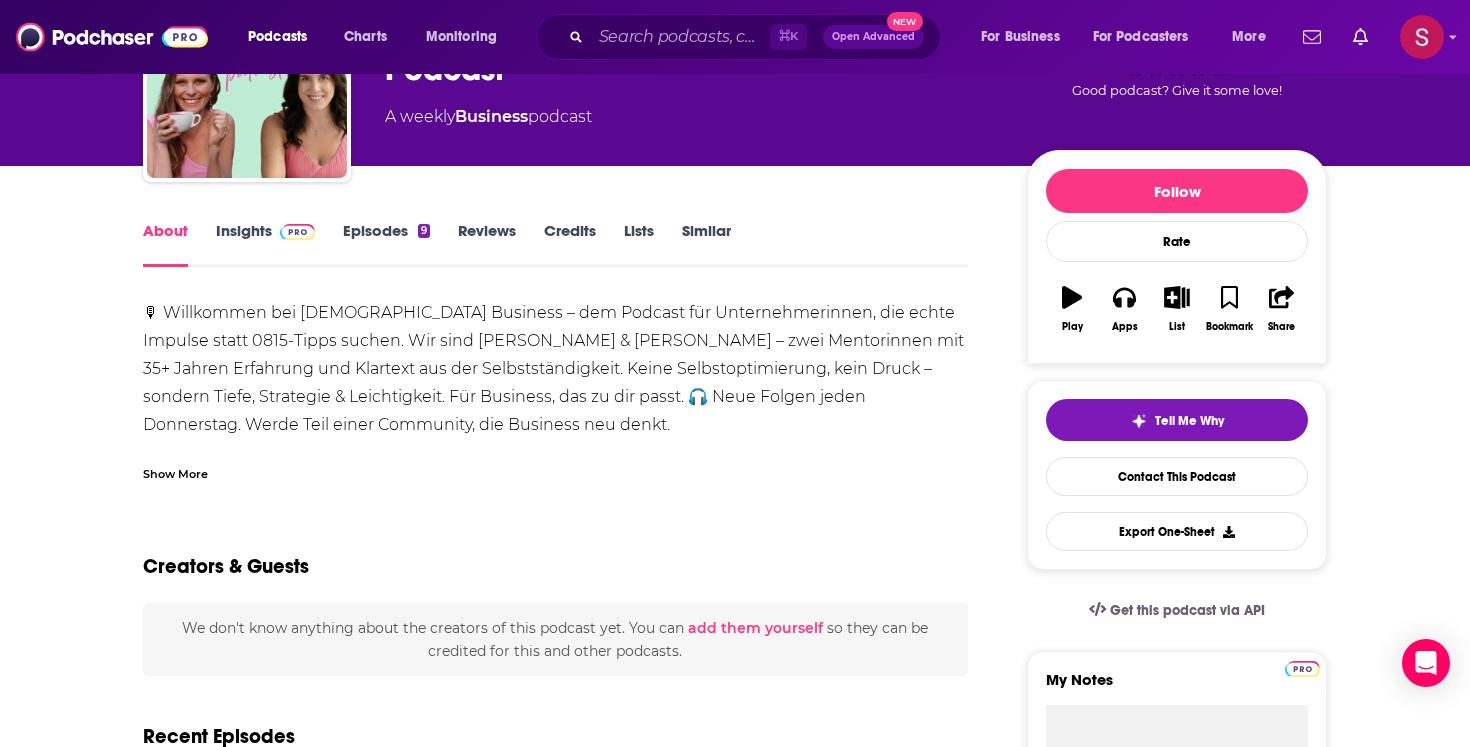 scroll, scrollTop: 0, scrollLeft: 0, axis: both 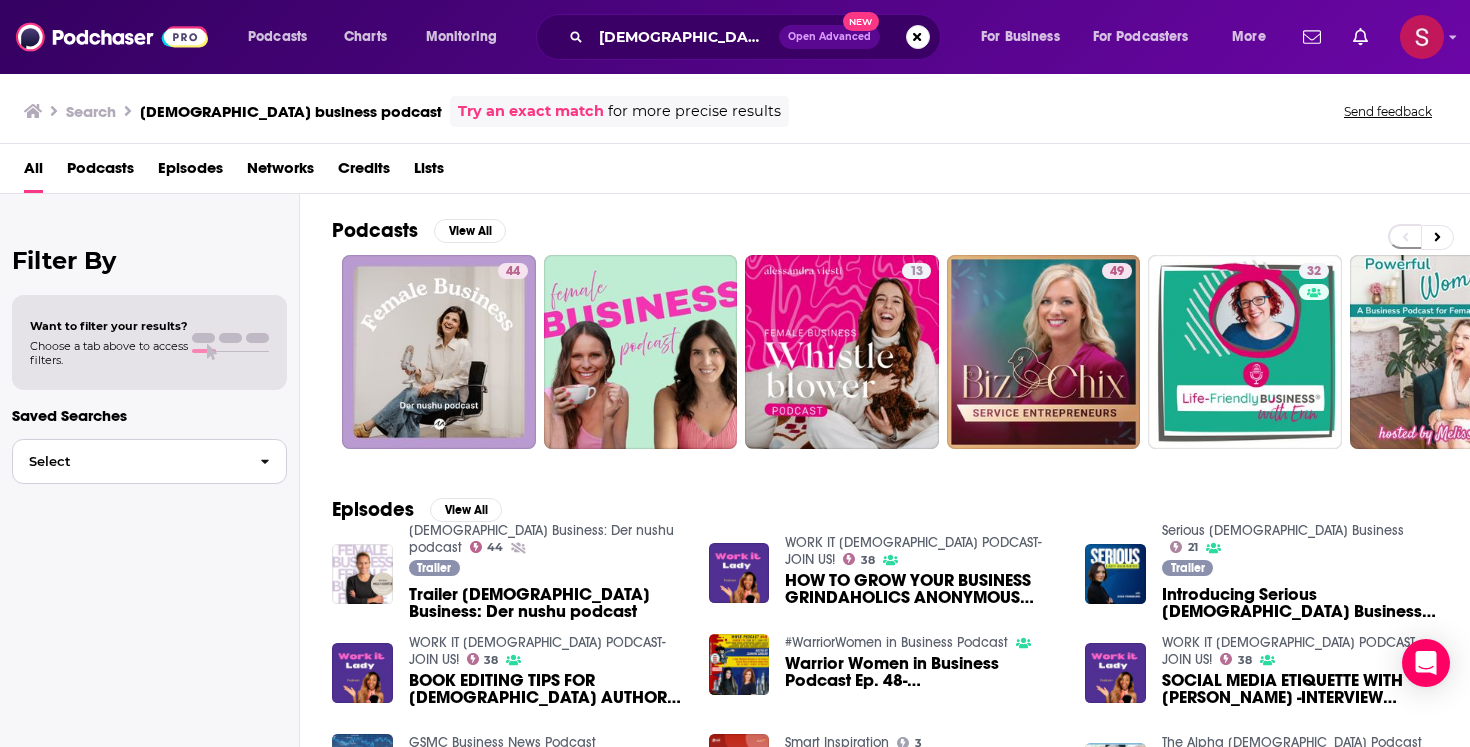 click on "Select" at bounding box center (128, 461) 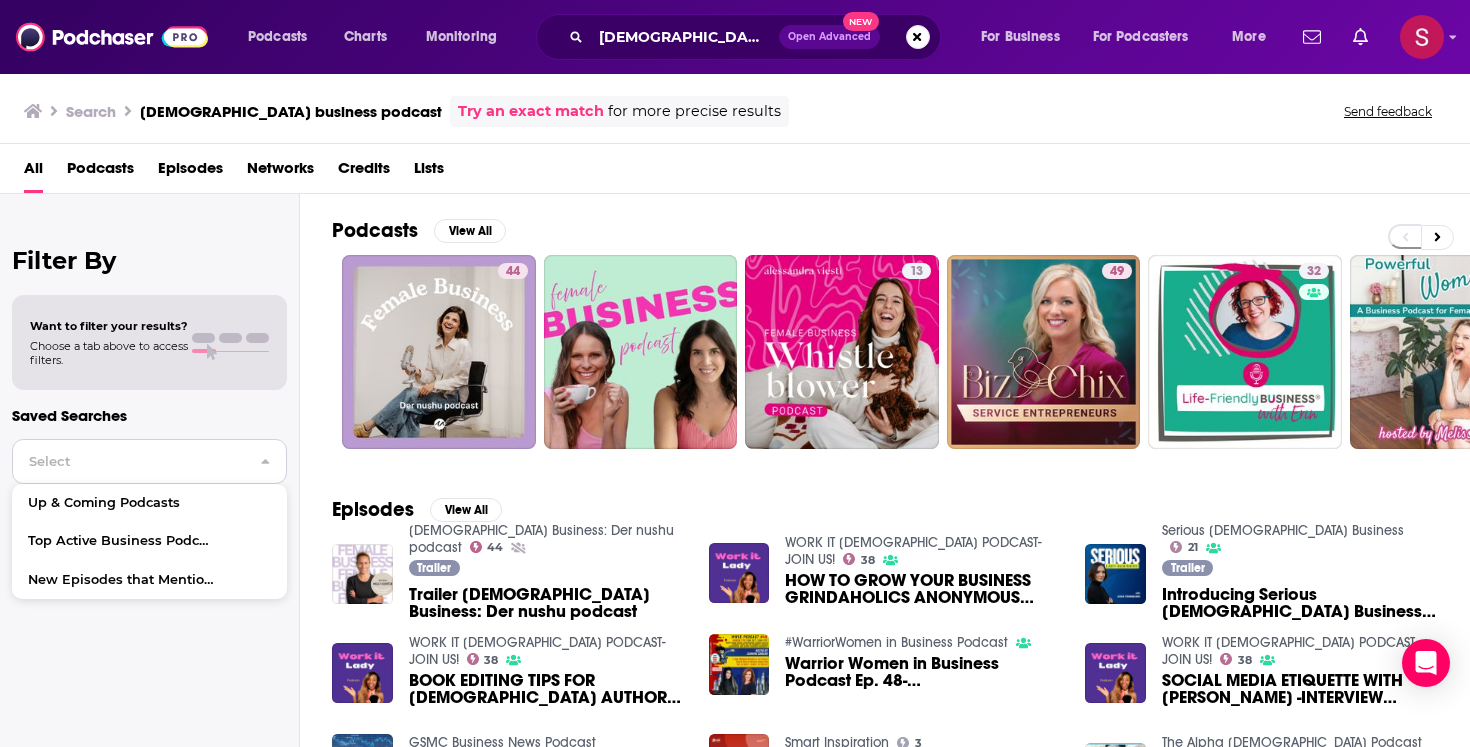 click on "Select" at bounding box center (128, 461) 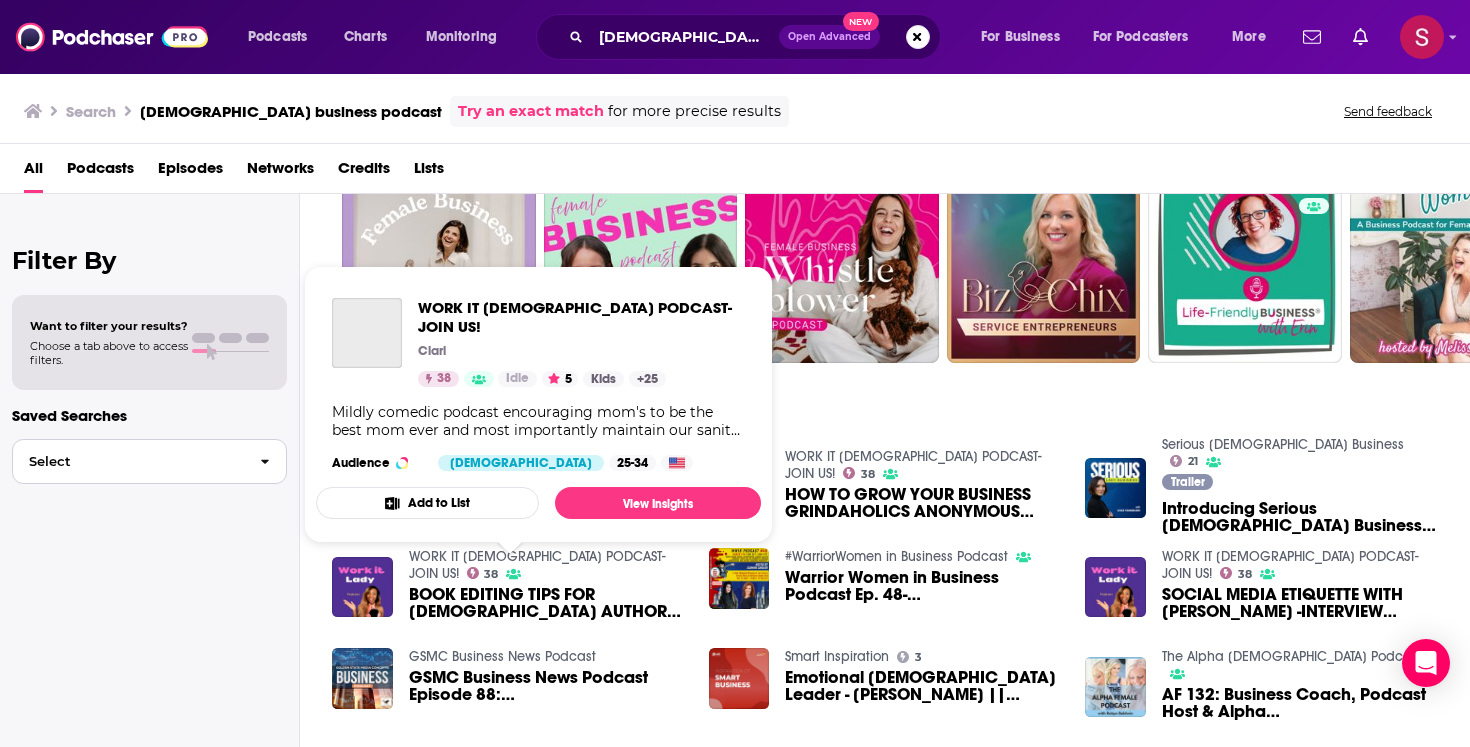 scroll, scrollTop: 82, scrollLeft: 0, axis: vertical 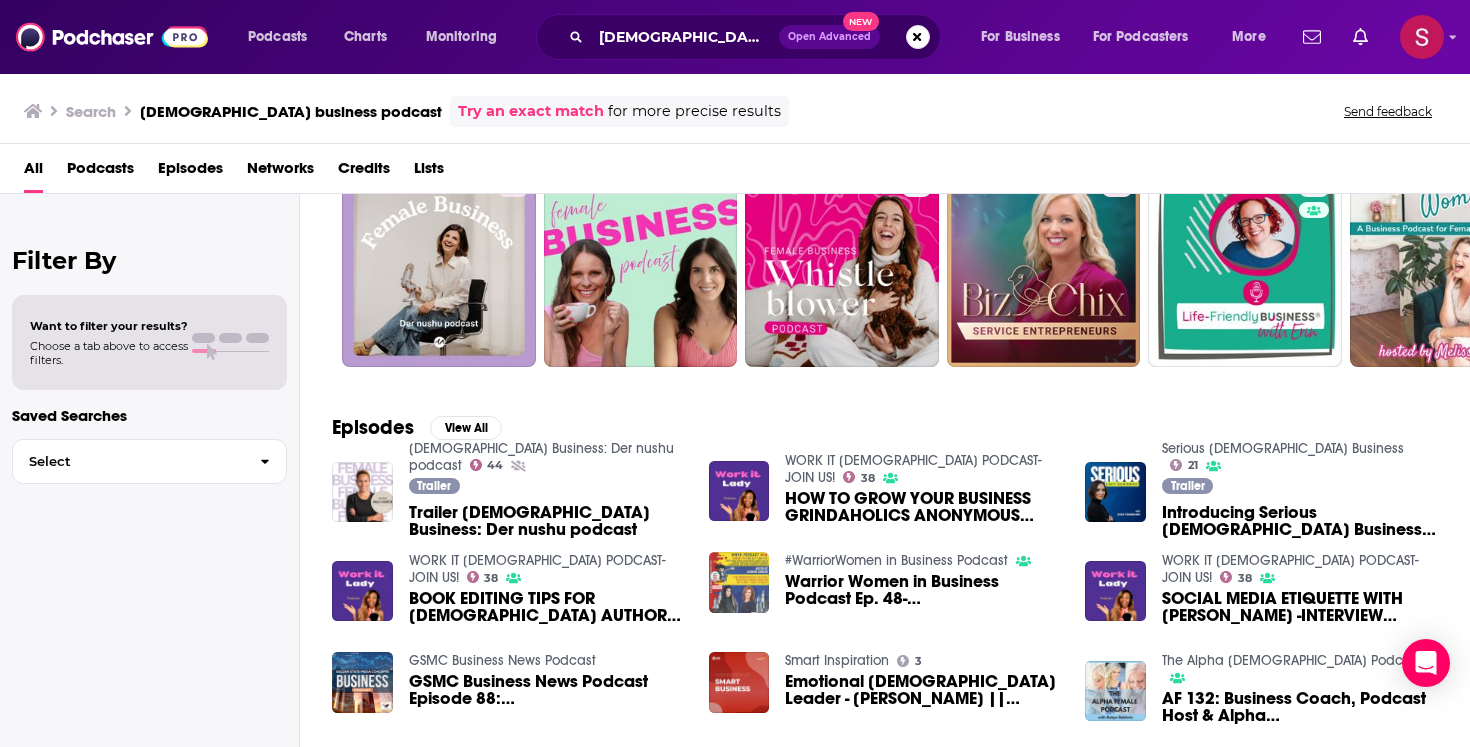 click at bounding box center [739, 582] 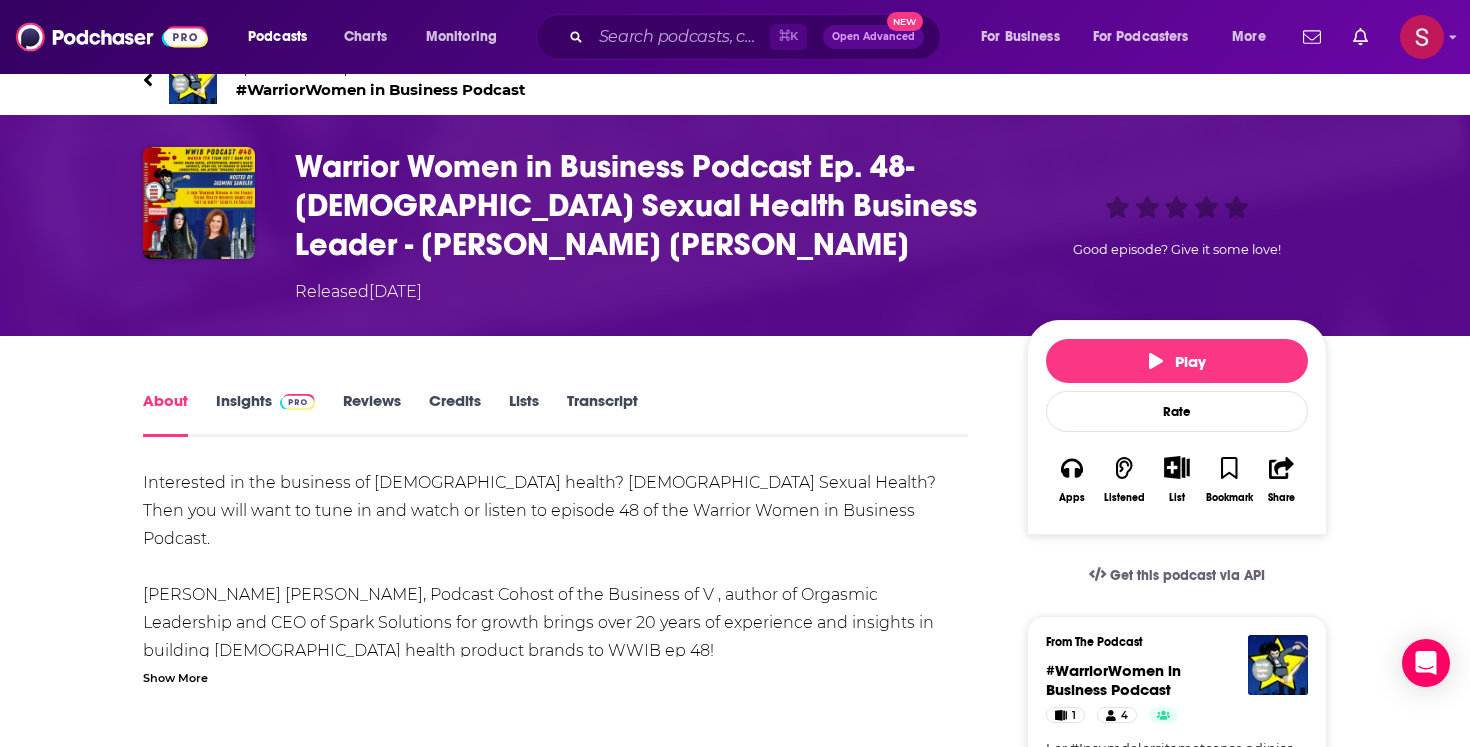 scroll, scrollTop: 0, scrollLeft: 0, axis: both 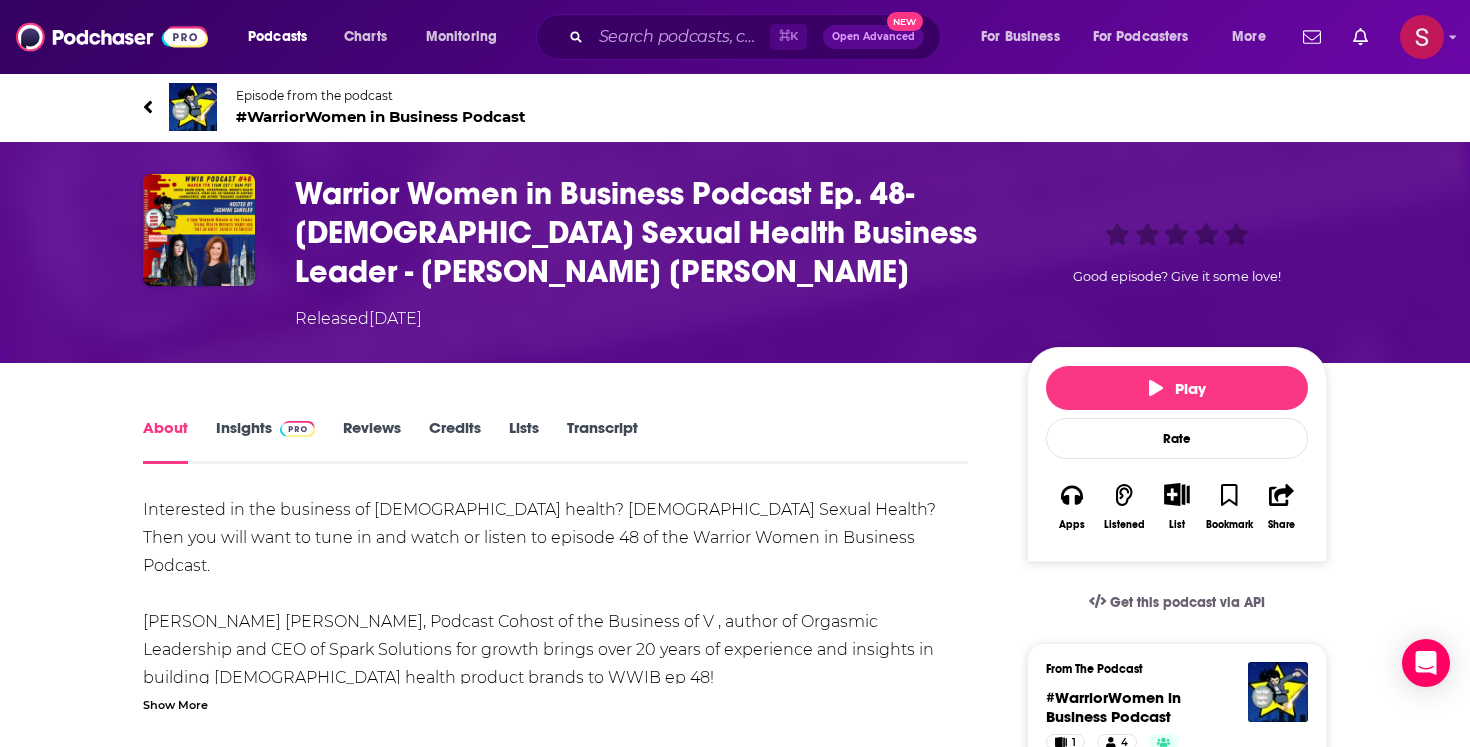 click on "#WarriorWomen in Business Podcast" at bounding box center (381, 116) 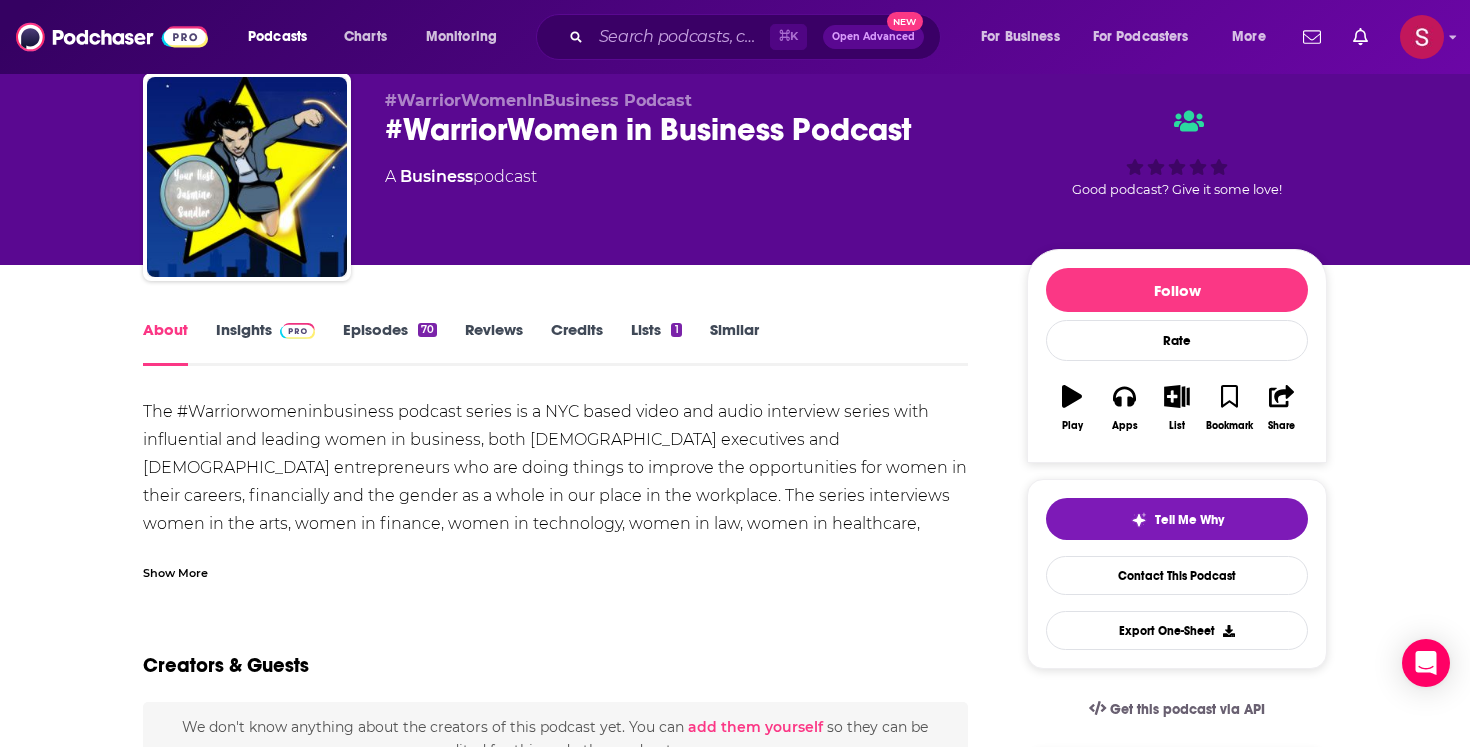 scroll, scrollTop: 0, scrollLeft: 0, axis: both 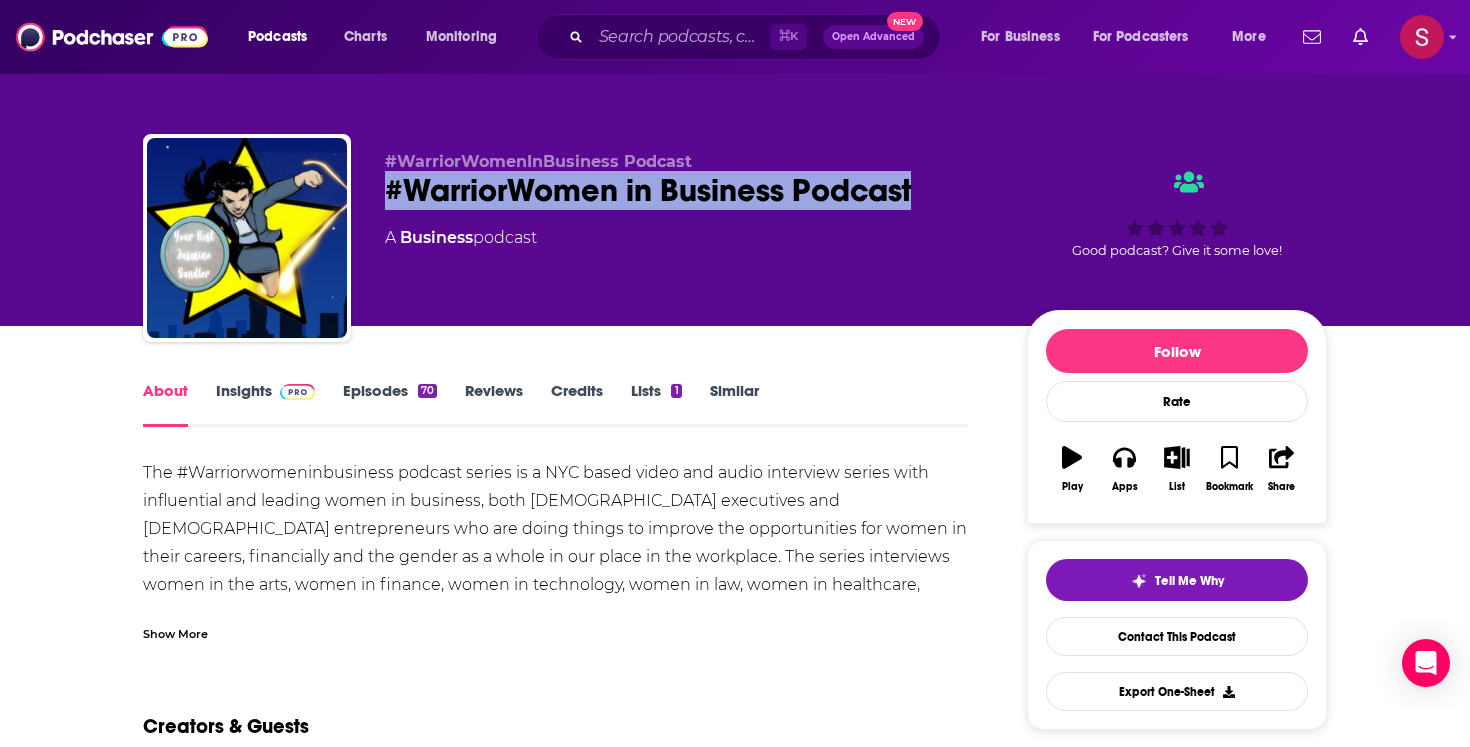 drag, startPoint x: 378, startPoint y: 191, endPoint x: 997, endPoint y: 192, distance: 619.0008 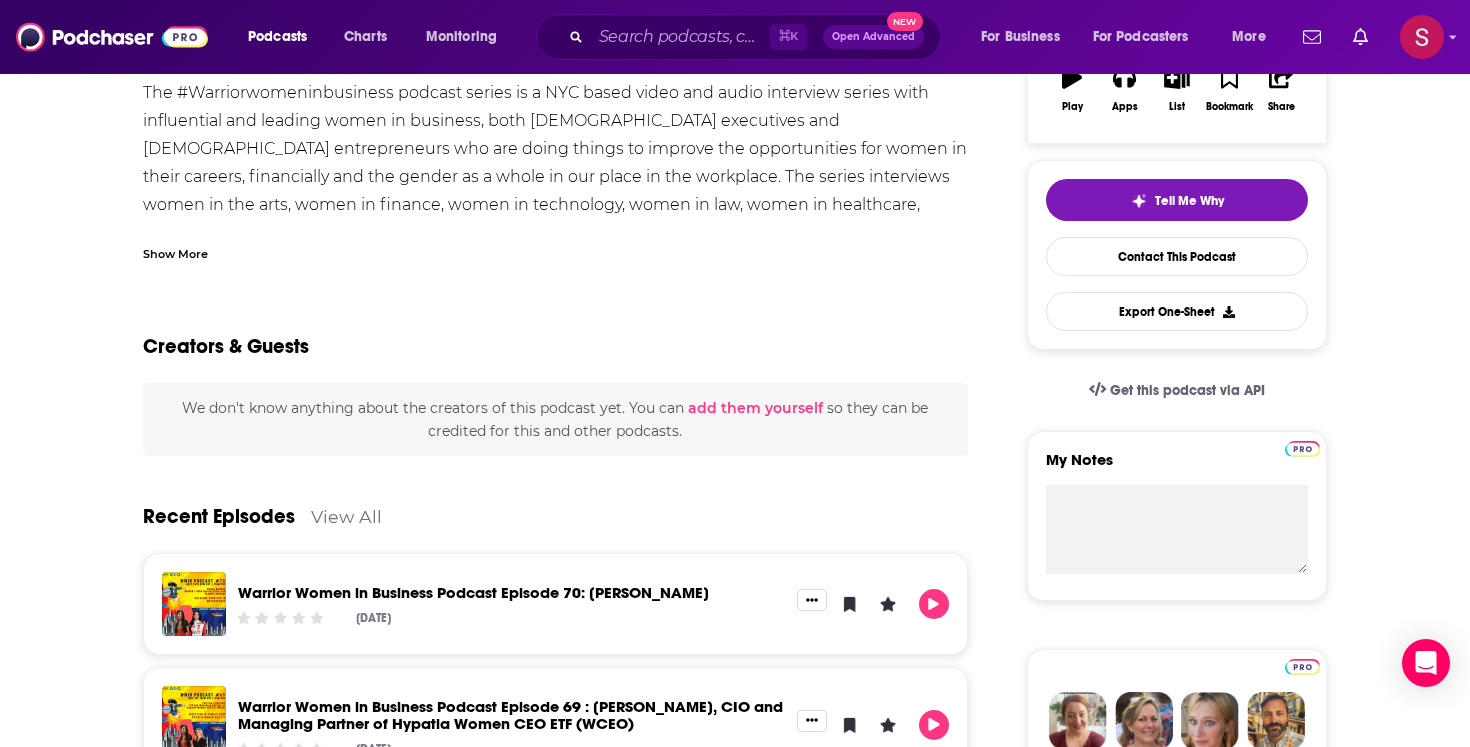 scroll, scrollTop: 276, scrollLeft: 0, axis: vertical 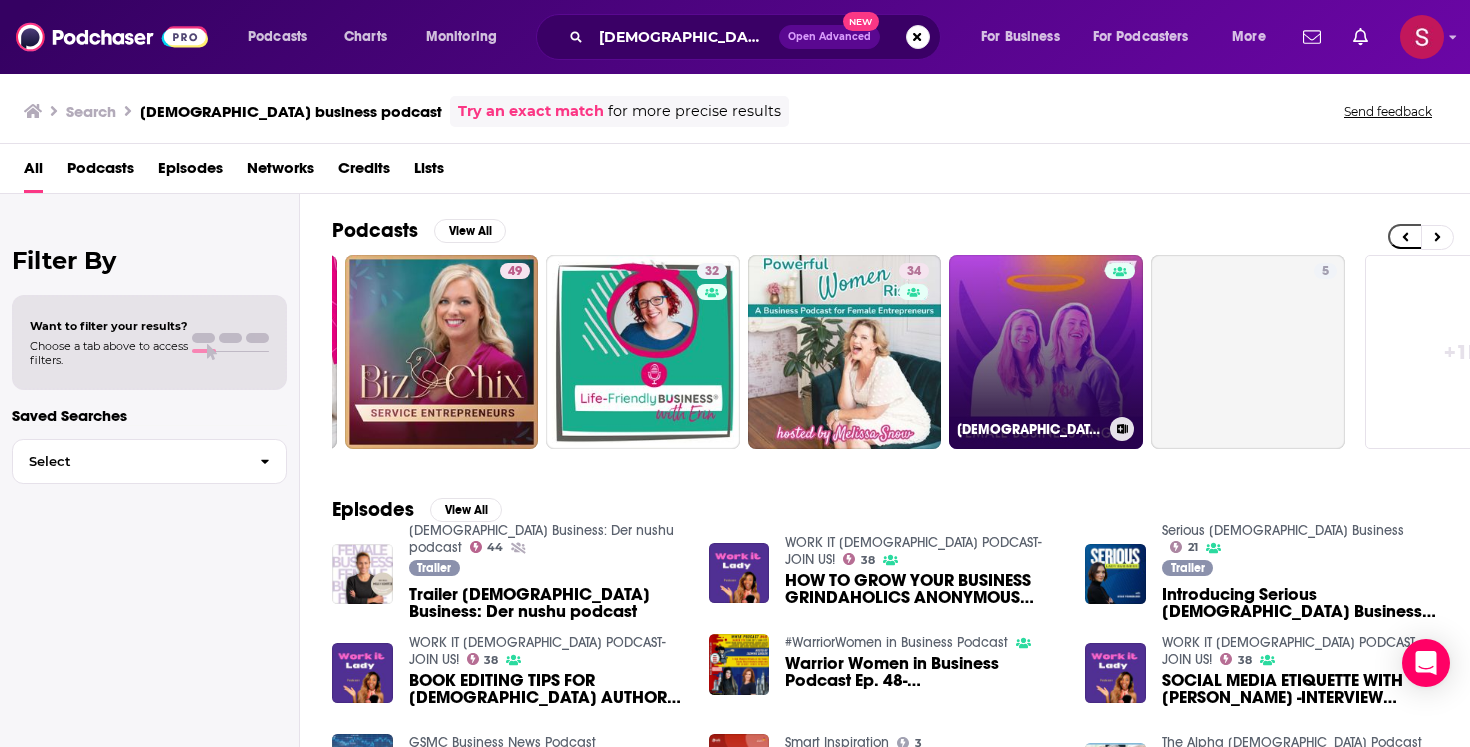 click on "[DEMOGRAPHIC_DATA] Business Angels Podcast" at bounding box center (1046, 352) 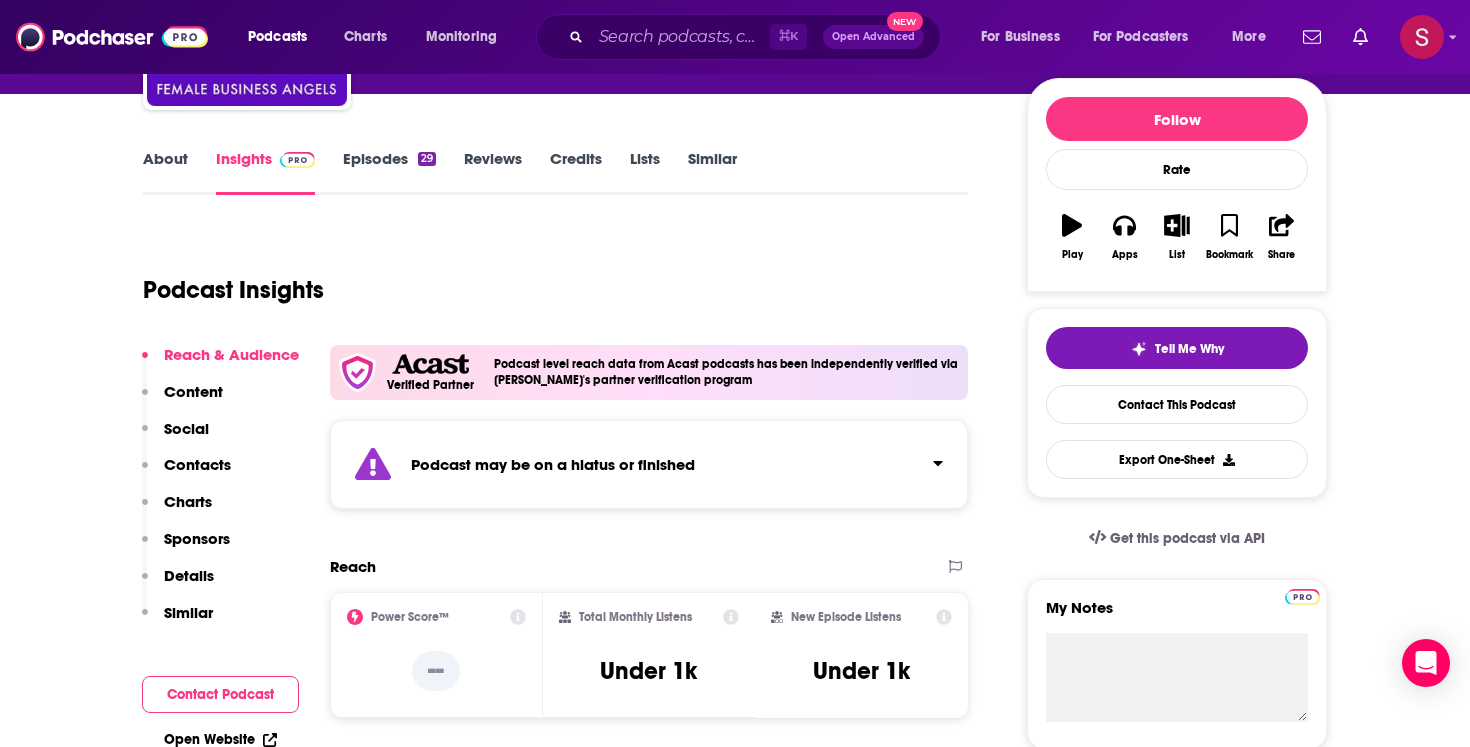 scroll, scrollTop: 234, scrollLeft: 0, axis: vertical 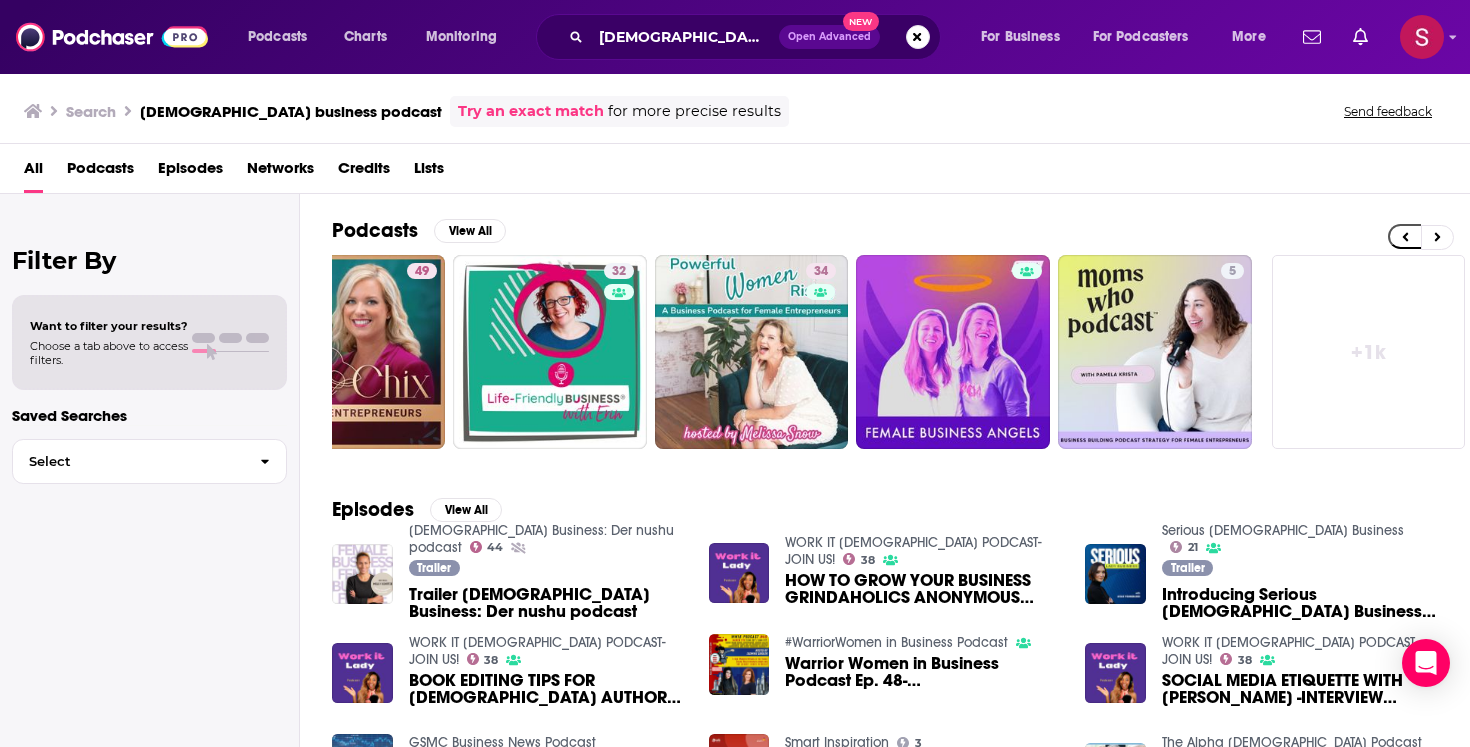 click on "Podcasts" at bounding box center [100, 172] 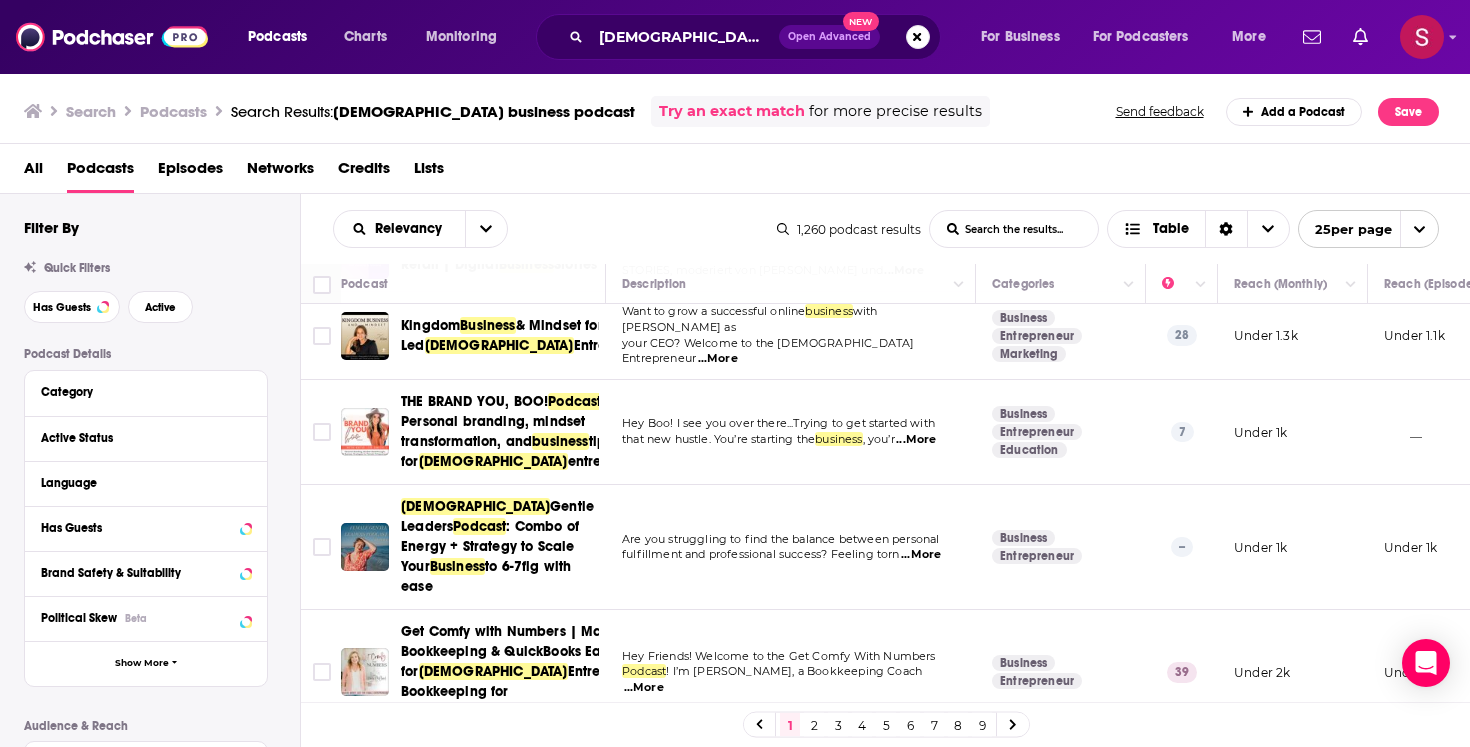 scroll, scrollTop: 1908, scrollLeft: 0, axis: vertical 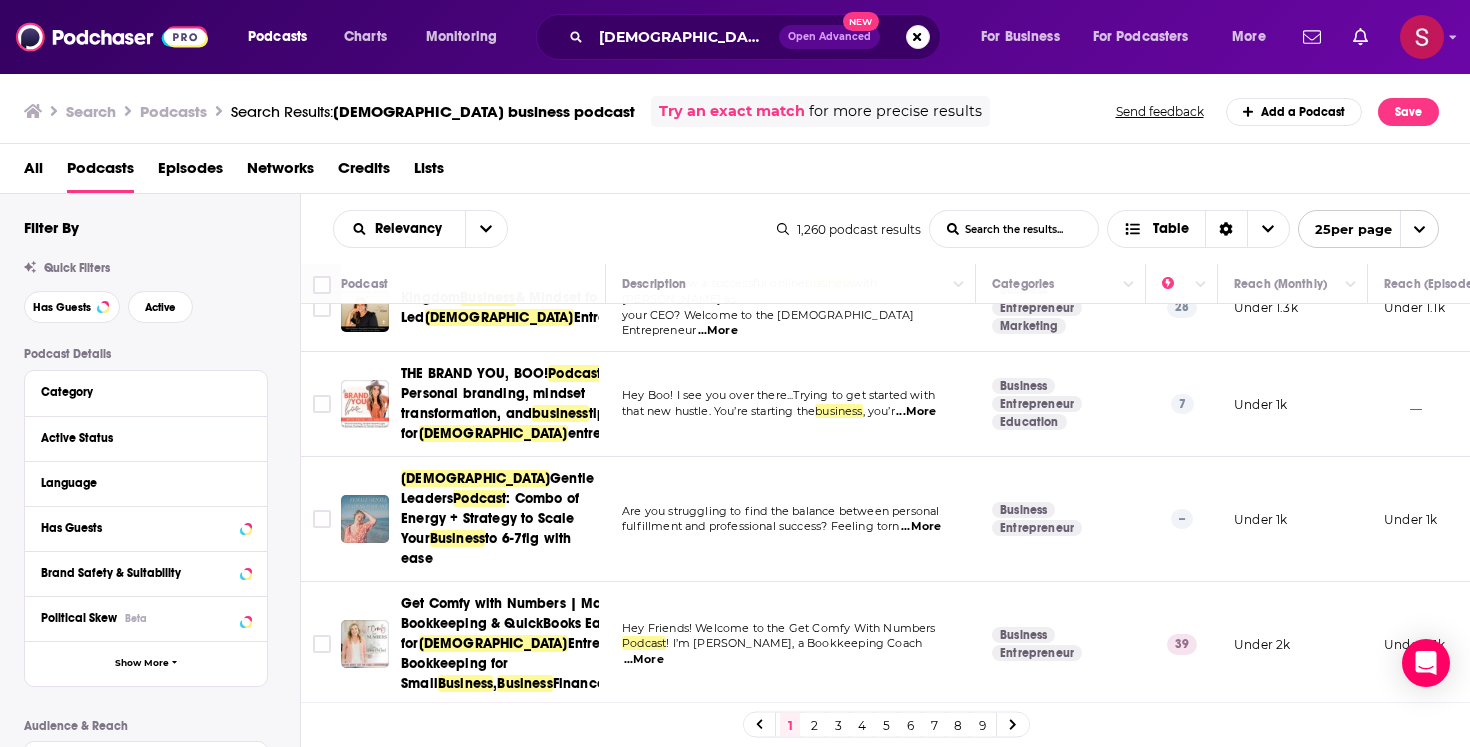 click at bounding box center [365, 519] 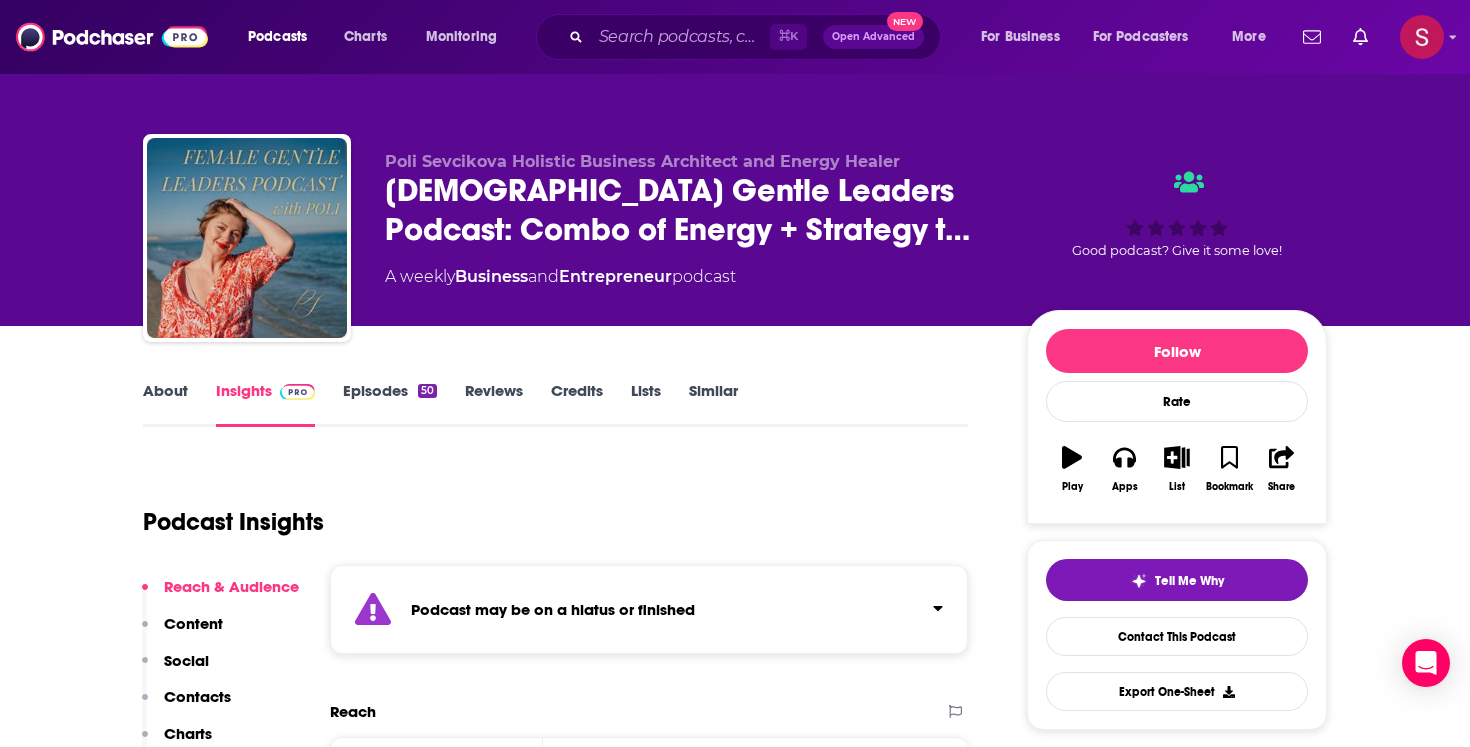 scroll, scrollTop: 37, scrollLeft: 0, axis: vertical 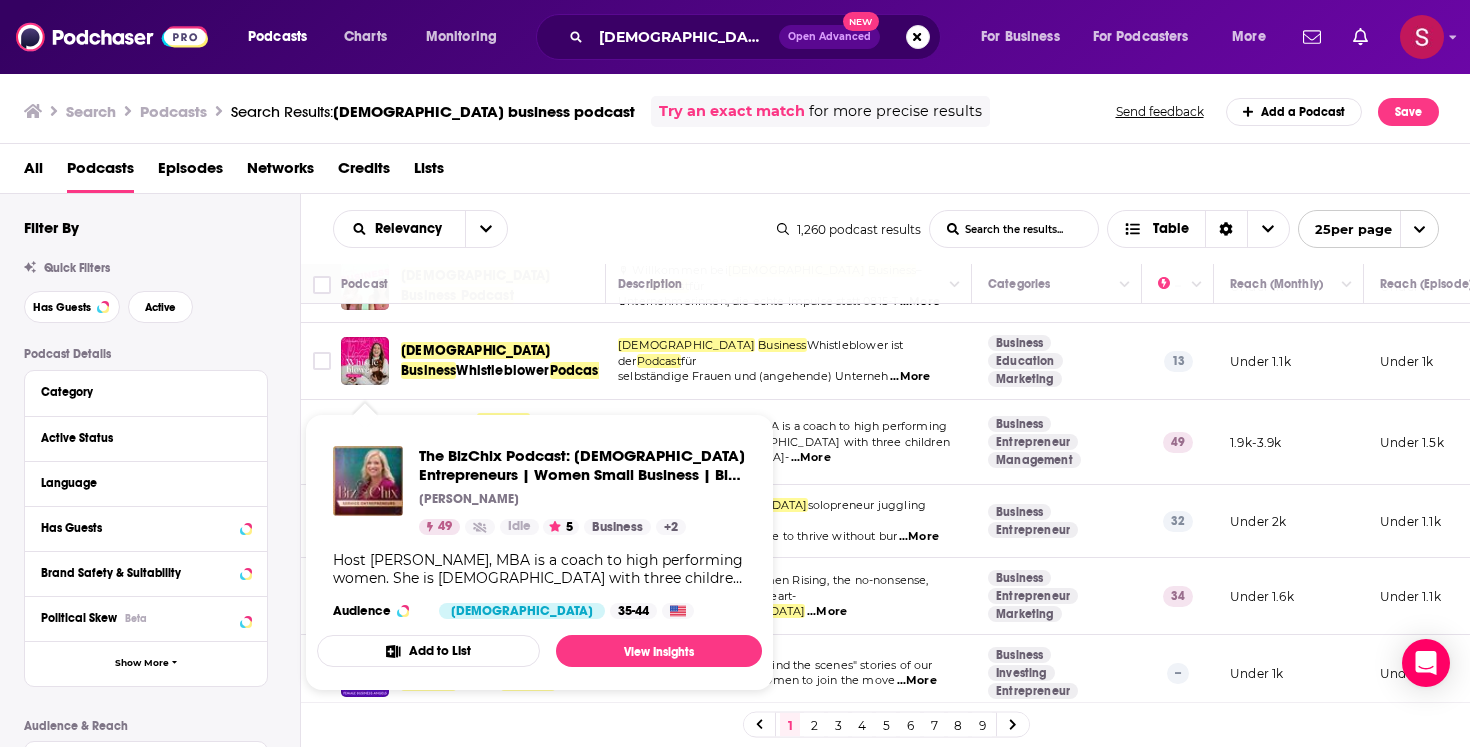 click on "Podcast Details Category Active Status Language Has Guests Brand Safety & Suitability Political Skew Beta Show More Audience & Reach Power Score™ Reach (Monthly) Reach (Episode Average) Gender Age Income Show More" at bounding box center (162, 702) 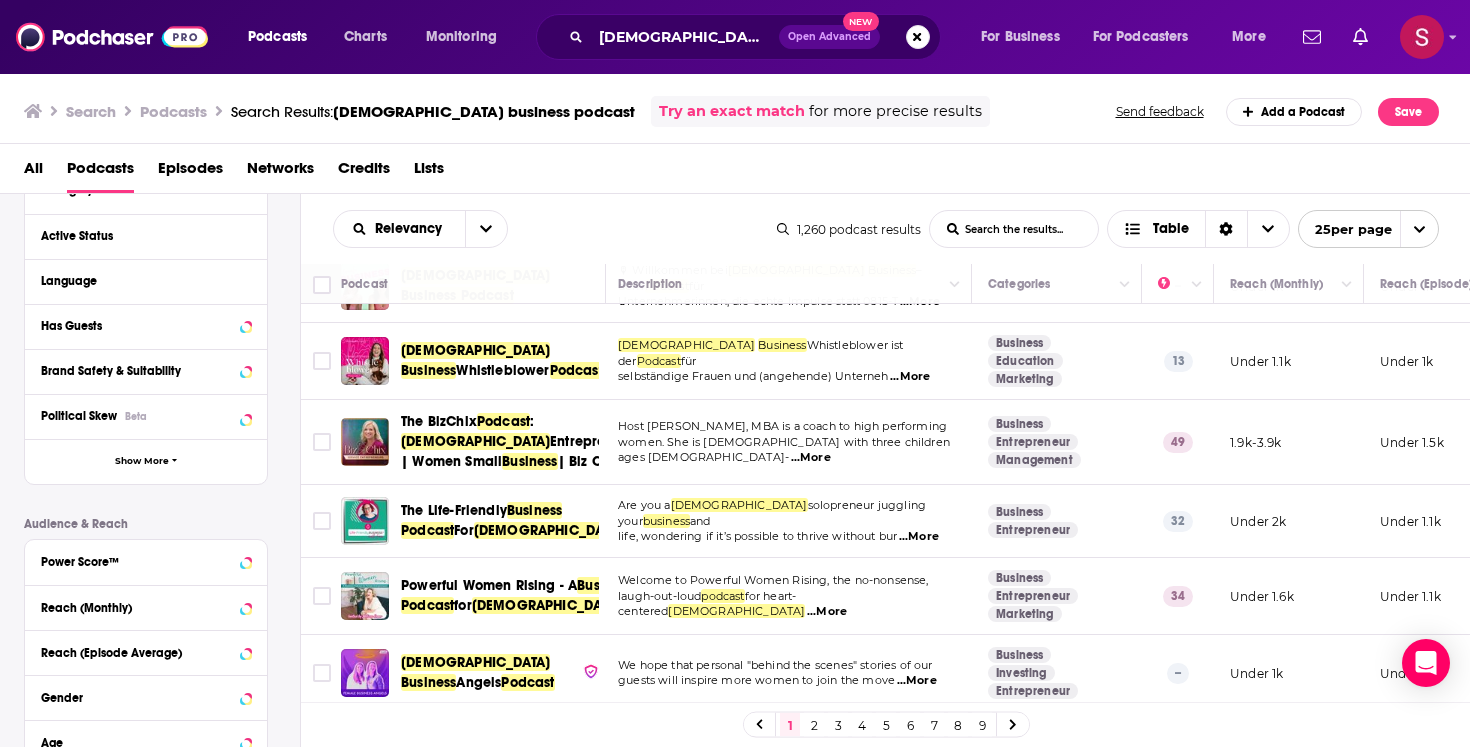 scroll, scrollTop: 179, scrollLeft: 0, axis: vertical 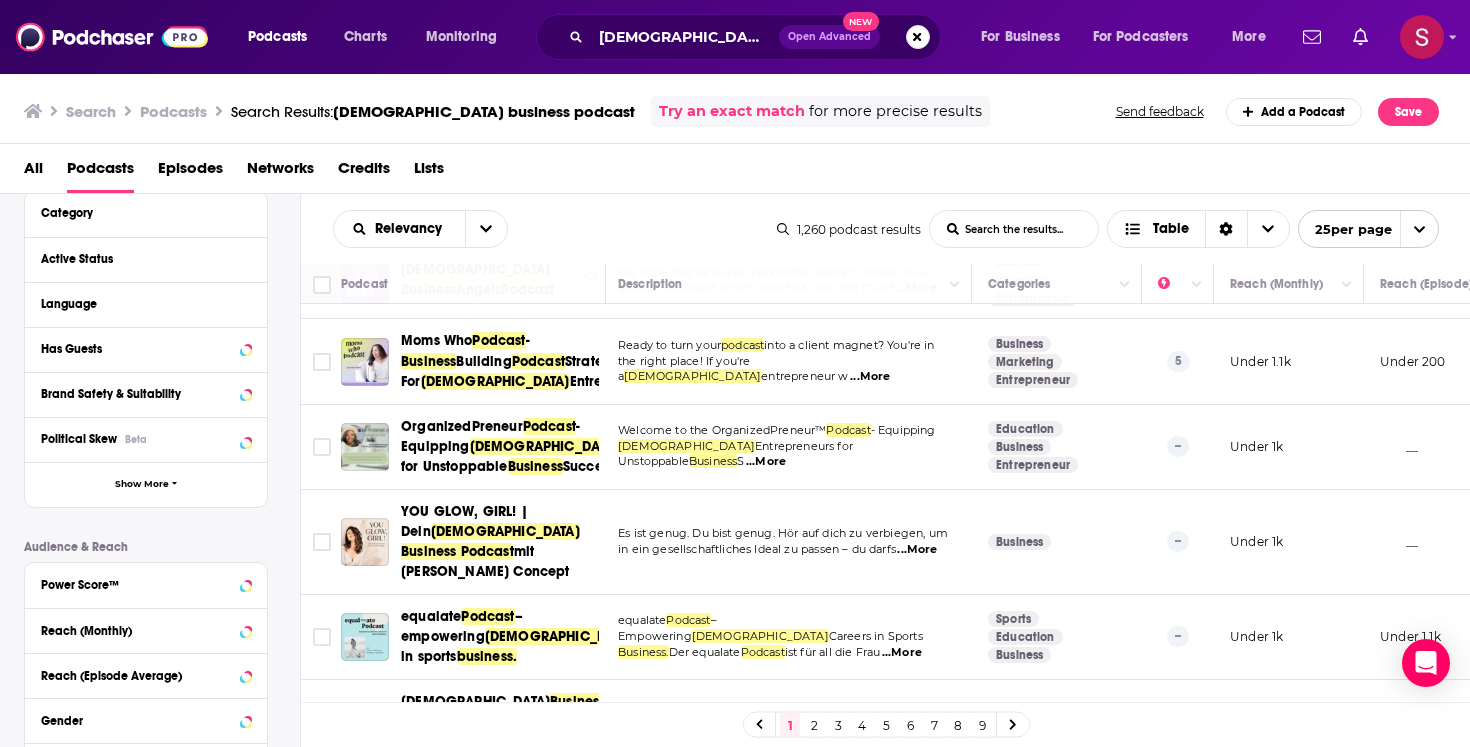 click 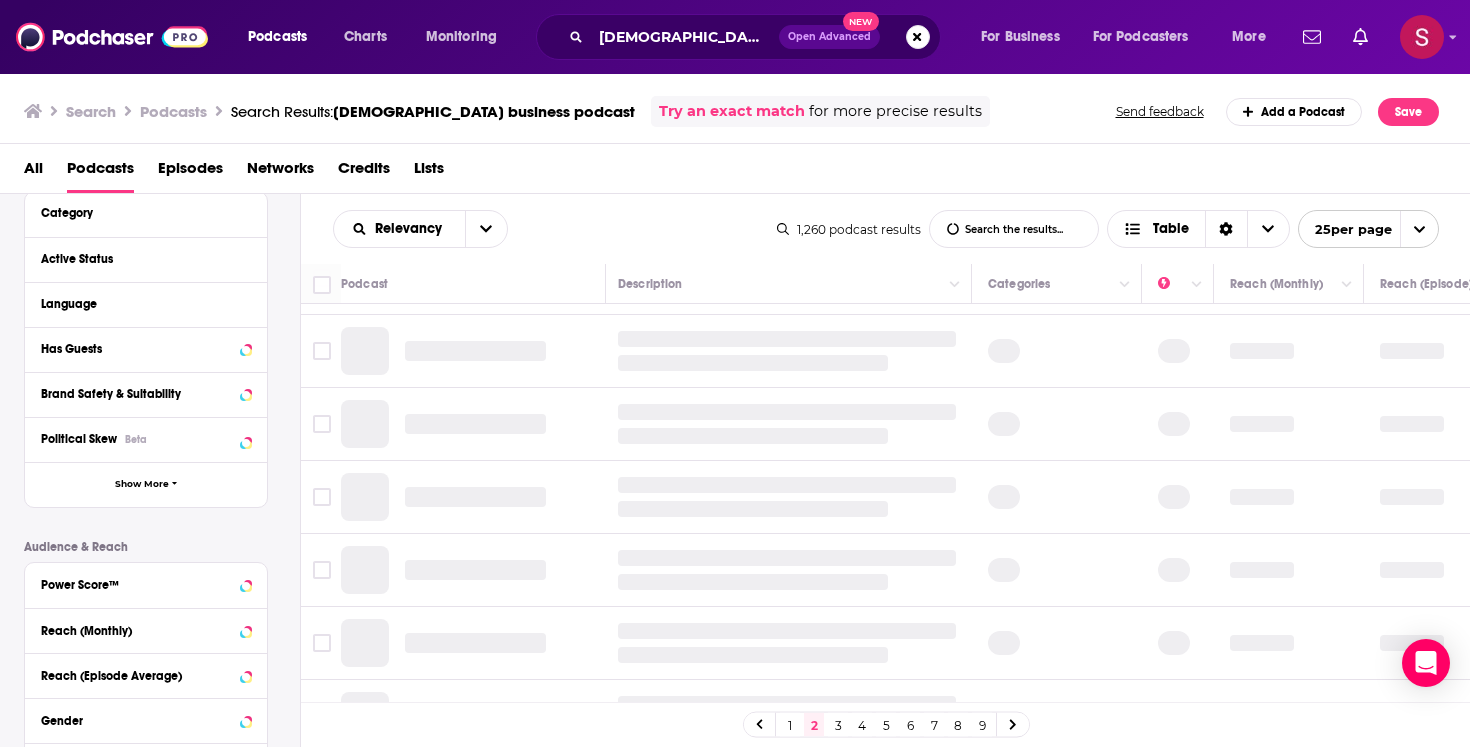 scroll, scrollTop: 0, scrollLeft: 4, axis: horizontal 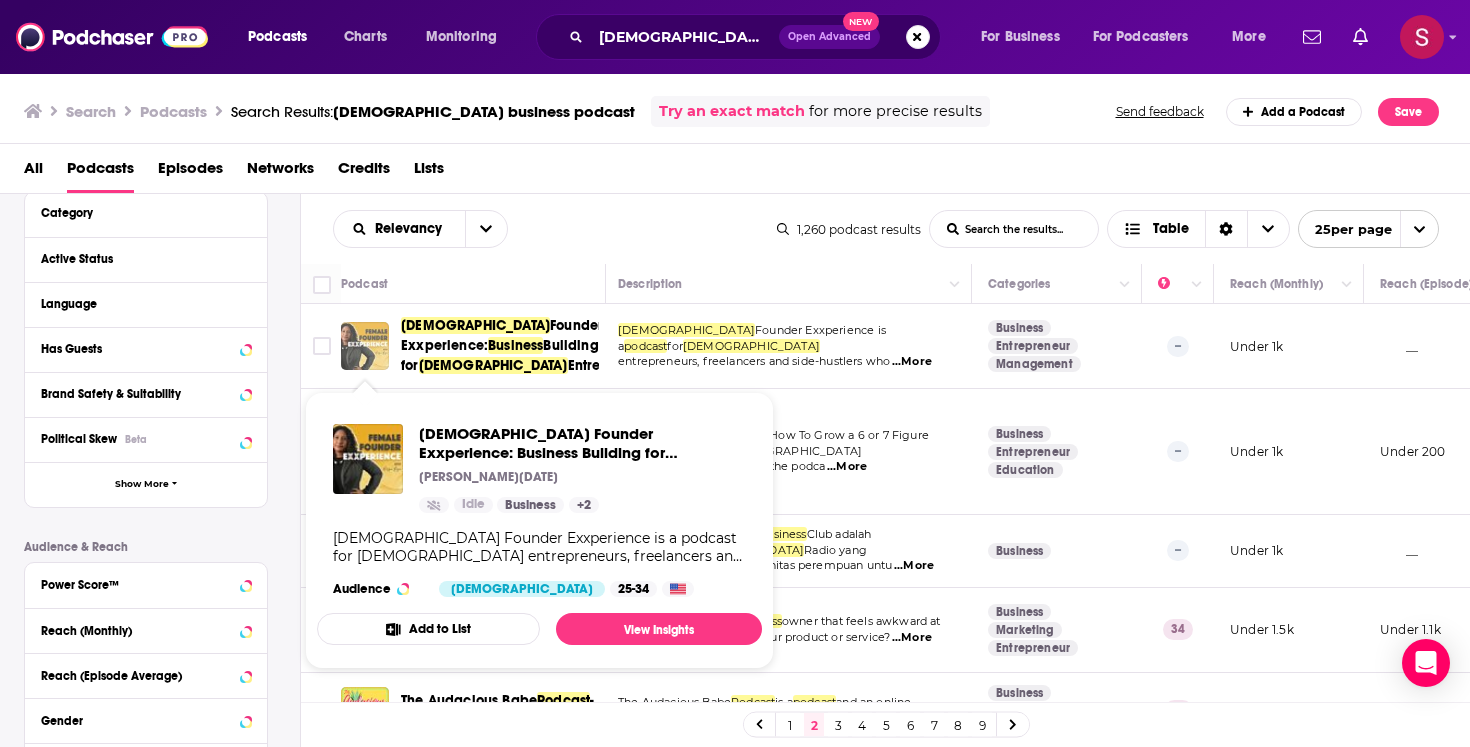 click at bounding box center (365, 346) 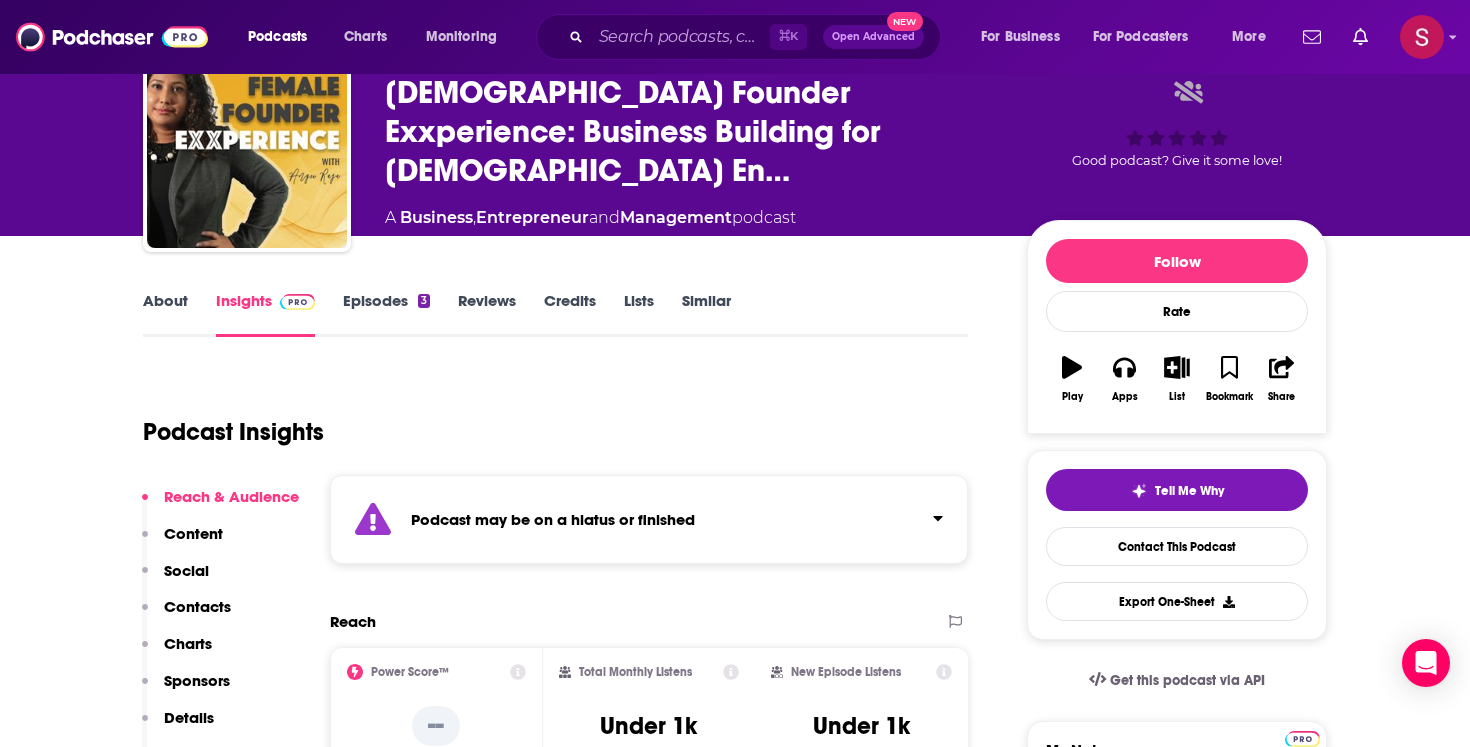 scroll, scrollTop: 94, scrollLeft: 0, axis: vertical 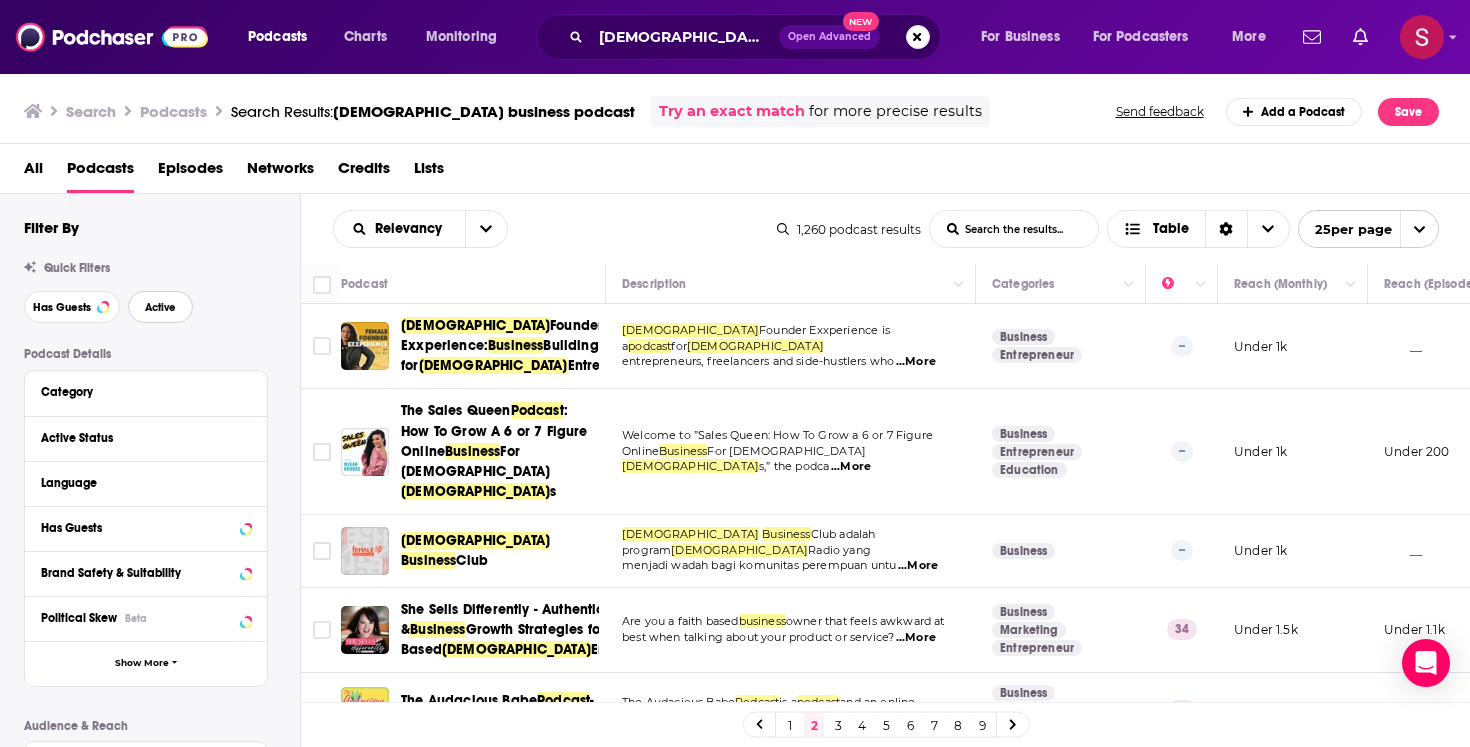 click on "Active" at bounding box center [160, 307] 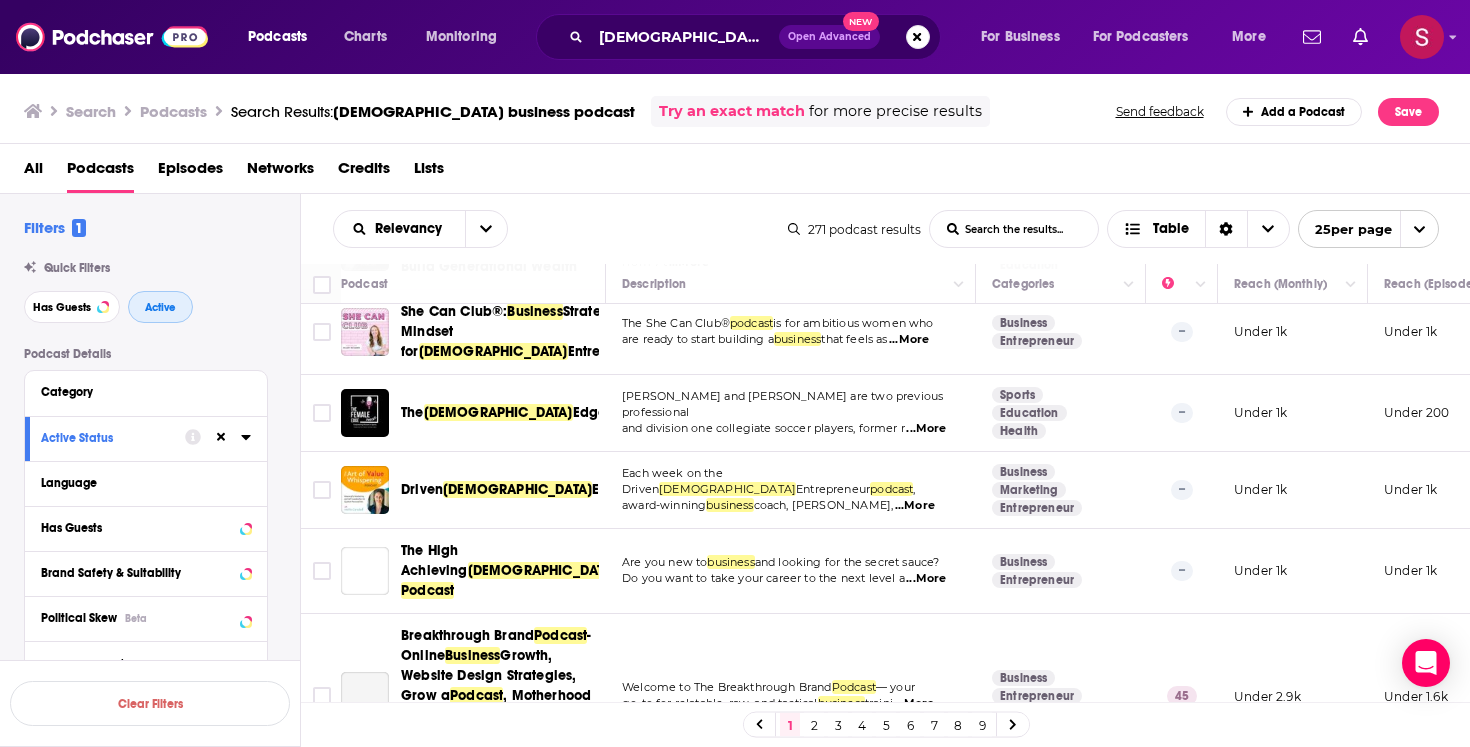 scroll, scrollTop: 1523, scrollLeft: 0, axis: vertical 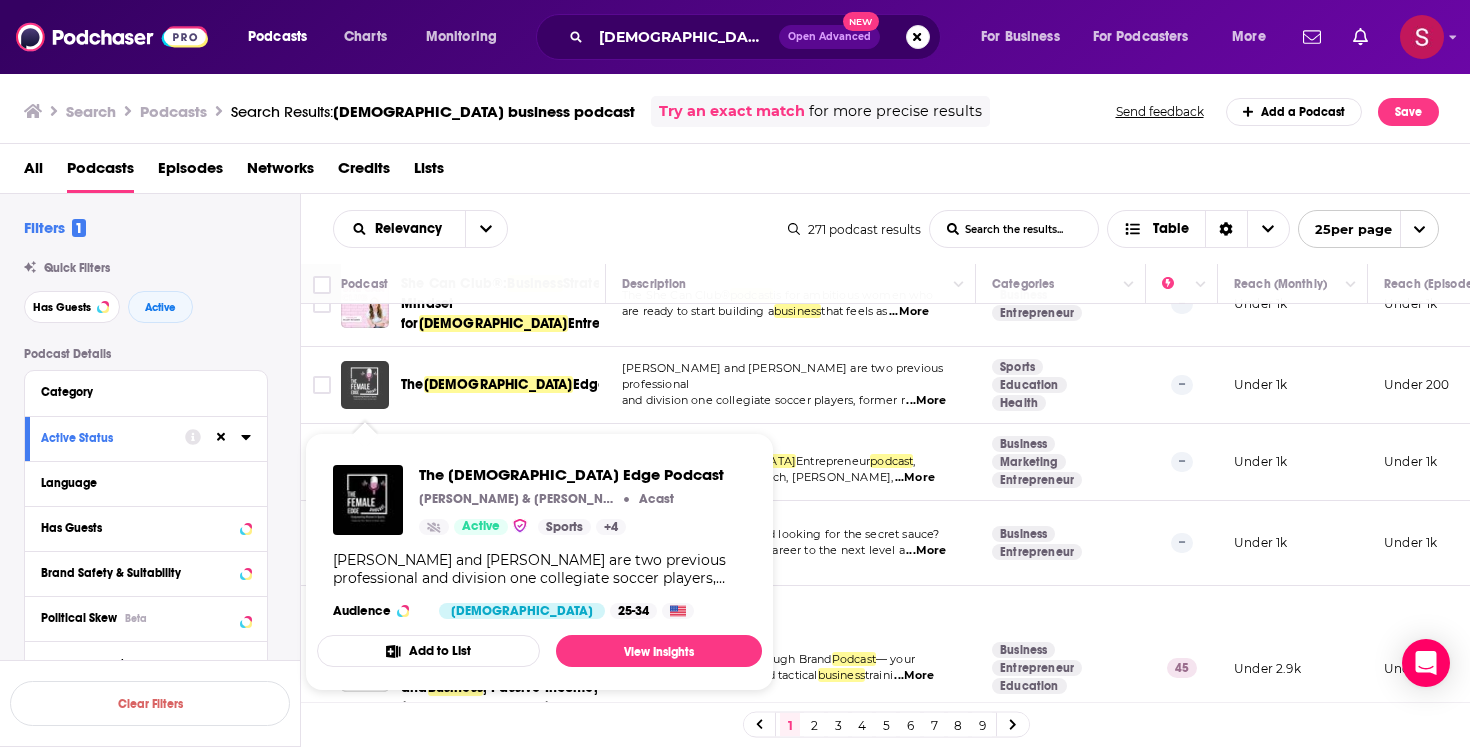 click on "Podcasts Charts Monitoring [DEMOGRAPHIC_DATA] business podcast Open Advanced New For Business For Podcasters More Podcasts Charts Monitoring For Business For Podcasters More Search Podcasts Search Results:   [DEMOGRAPHIC_DATA] business podcast Try an exact match for more precise results Send feedback Add a Podcast Save All Podcasts Episodes Networks Credits Lists Filters 1 Quick Filters Has Guests Active Podcast Details Category Active Status Language Has Guests Brand Safety & Suitability Political Skew Beta Show More Audience & Reach Power Score™ Reach (Monthly) Reach (Episode Average) Gender Age Income Show More Saved Searches Select Clear Filters Relevancy List Search Input Search the results... Table 271   podcast   results List Search Input Search the results... Table 25  per page Podcast Description Categories Reach (Monthly) Reach (Episode) Top Country [DEMOGRAPHIC_DATA]   Business : Der nushu  podcast Ein  Podcast  über Karriere und Empowerment, über Frauen, Politik, Gesellschaft und Feminismus. In je  ...More Business Careers 44" at bounding box center [735, 373] 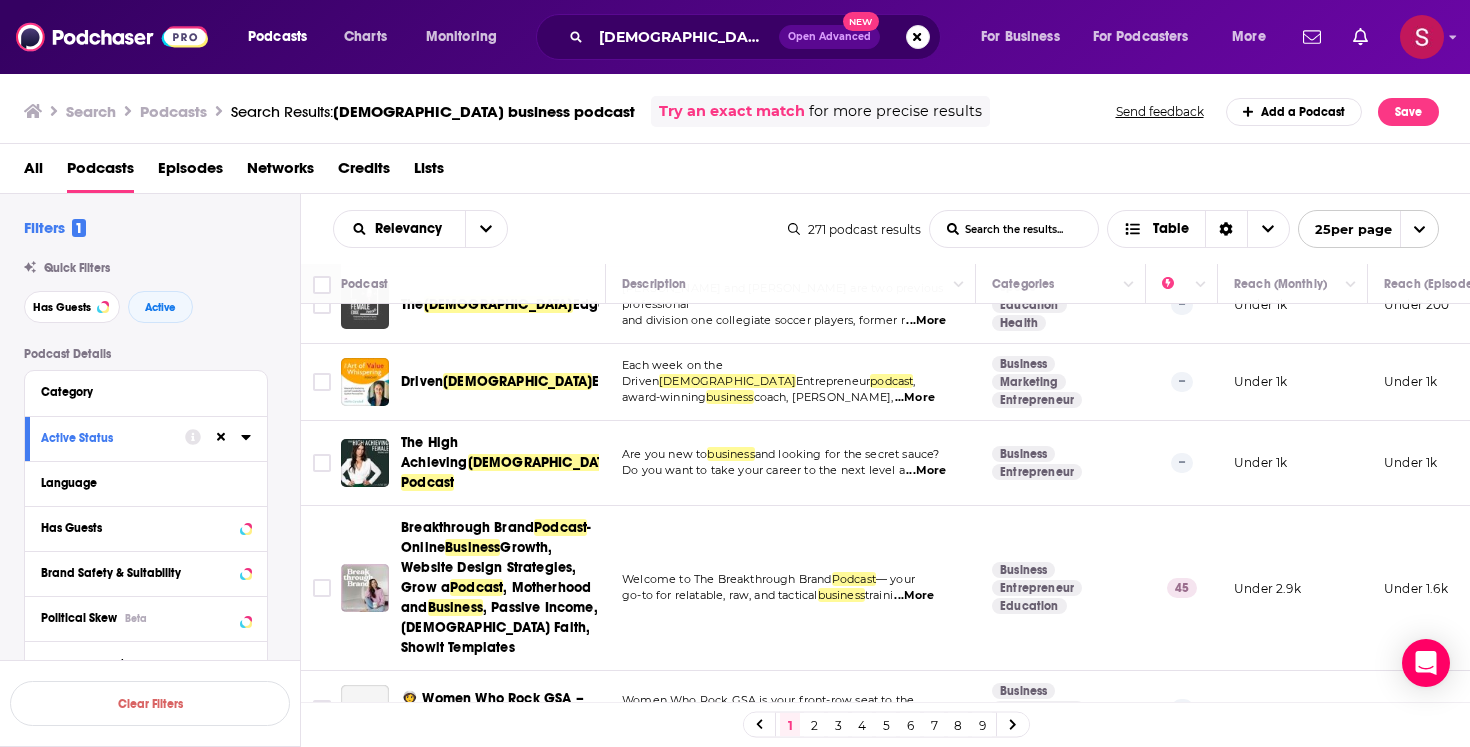 scroll, scrollTop: 1613, scrollLeft: 0, axis: vertical 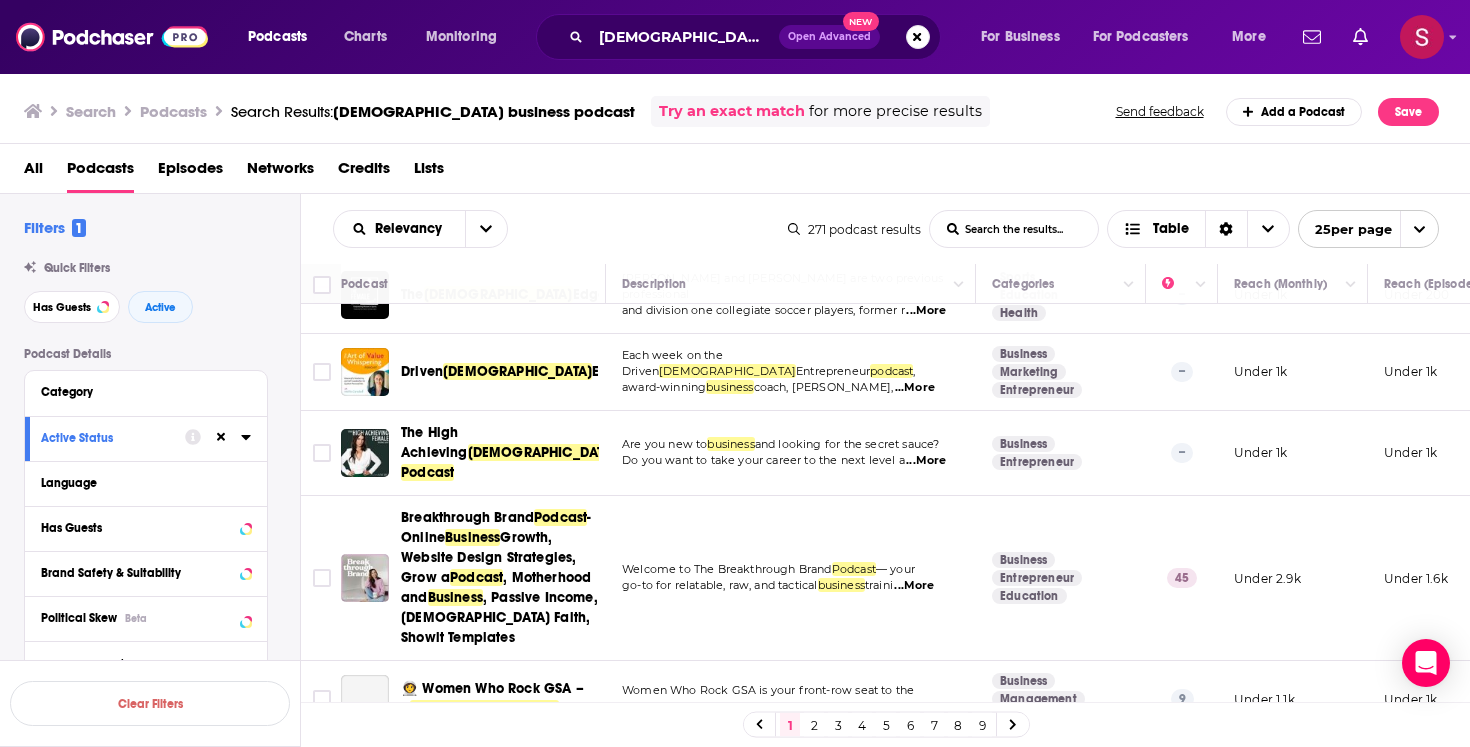 click on "...More" at bounding box center (926, 461) 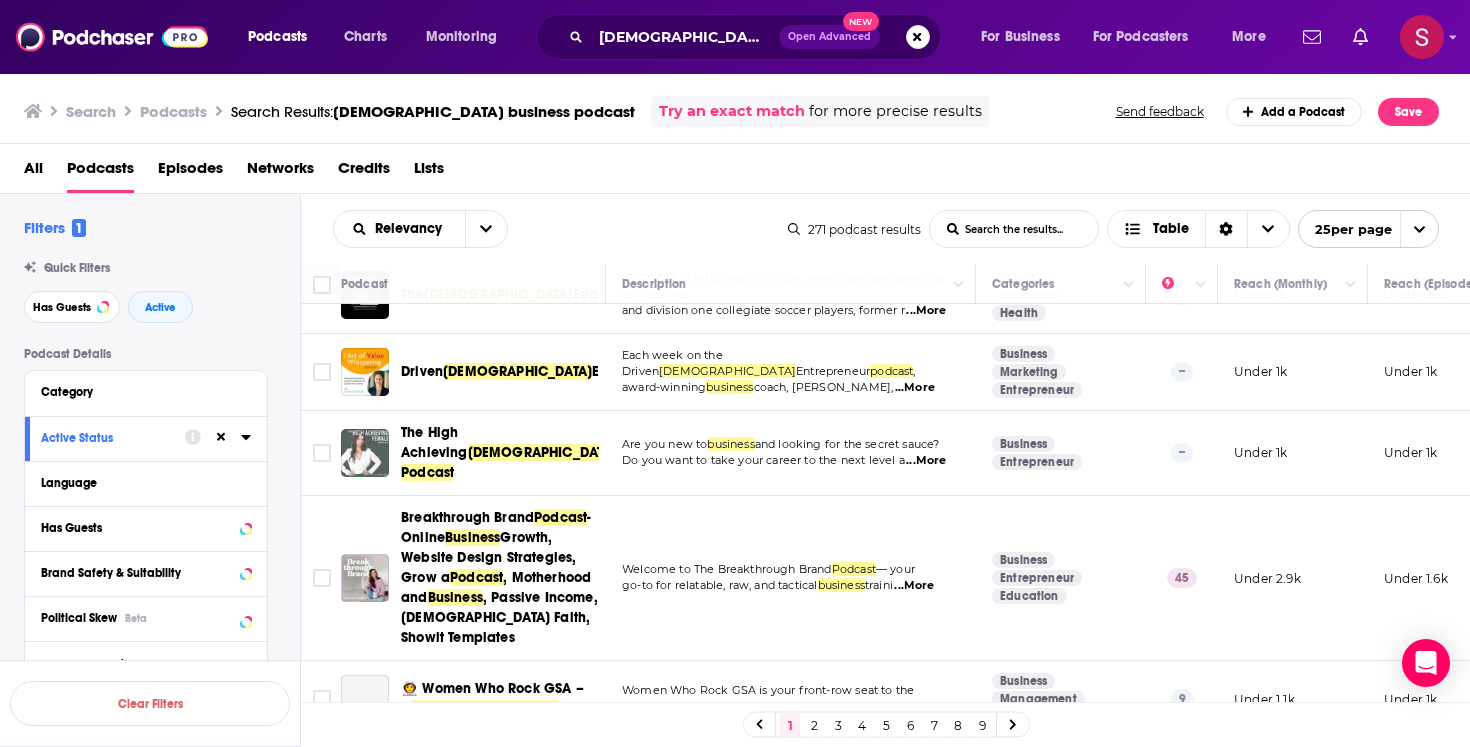 click at bounding box center [365, 453] 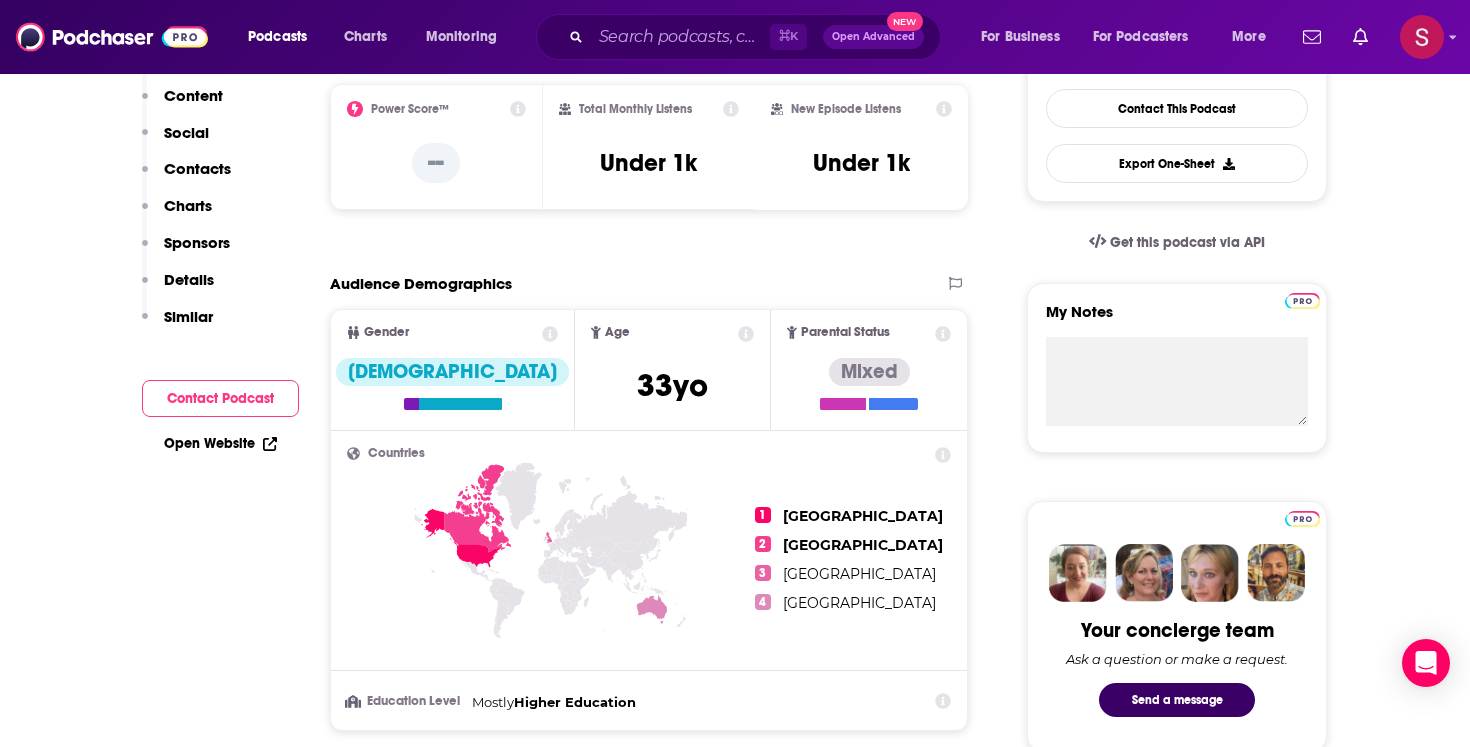 scroll, scrollTop: 0, scrollLeft: 0, axis: both 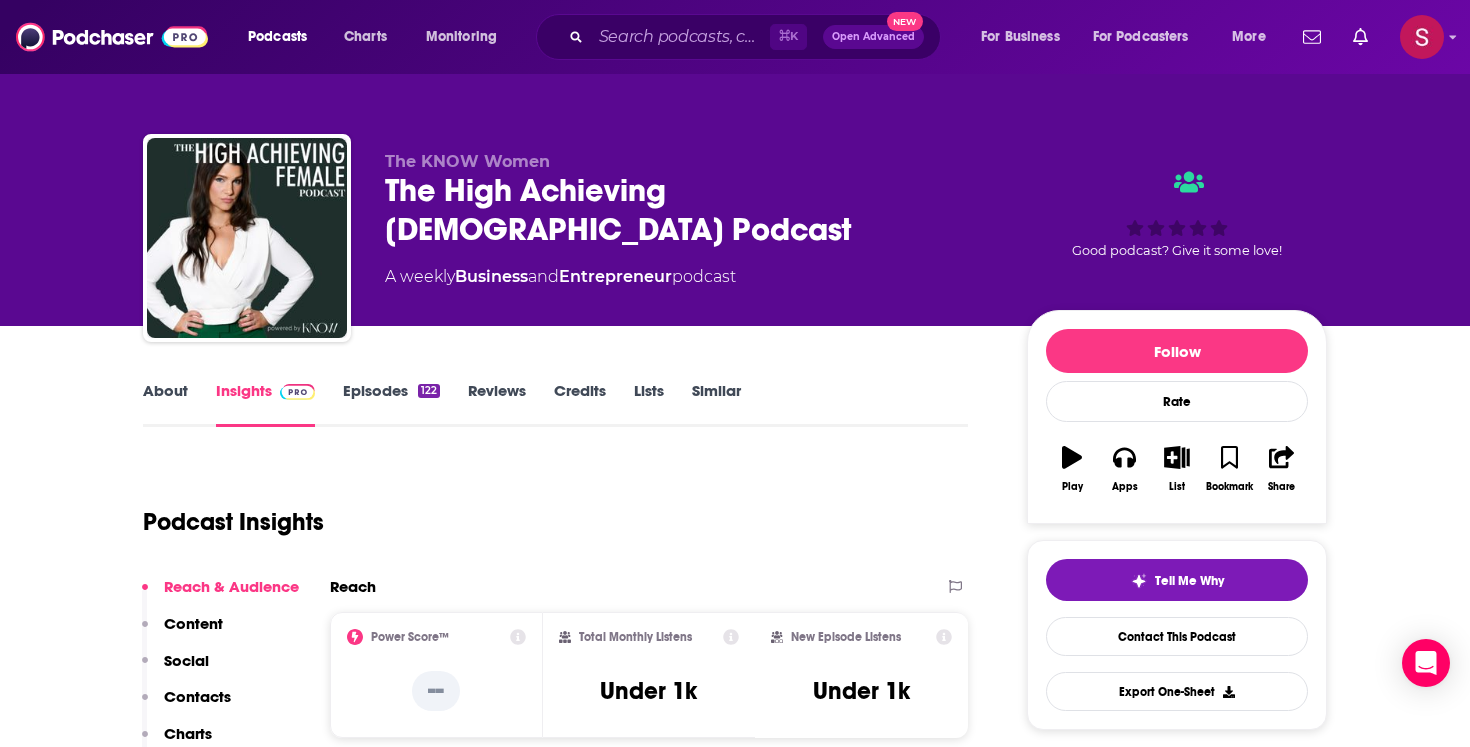 click on "About Insights Episodes 122 Reviews Credits Lists Similar Podcast Insights Reach & Audience Content Social Contacts Charts Sponsors Details Similar Contact Podcast Open Website  Reach Power Score™ -- Total Monthly Listens Under 1k New Episode Listens Under 1k Export One-Sheet Audience Demographics Gender [DEMOGRAPHIC_DATA] Age [DEMOGRAPHIC_DATA] yo Parental Status Mixed Countries 1 [GEOGRAPHIC_DATA] 2 [GEOGRAPHIC_DATA] 3 [GEOGRAPHIC_DATA] 4 [GEOGRAPHIC_DATA] Education Level Mostly  Higher Education Content Political Skew Low Left Socials Instagram @iamcharlenejefferson 4k LinkedIn @emilyevansconsulting 2k Contacts   RSS   Podcast Email The KNOW Women [EMAIL_ADDRESS][DOMAIN_NAME] [EMAIL_ADDRESS][DOMAIN_NAME] That's all there is! Charts All Charts All Categories All Countries 6 Entrepreneurship   Dominica Apple Show History 26 Business   Dominica Apple Show History 149 Entrepreneurship   Russian Federation Apple Show History Recent Sponsors of  The High Achieving [DEMOGRAPHIC_DATA] Podcast Beta Add to We do not have sponsor history for this podcast yet or there are no sponsors. Active" at bounding box center [735, 4357] 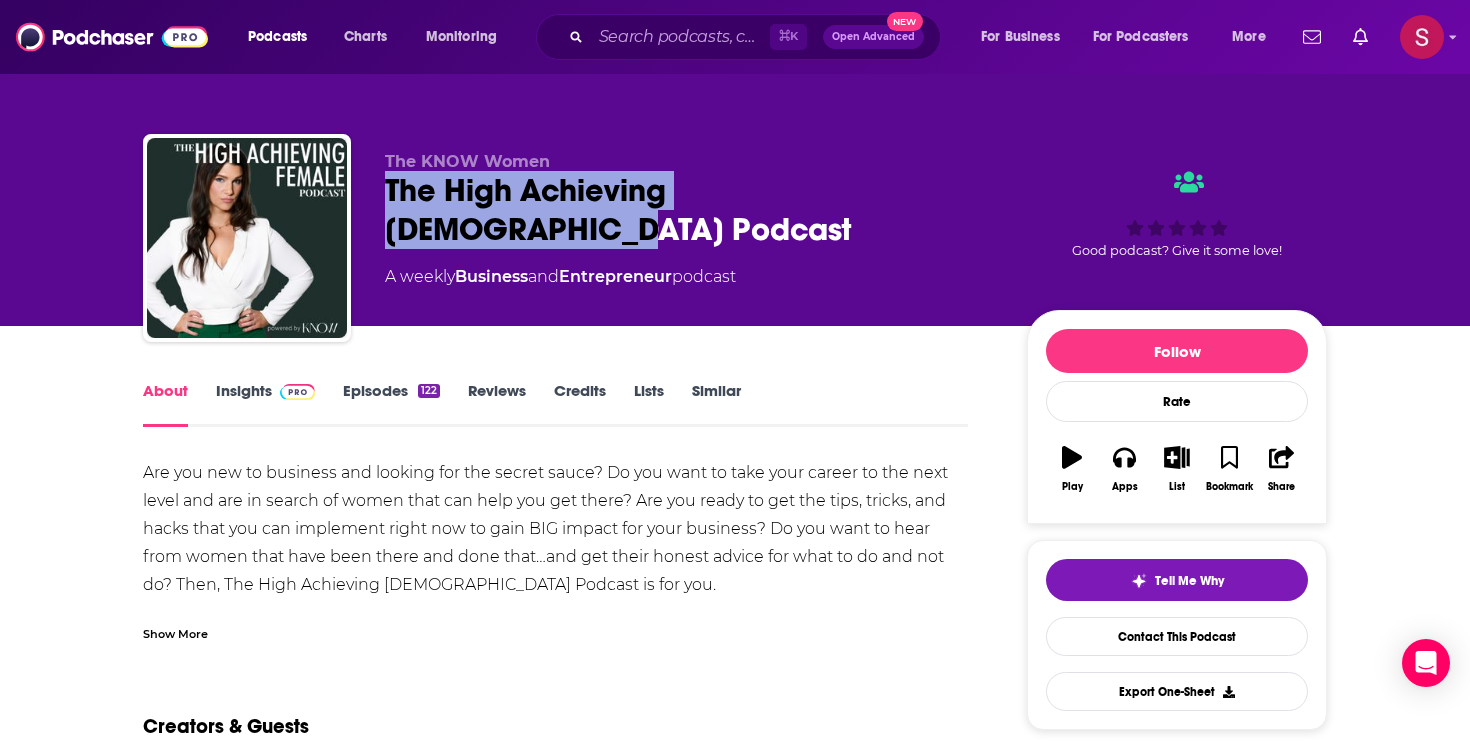 drag, startPoint x: 382, startPoint y: 186, endPoint x: 994, endPoint y: 201, distance: 612.1838 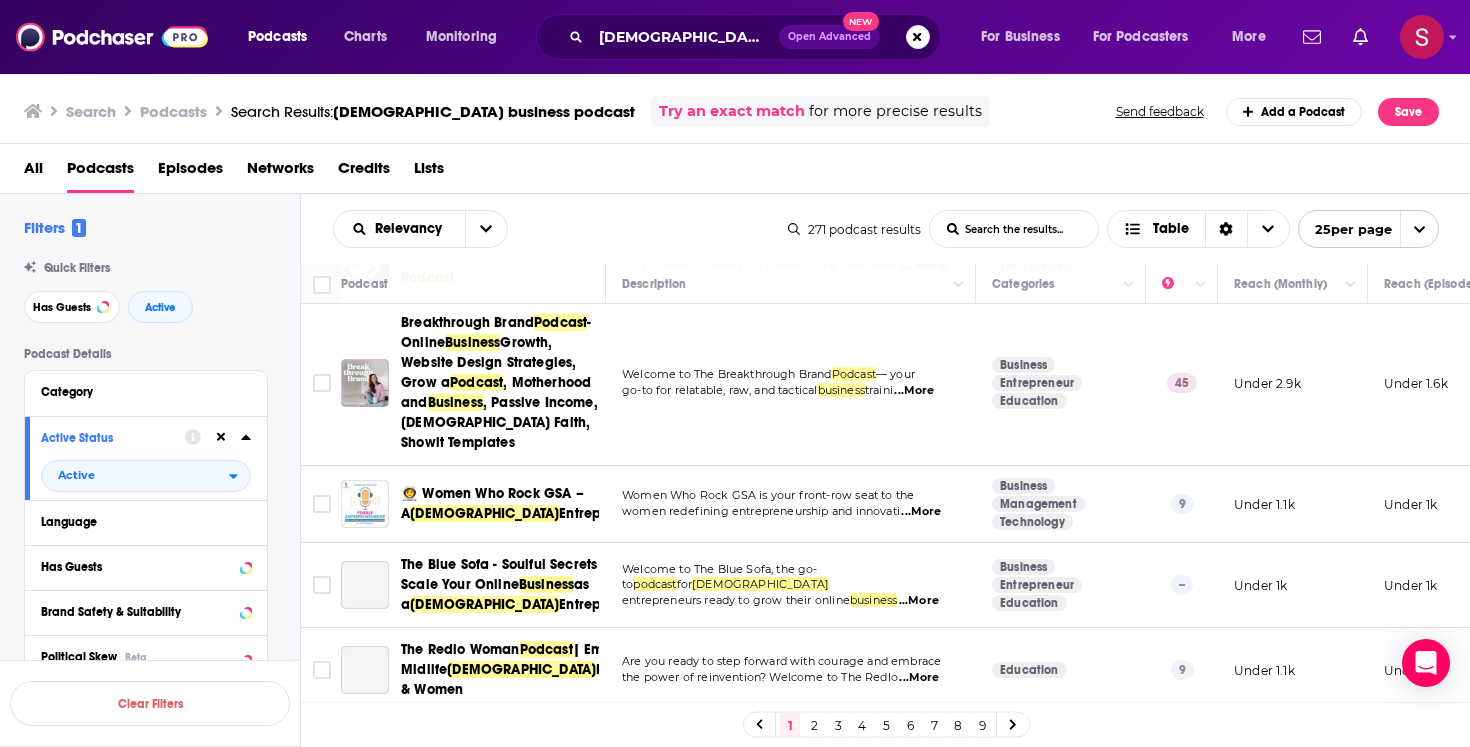 scroll, scrollTop: 1888, scrollLeft: 0, axis: vertical 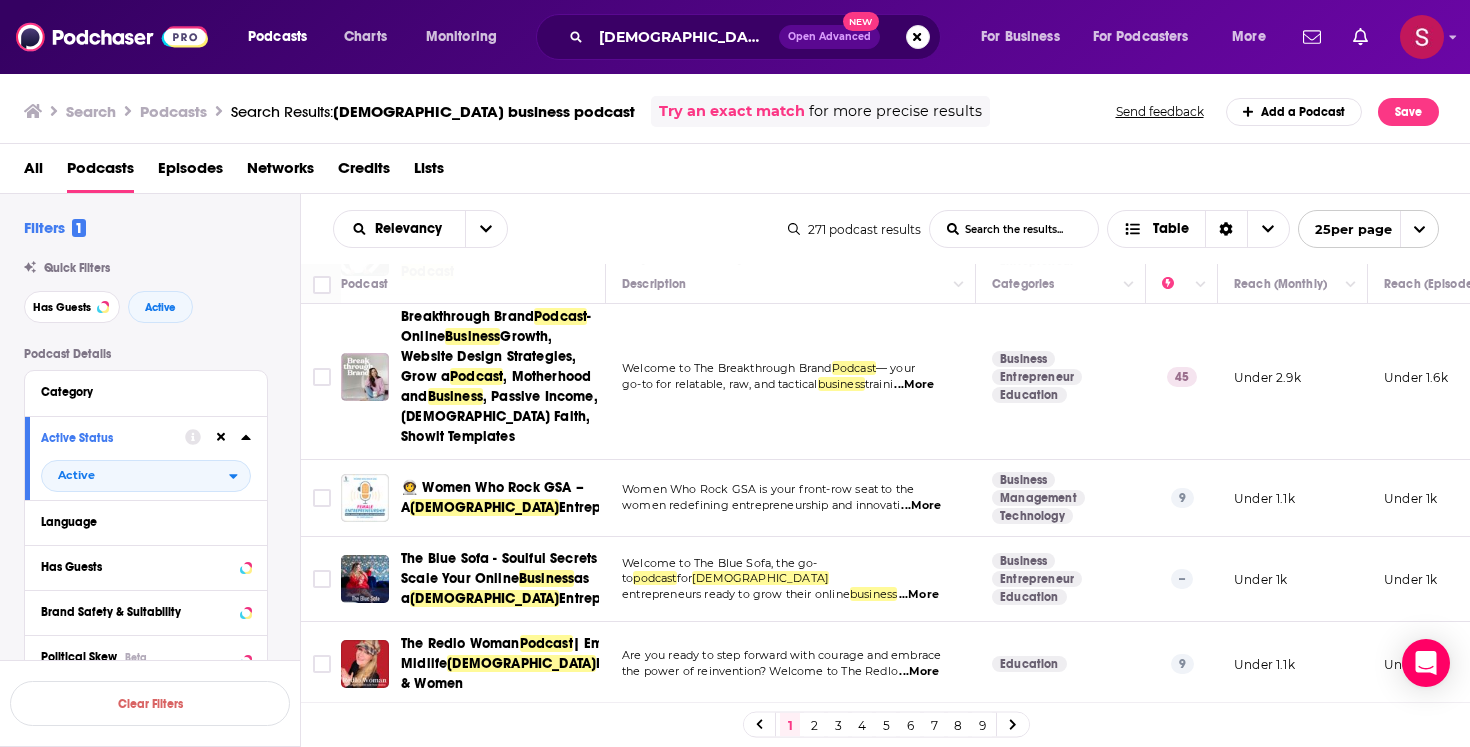 click 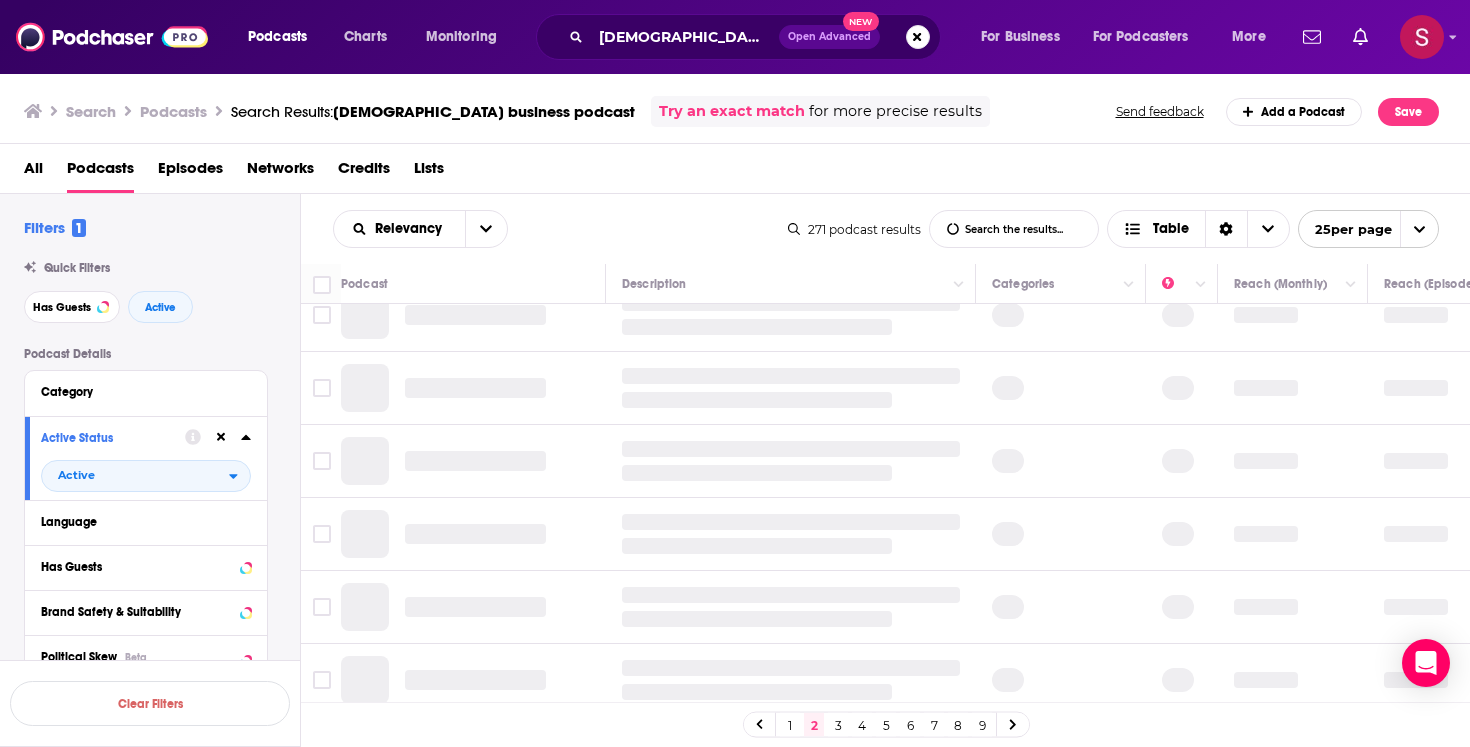 scroll, scrollTop: 0, scrollLeft: 0, axis: both 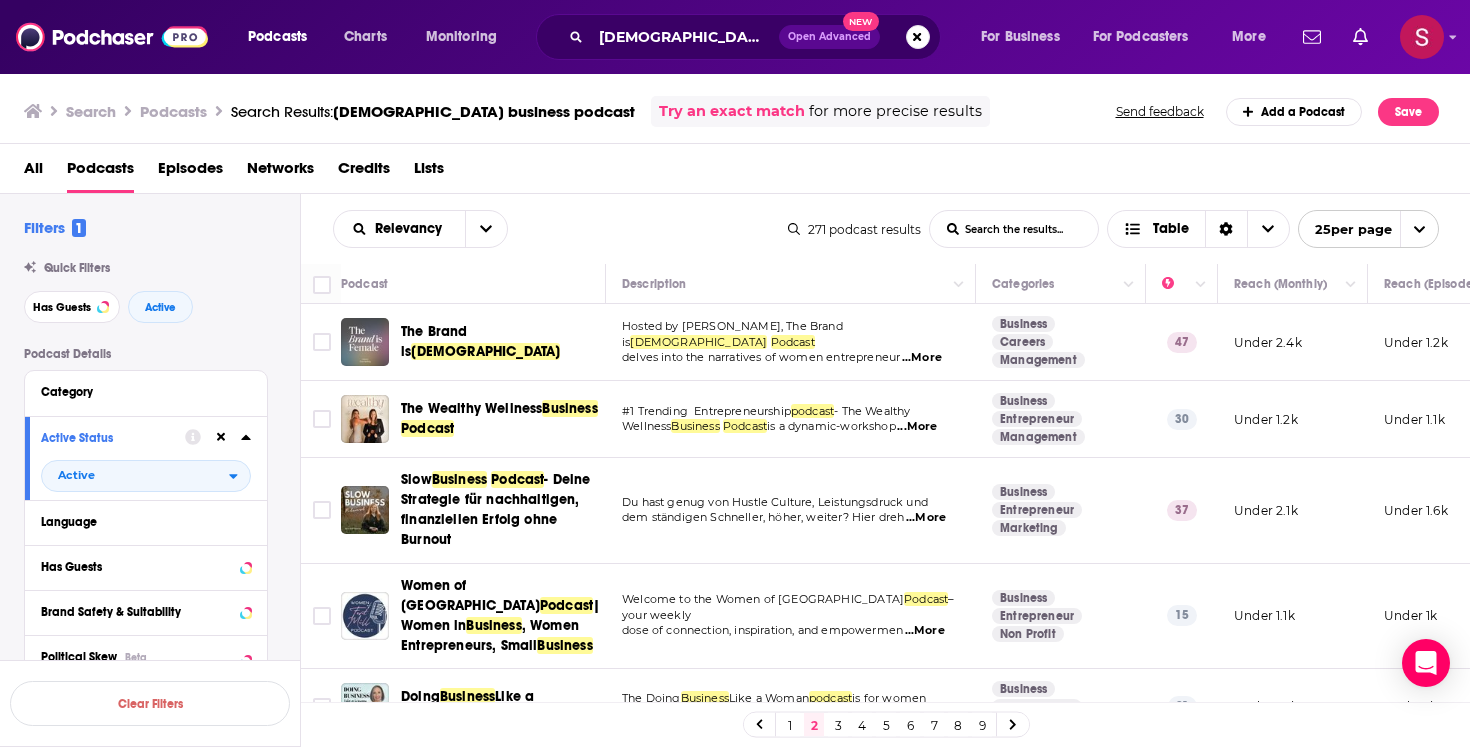 click at bounding box center (365, 342) 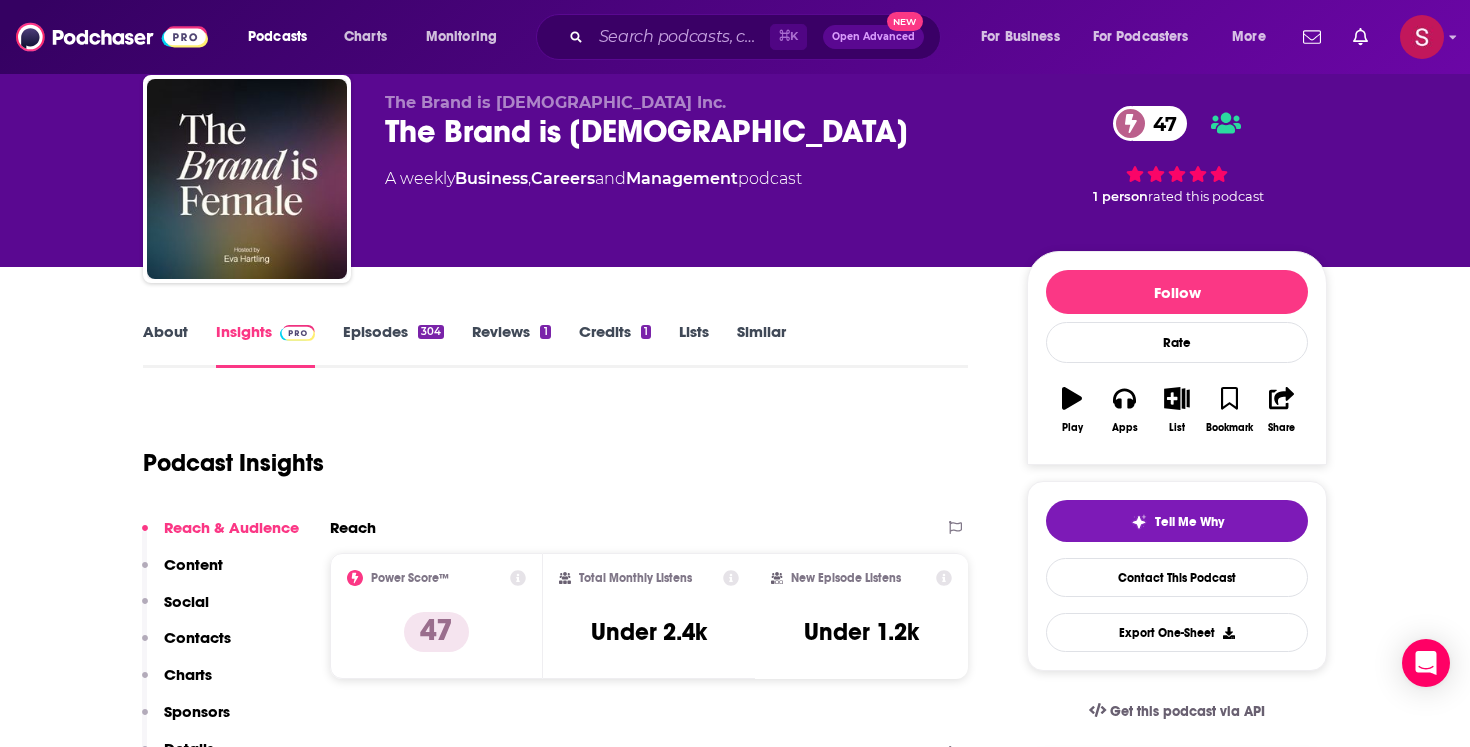 scroll, scrollTop: 61, scrollLeft: 0, axis: vertical 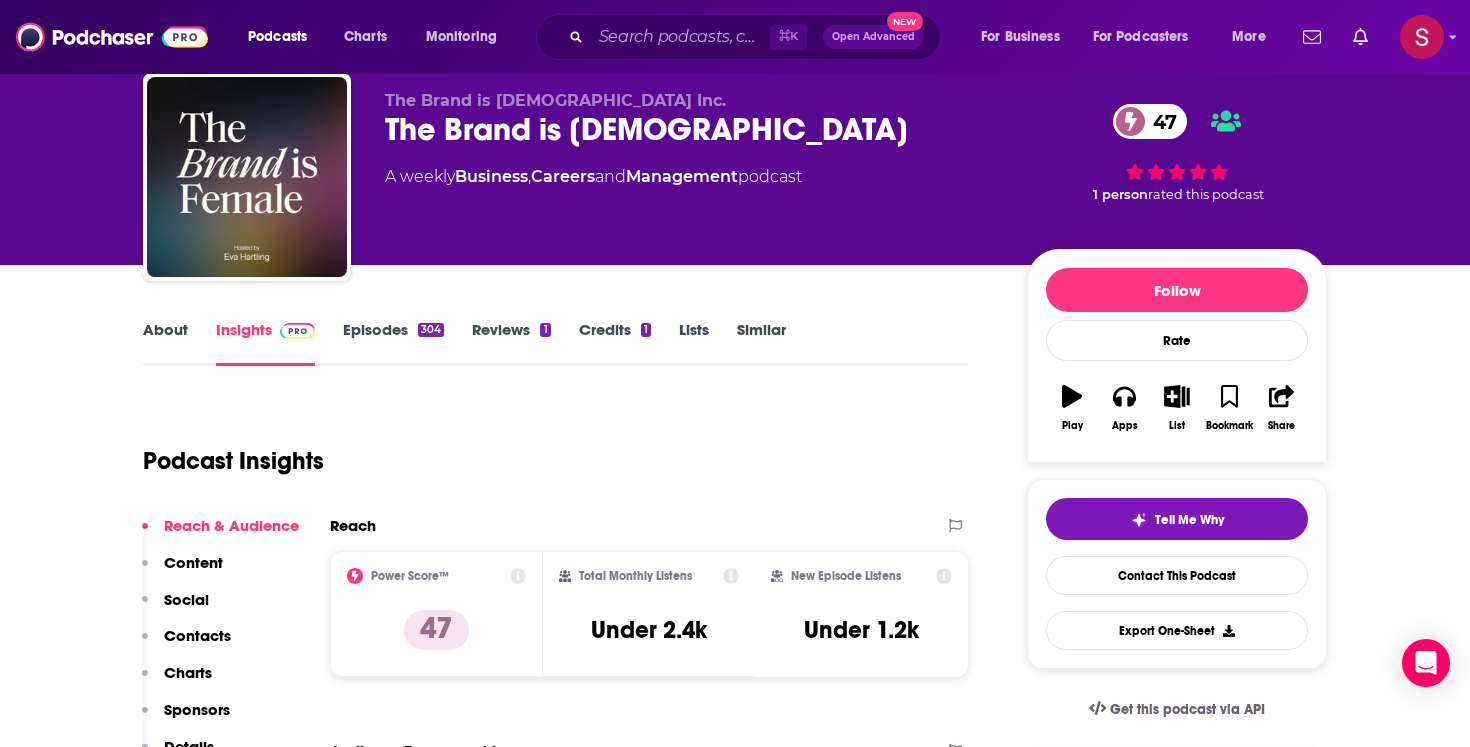 click on "About" at bounding box center (165, 343) 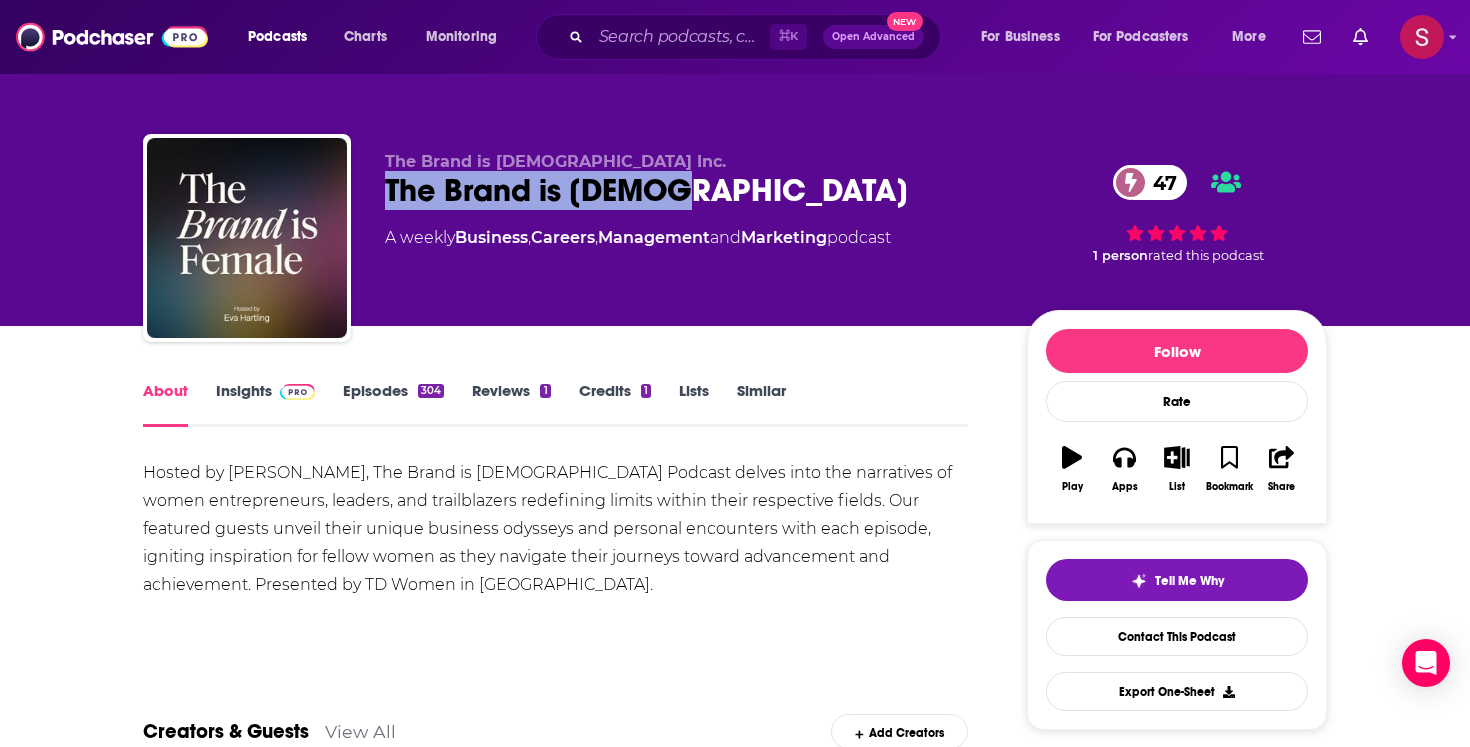 drag, startPoint x: 377, startPoint y: 196, endPoint x: 748, endPoint y: 195, distance: 371.00134 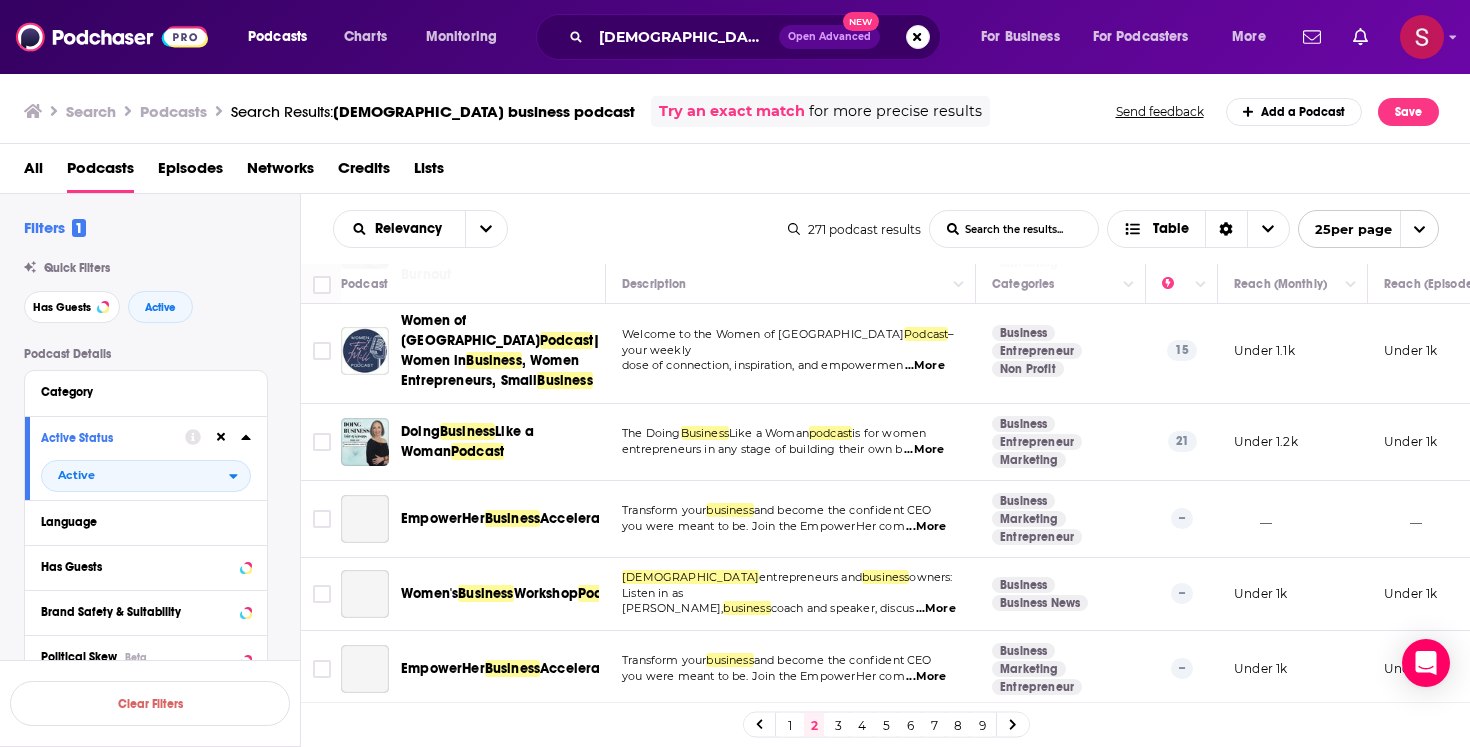 scroll, scrollTop: 272, scrollLeft: 0, axis: vertical 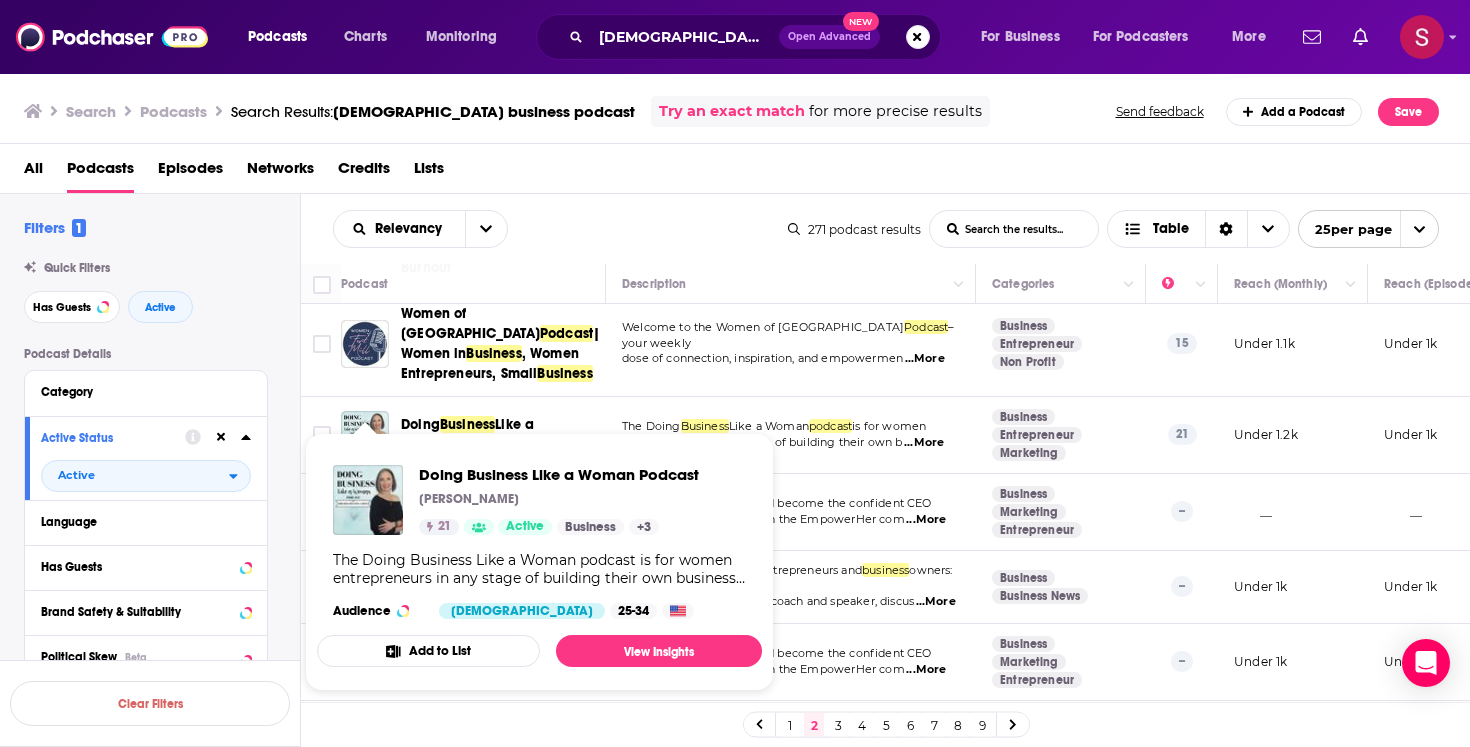 click on "Doing Business Like a Woman Podcast [PERSON_NAME] 21 Active Business + 3 The Doing Business Like a Woman podcast is for women entrepreneurs in any stage of building their own business - whether you're just getting started or are a seasoned pro - that wants to make more money and have a greater impact while growing into the full expression of yourself as a [DEMOGRAPHIC_DATA] entrepreneur. More women than ever are starting and running businesses, and we are creating a whole new way of doing business. I used to think doing business like a woman was a problem and now I know it's a major asset in many ways. It is now possible to step into the full expression of myself as a woman and all that entails as well as make lots of money and impact countless lives. This podcast celebrates, inspires and instructs women of all stages of business and life to start, grow, and scale businesses - and lives - that create greater financial freedom and choices for themselves and their families. Audience [DEMOGRAPHIC_DATA] 25-34 Add to List" at bounding box center (539, 562) 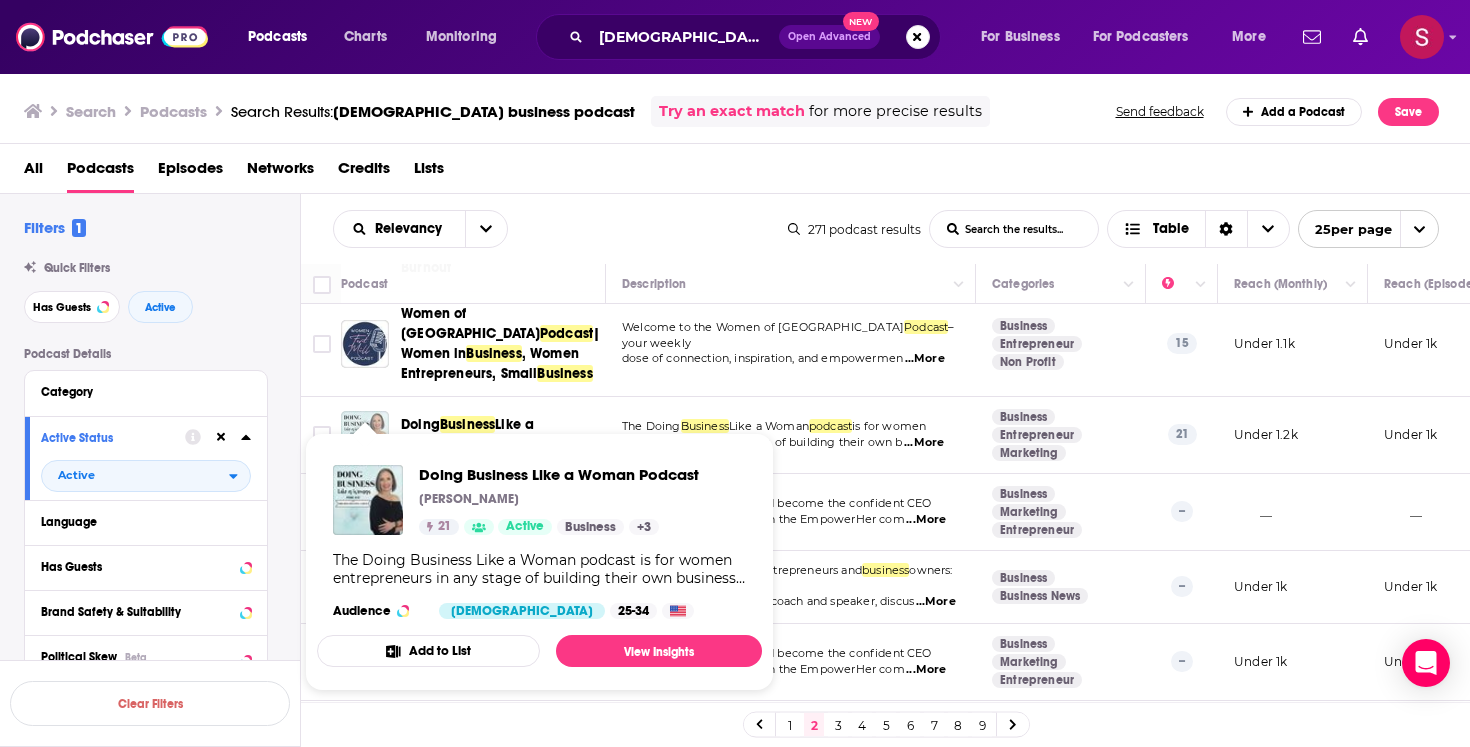 click at bounding box center (365, 435) 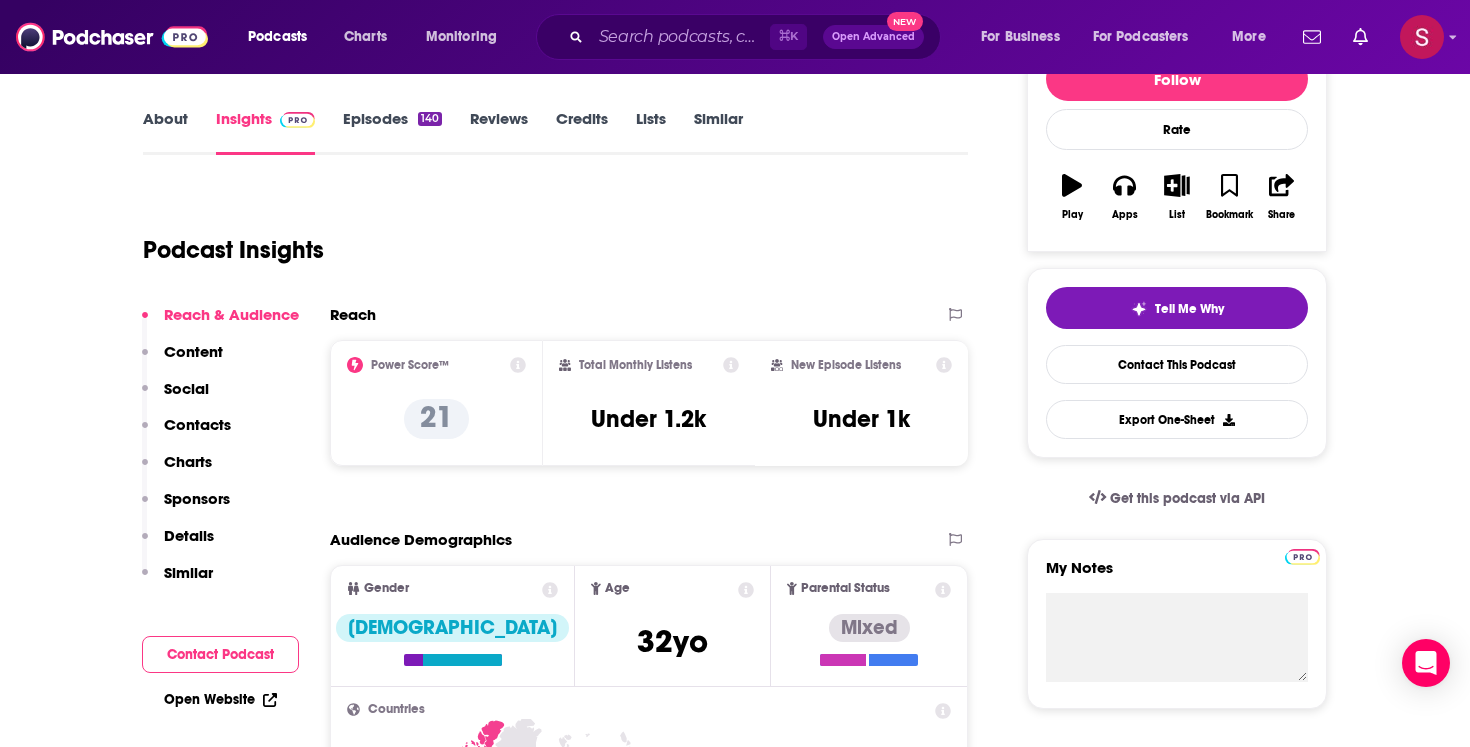 scroll, scrollTop: 275, scrollLeft: 0, axis: vertical 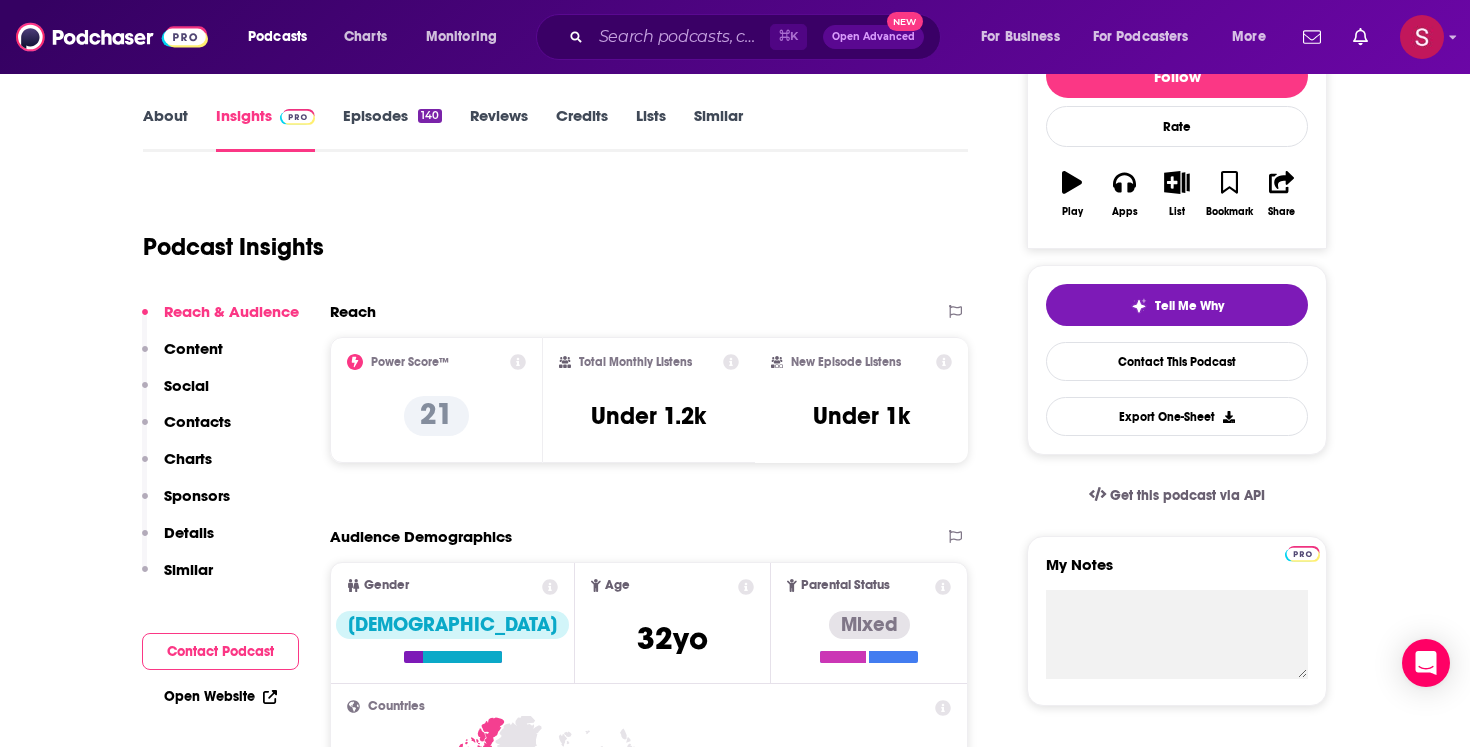 click on "About" at bounding box center (165, 129) 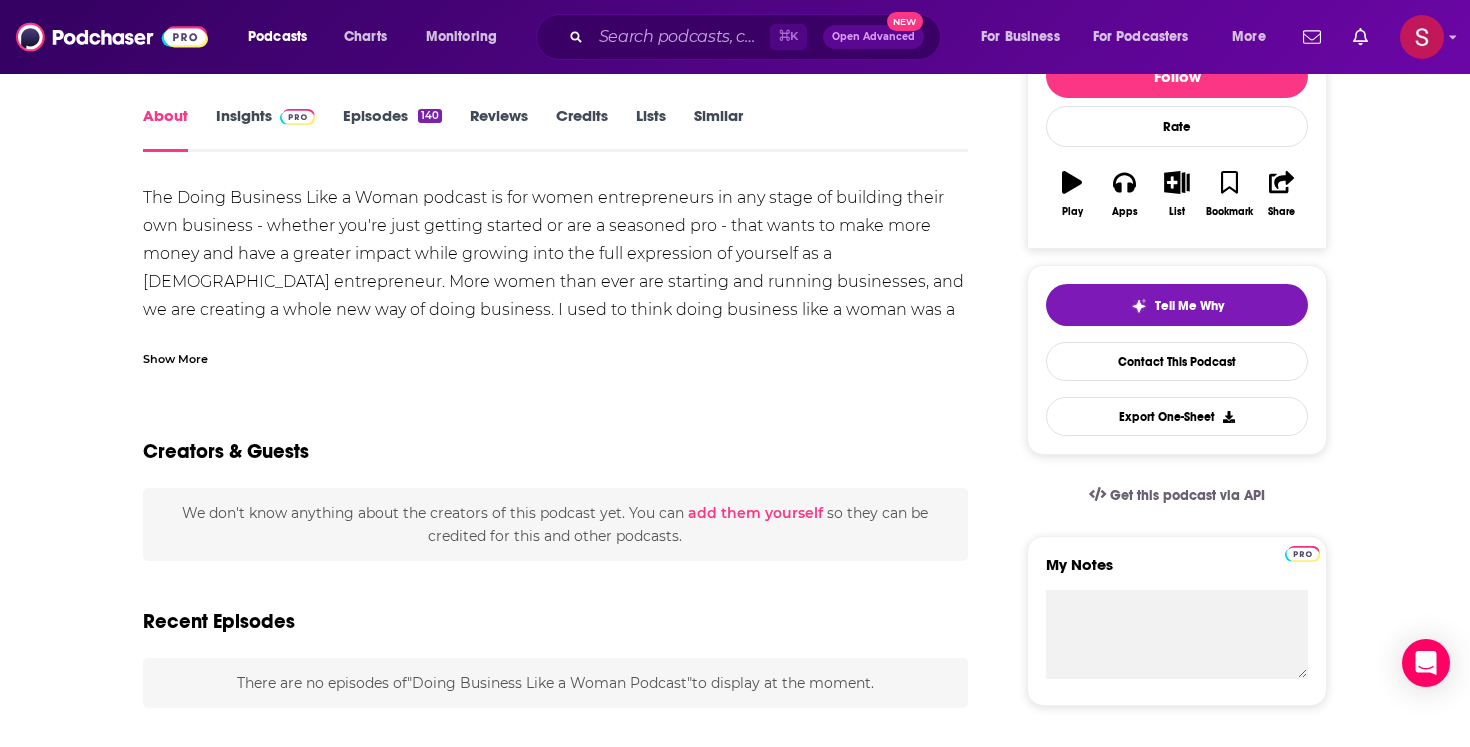scroll, scrollTop: 0, scrollLeft: 0, axis: both 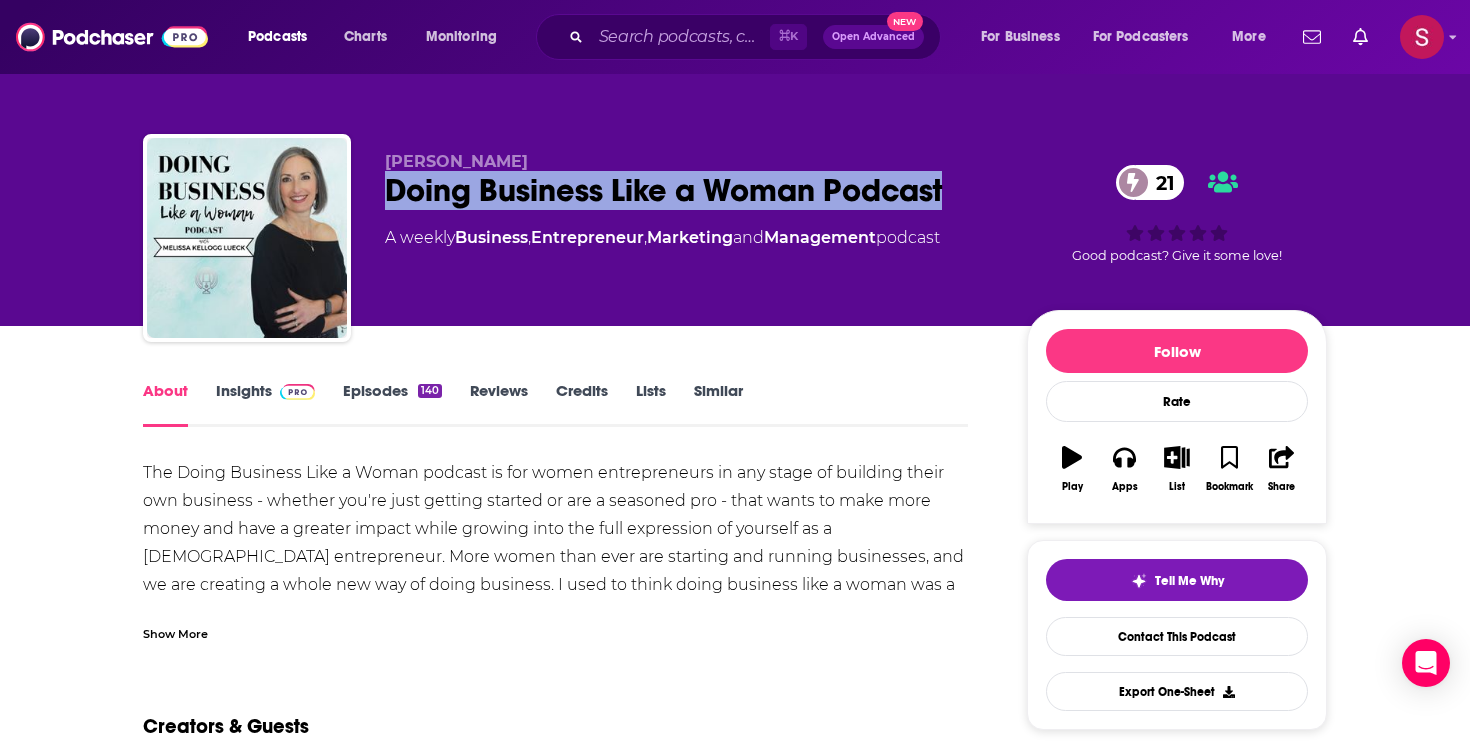 drag, startPoint x: 385, startPoint y: 196, endPoint x: 963, endPoint y: 192, distance: 578.01385 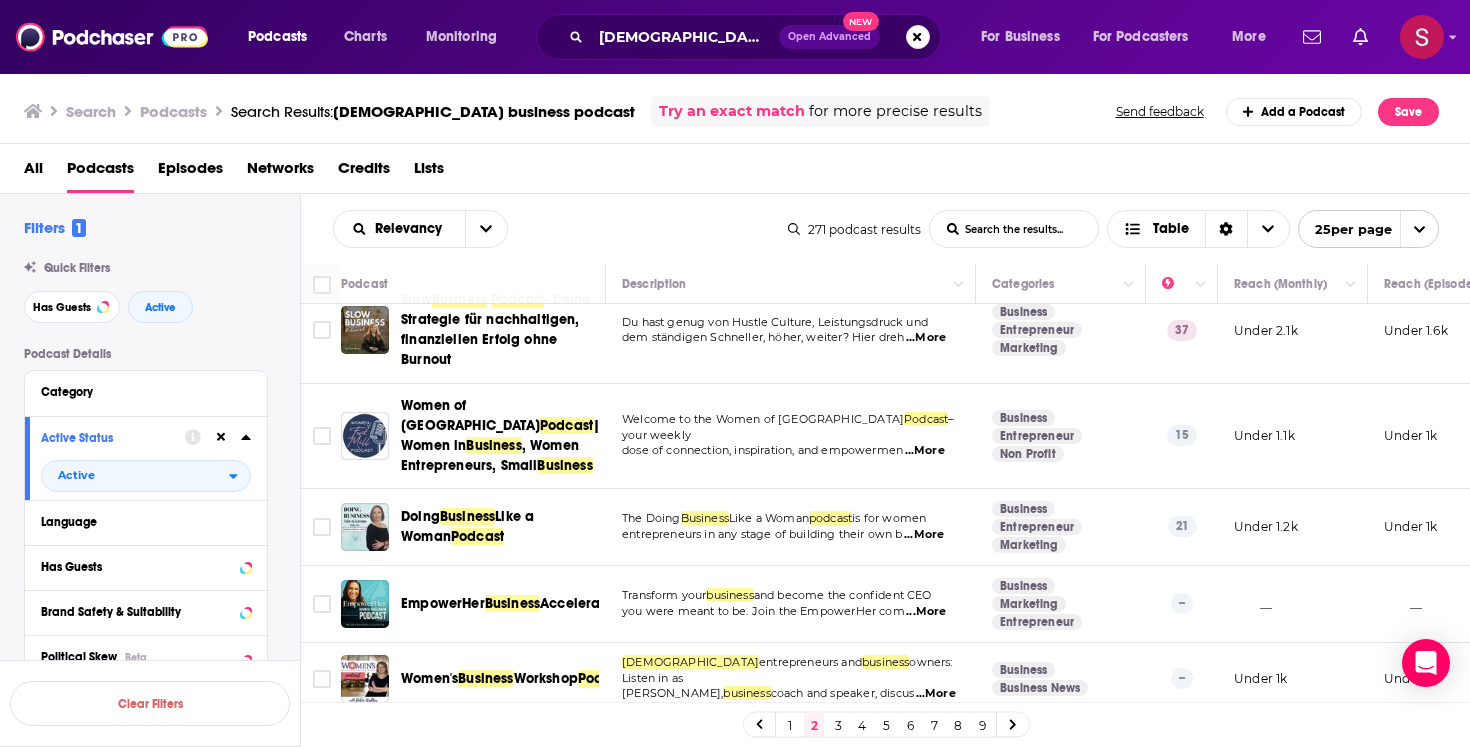 scroll, scrollTop: 204, scrollLeft: 0, axis: vertical 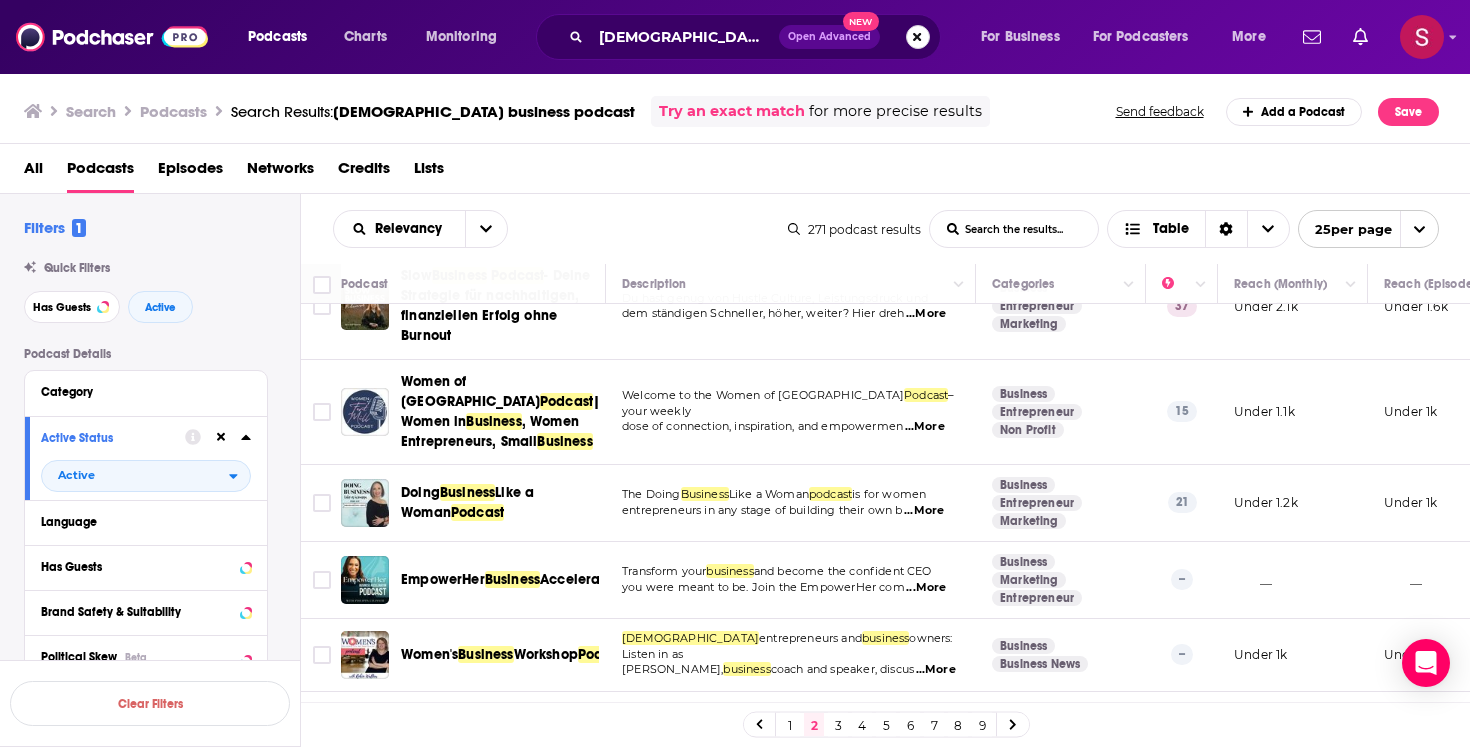 click at bounding box center [918, 37] 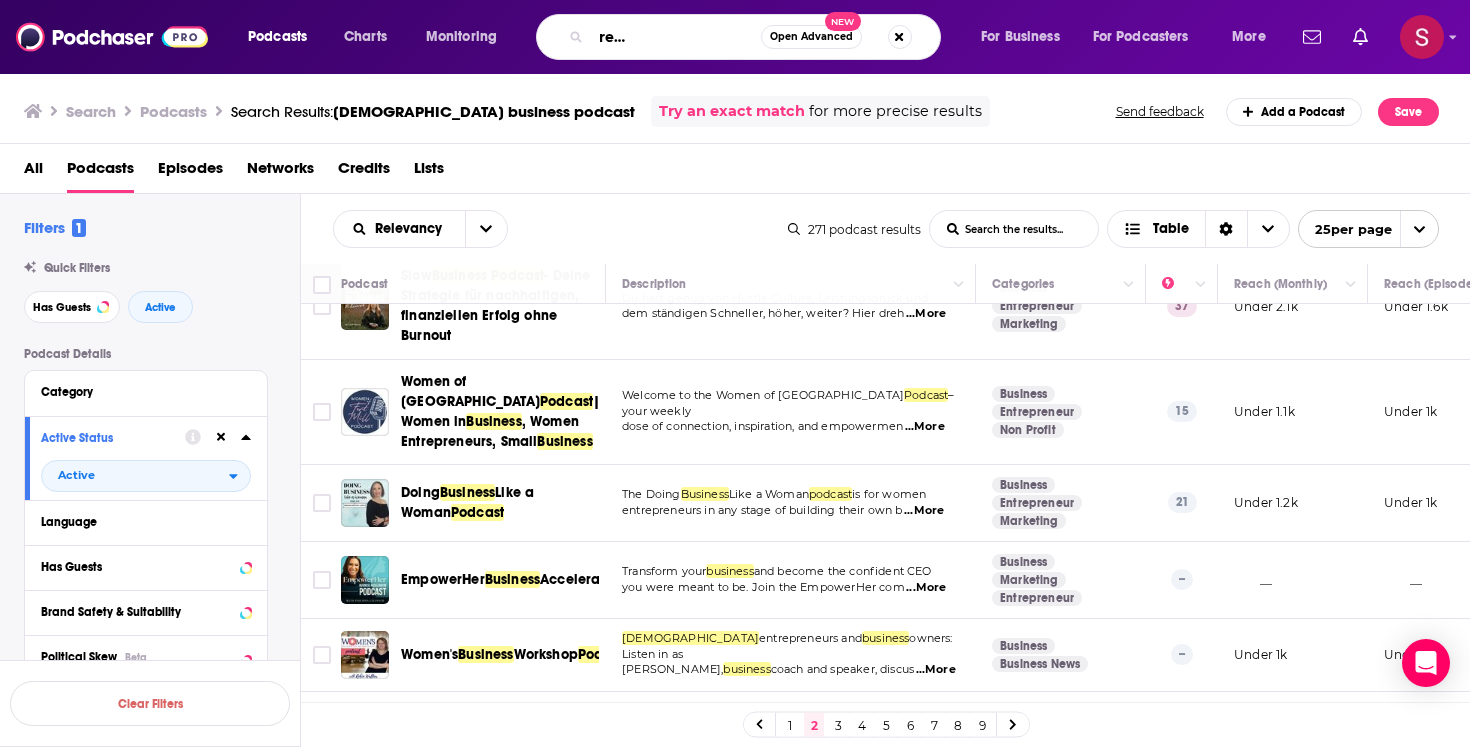 scroll, scrollTop: 0, scrollLeft: 127, axis: horizontal 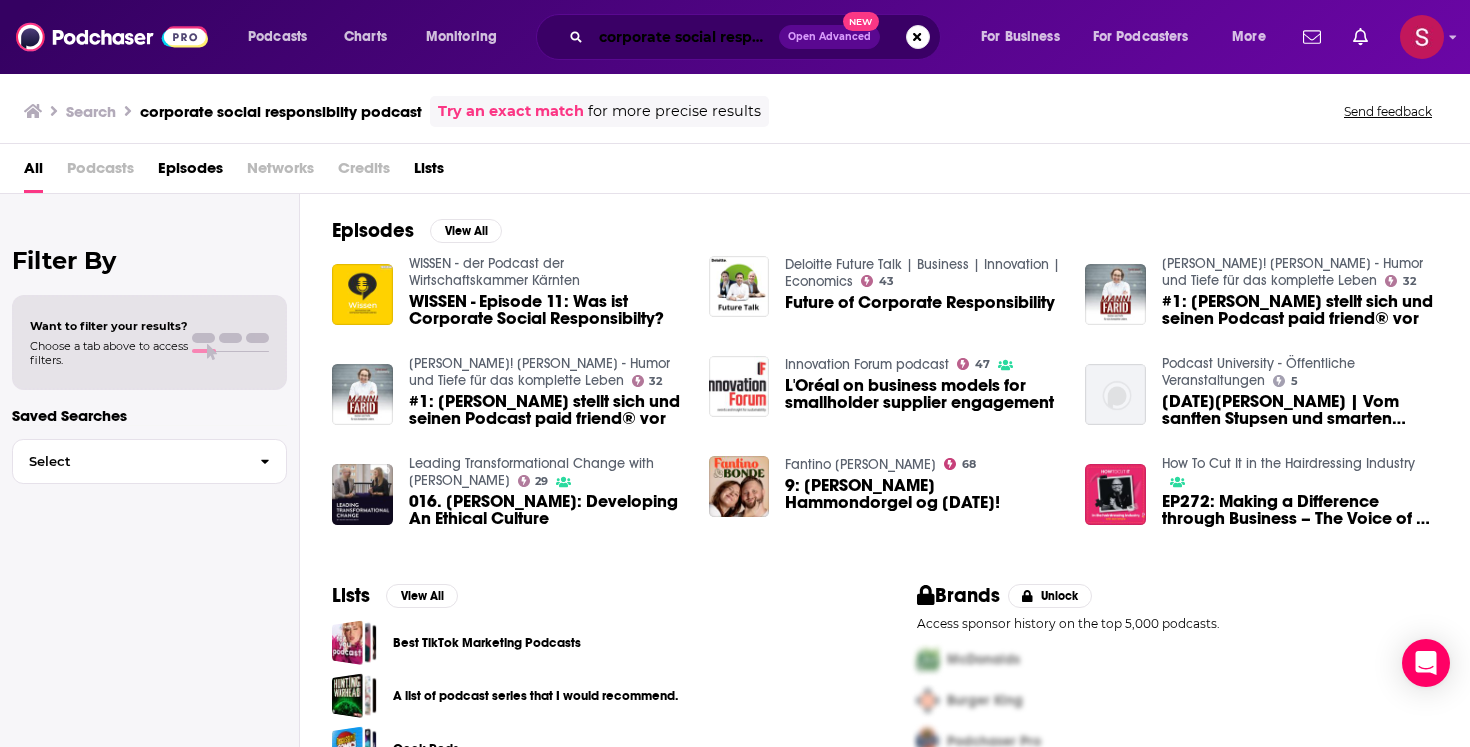 click on "corporate social responsibilty podcast" at bounding box center [685, 37] 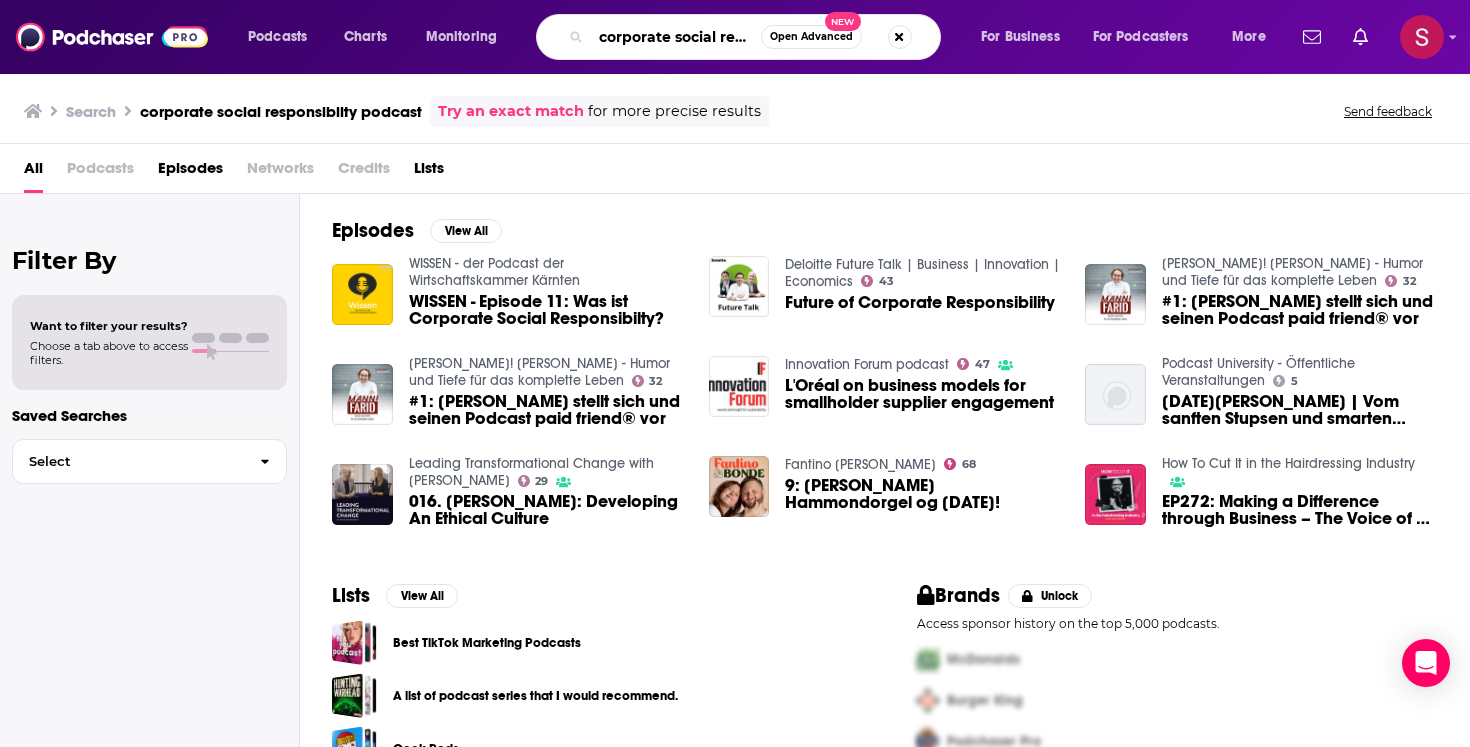 click on "corporate social responsibilty podcast" at bounding box center (676, 37) 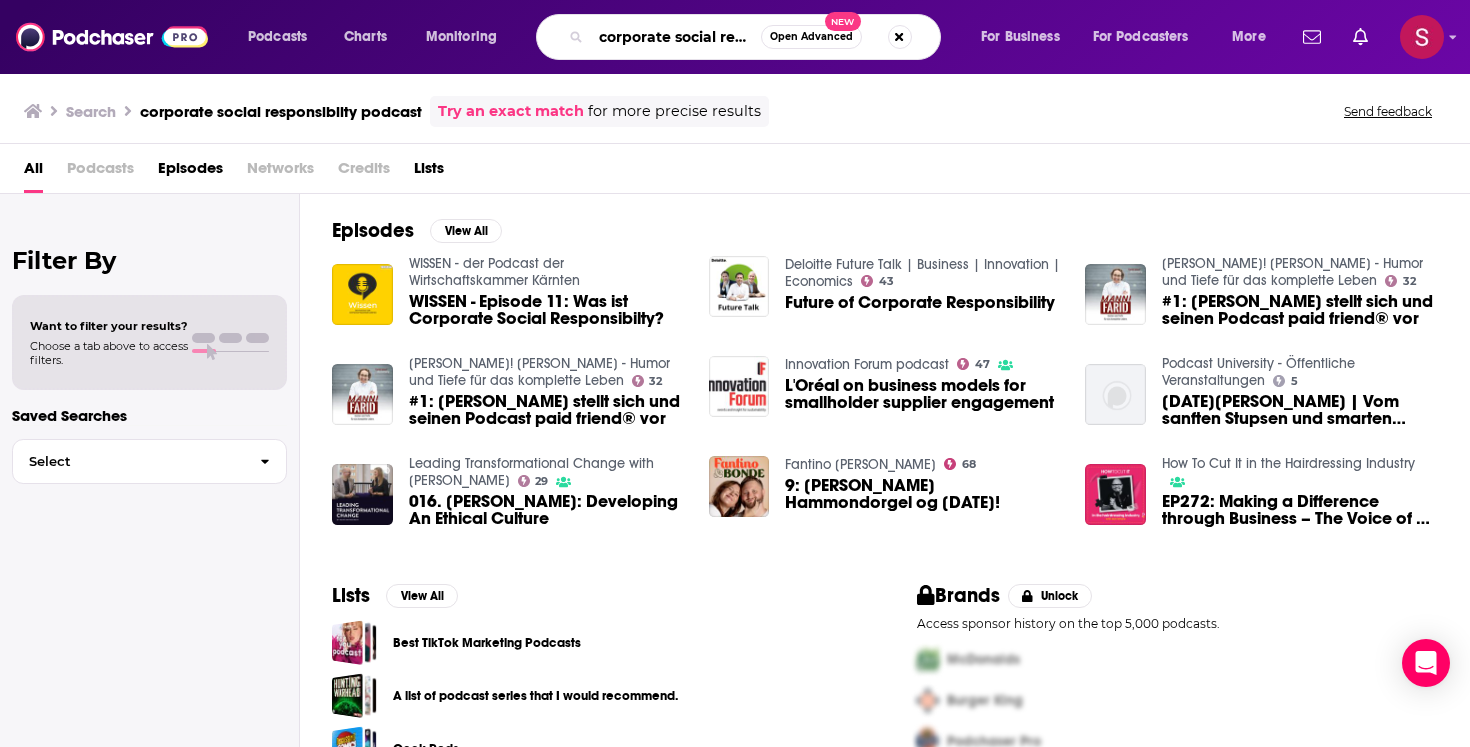 scroll, scrollTop: 0, scrollLeft: 77, axis: horizontal 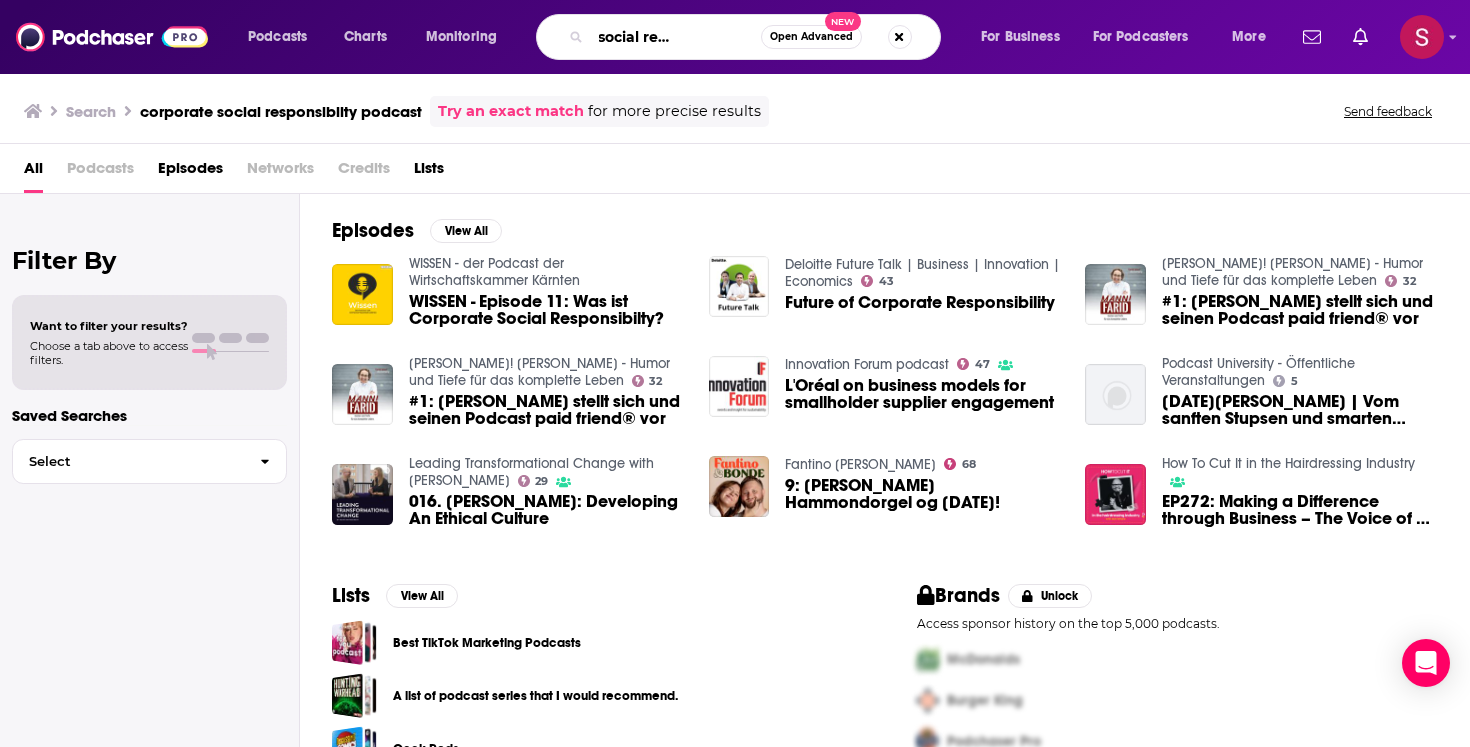 click on "corporate social responsibilty podcast" at bounding box center (676, 37) 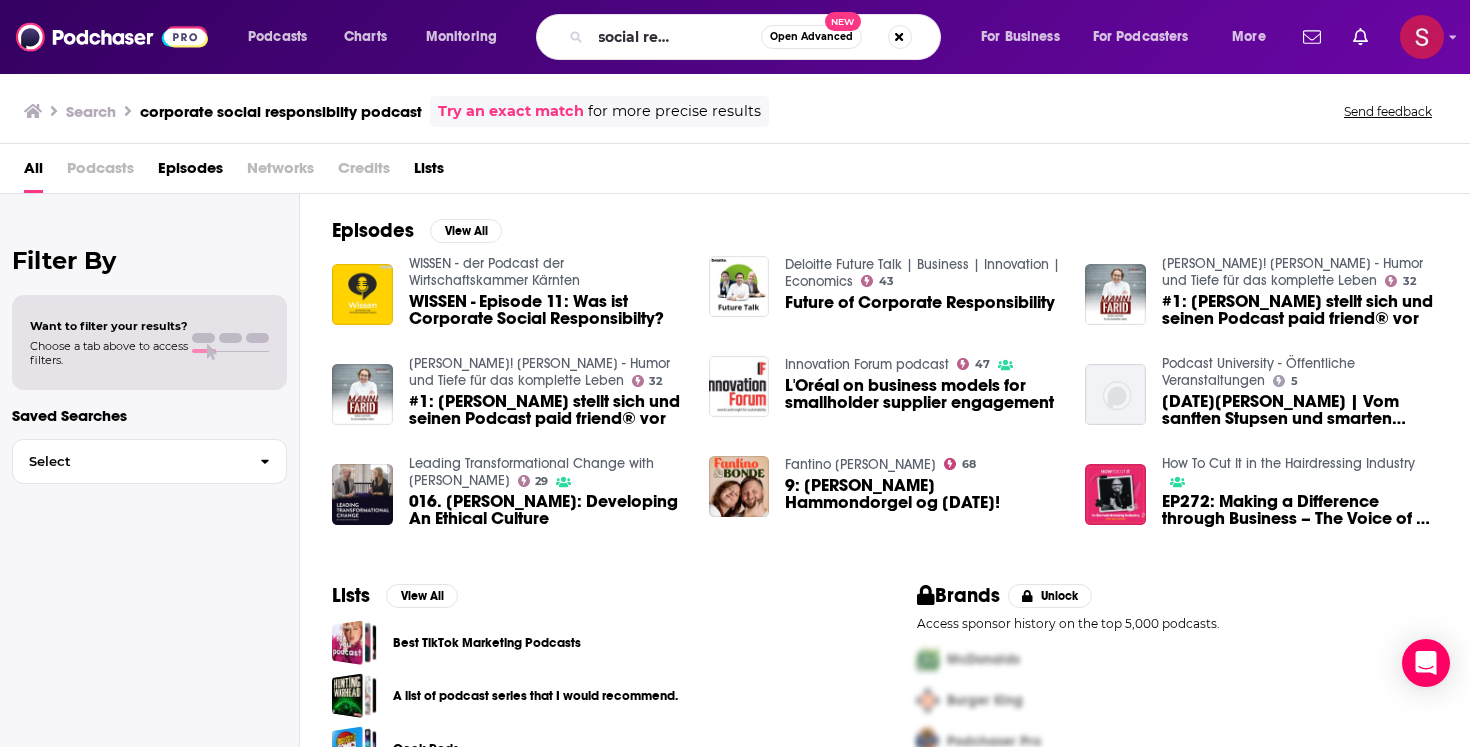 scroll, scrollTop: 0, scrollLeft: 0, axis: both 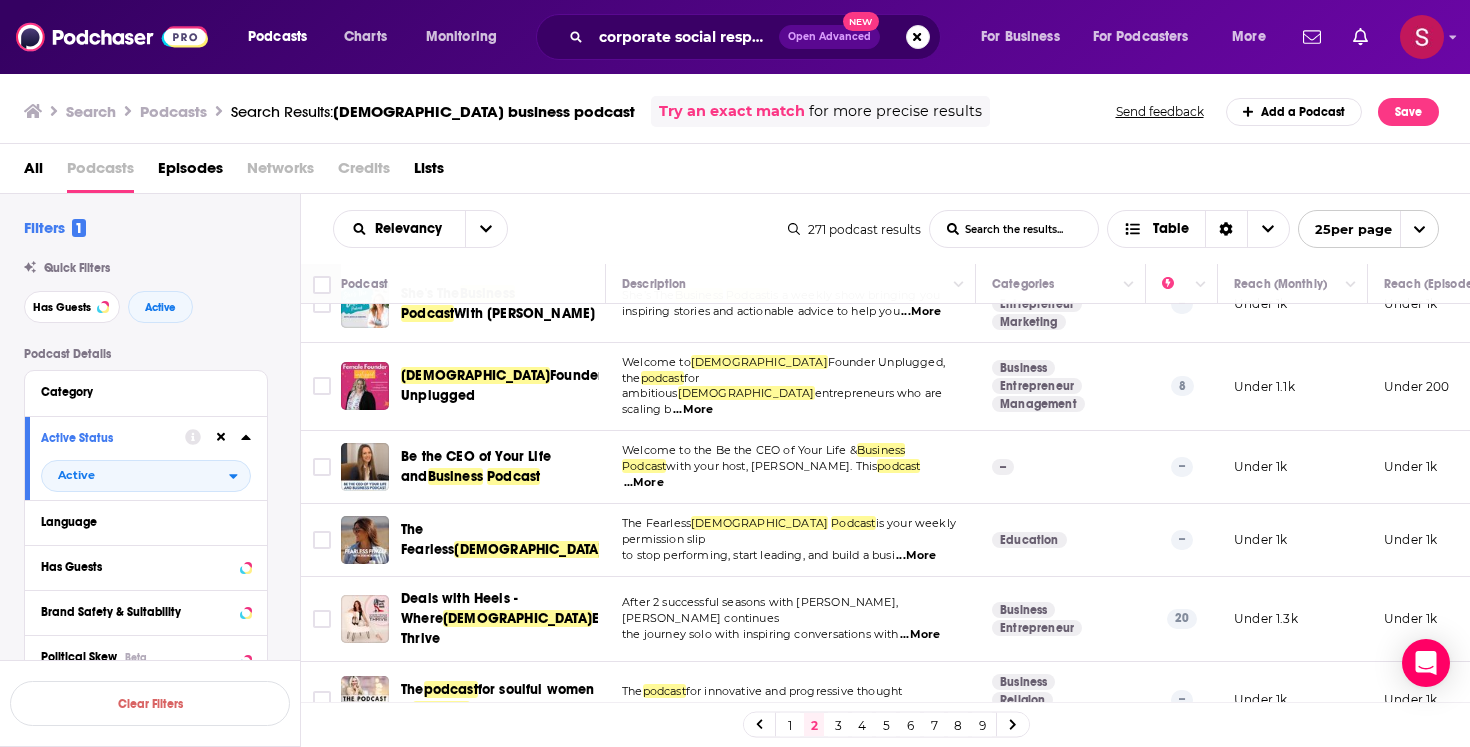 click at bounding box center [365, 782] 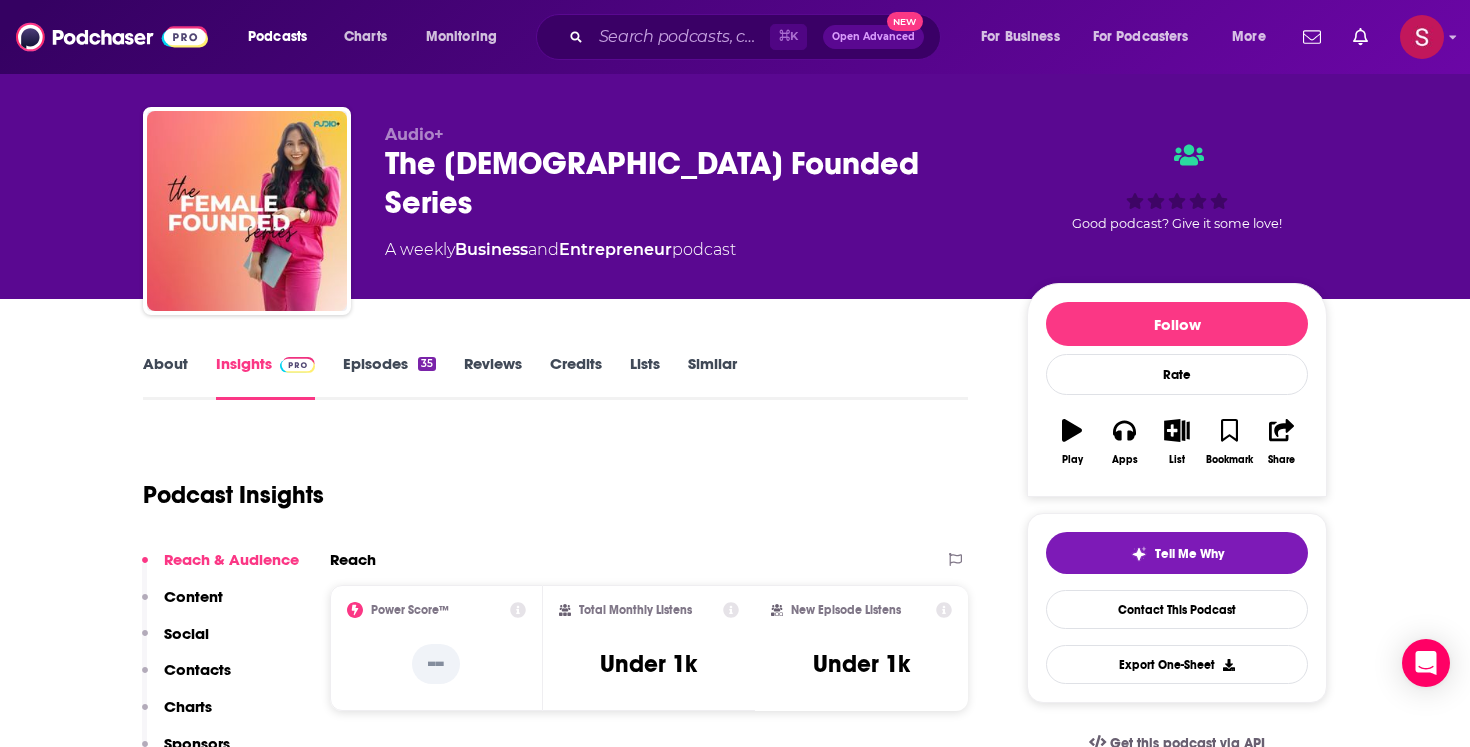 scroll, scrollTop: 34, scrollLeft: 0, axis: vertical 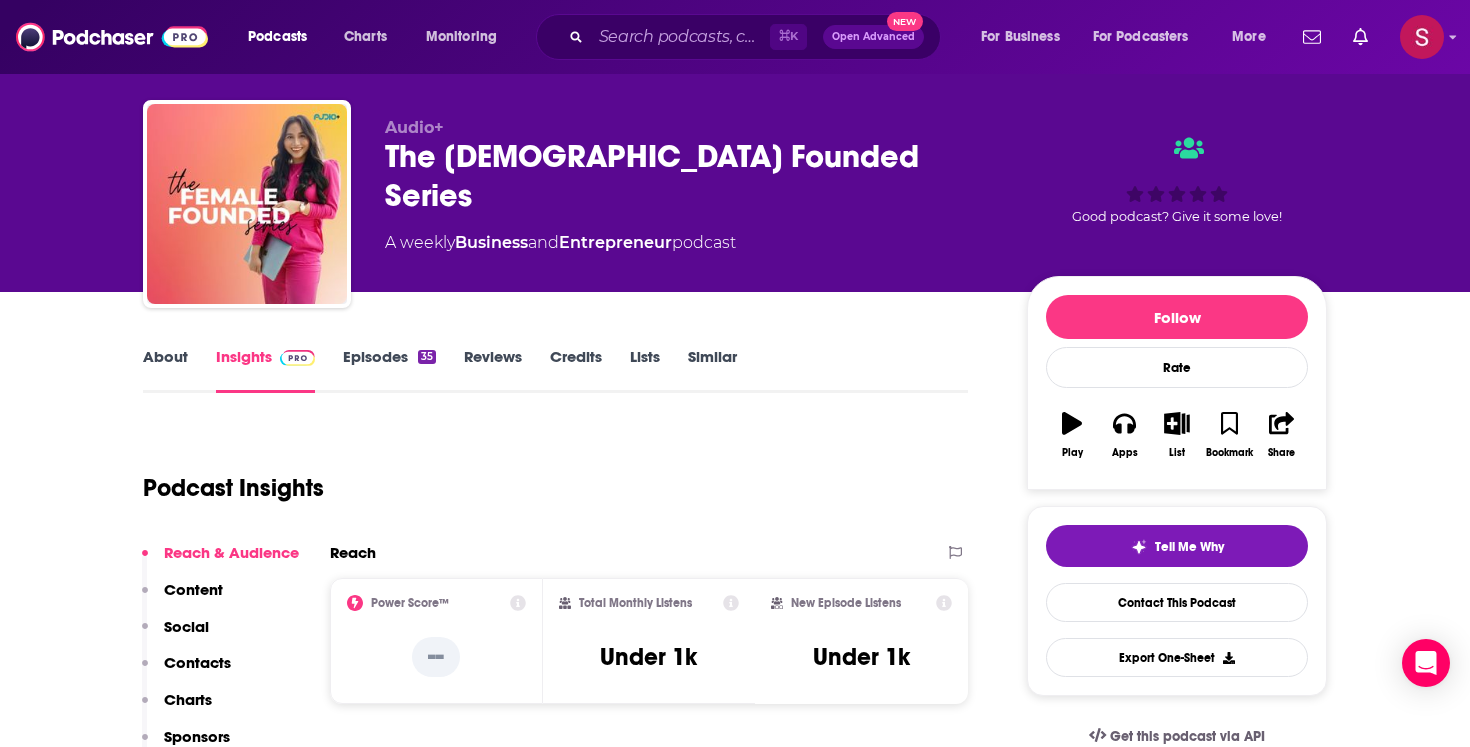 click on "About" at bounding box center (165, 370) 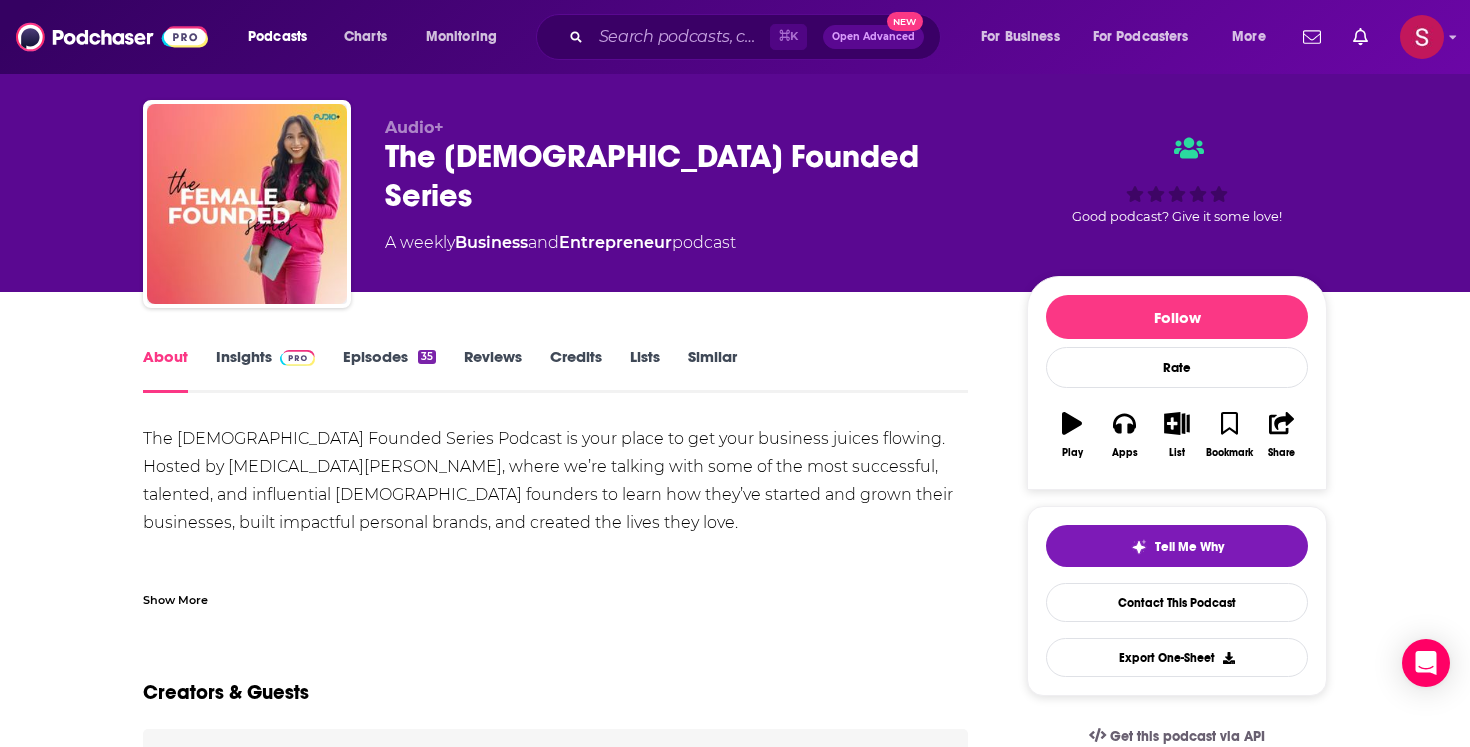 scroll, scrollTop: 0, scrollLeft: 0, axis: both 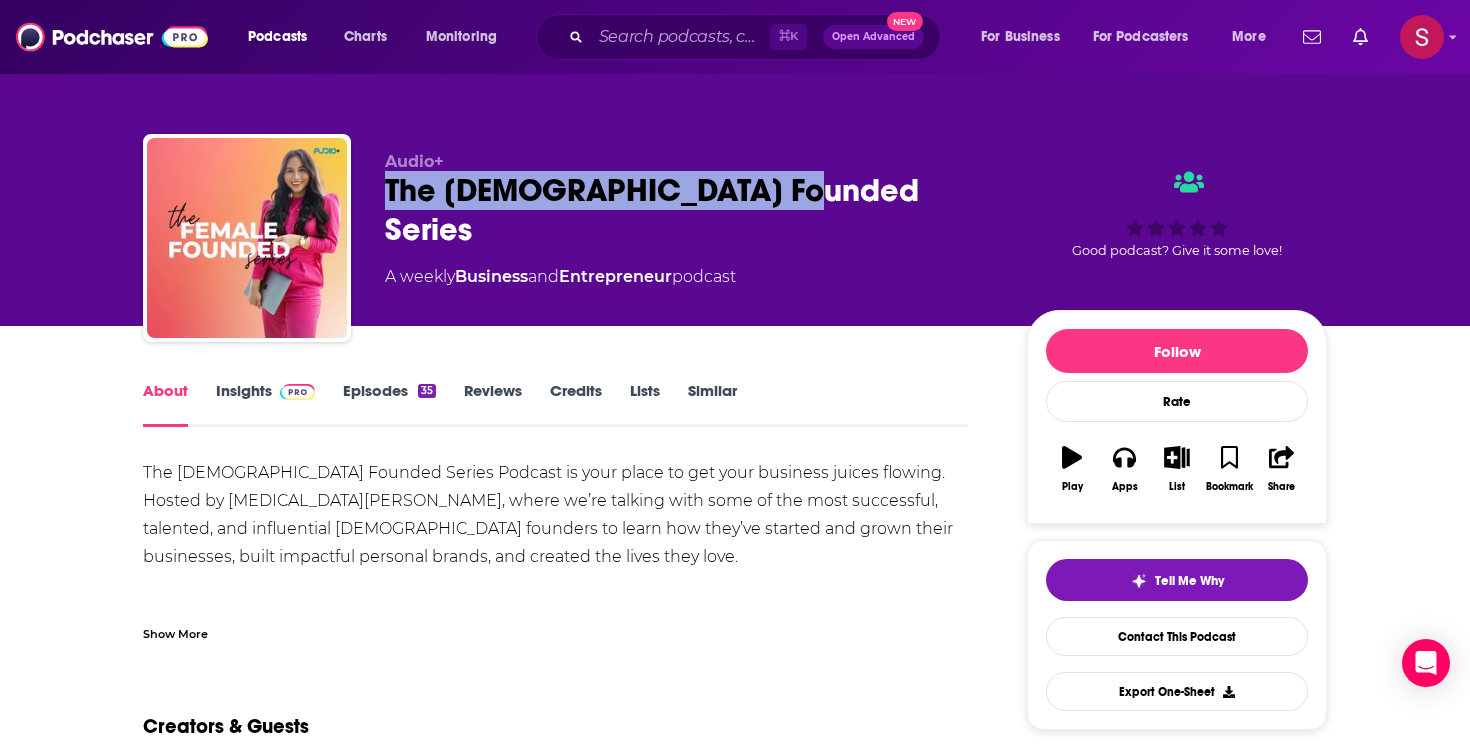 drag, startPoint x: 372, startPoint y: 190, endPoint x: 933, endPoint y: 181, distance: 561.0722 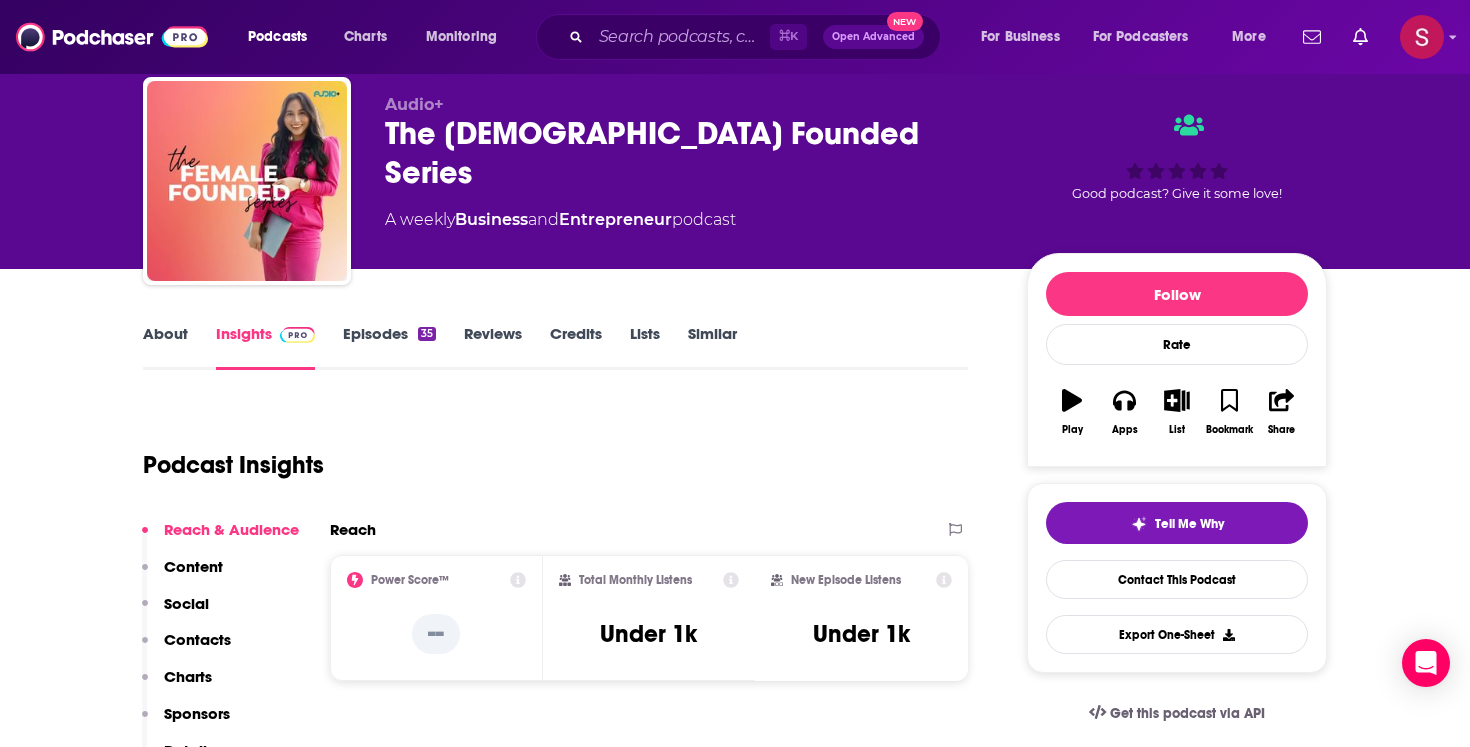 scroll, scrollTop: 59, scrollLeft: 0, axis: vertical 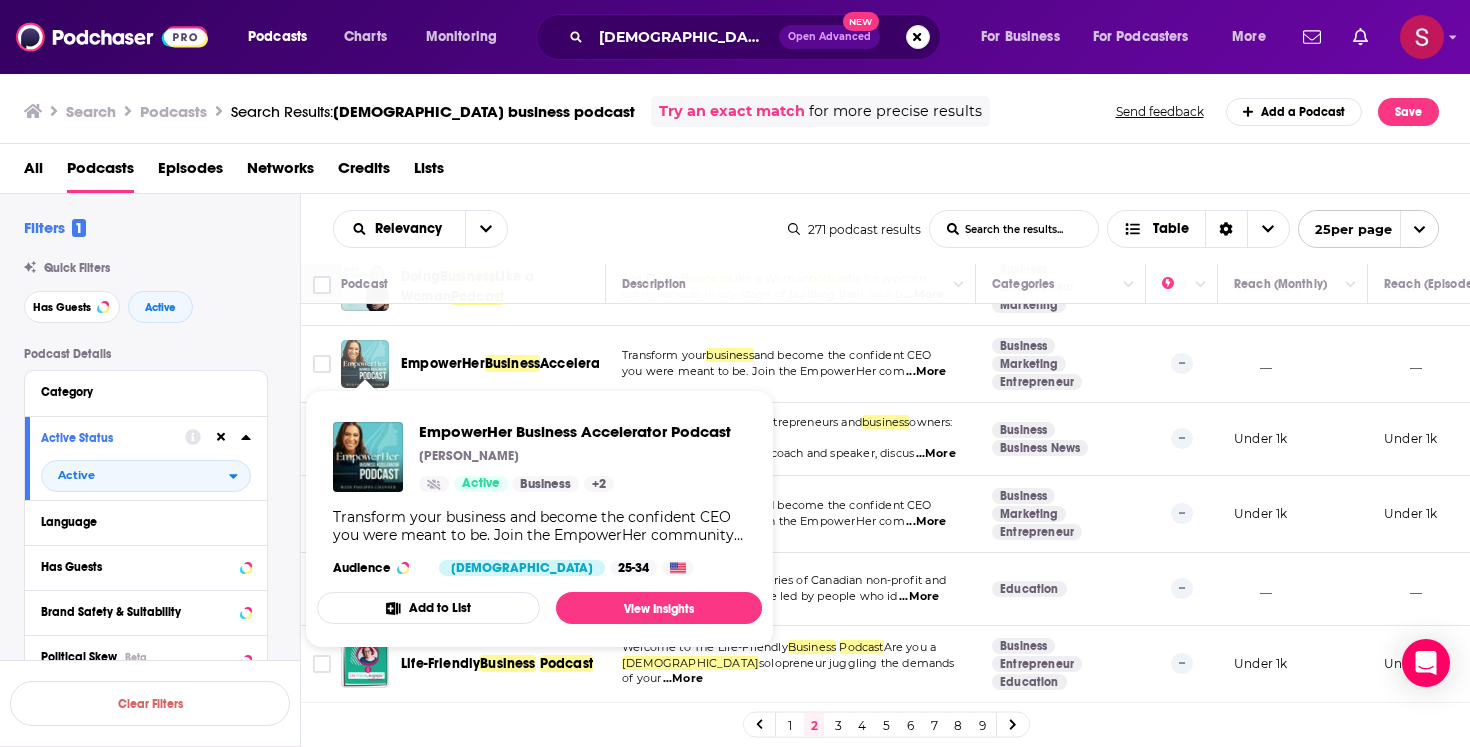 click at bounding box center (365, 364) 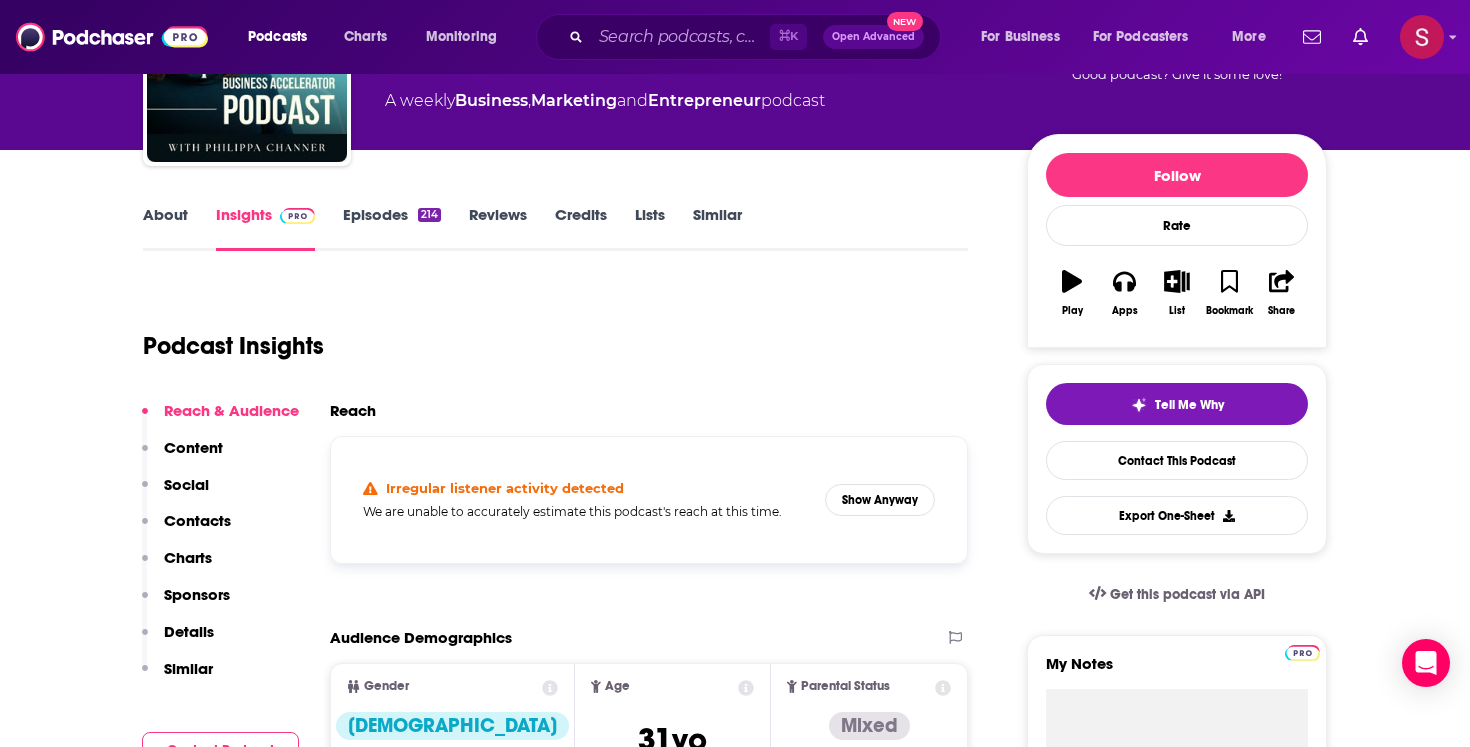 scroll, scrollTop: 175, scrollLeft: 0, axis: vertical 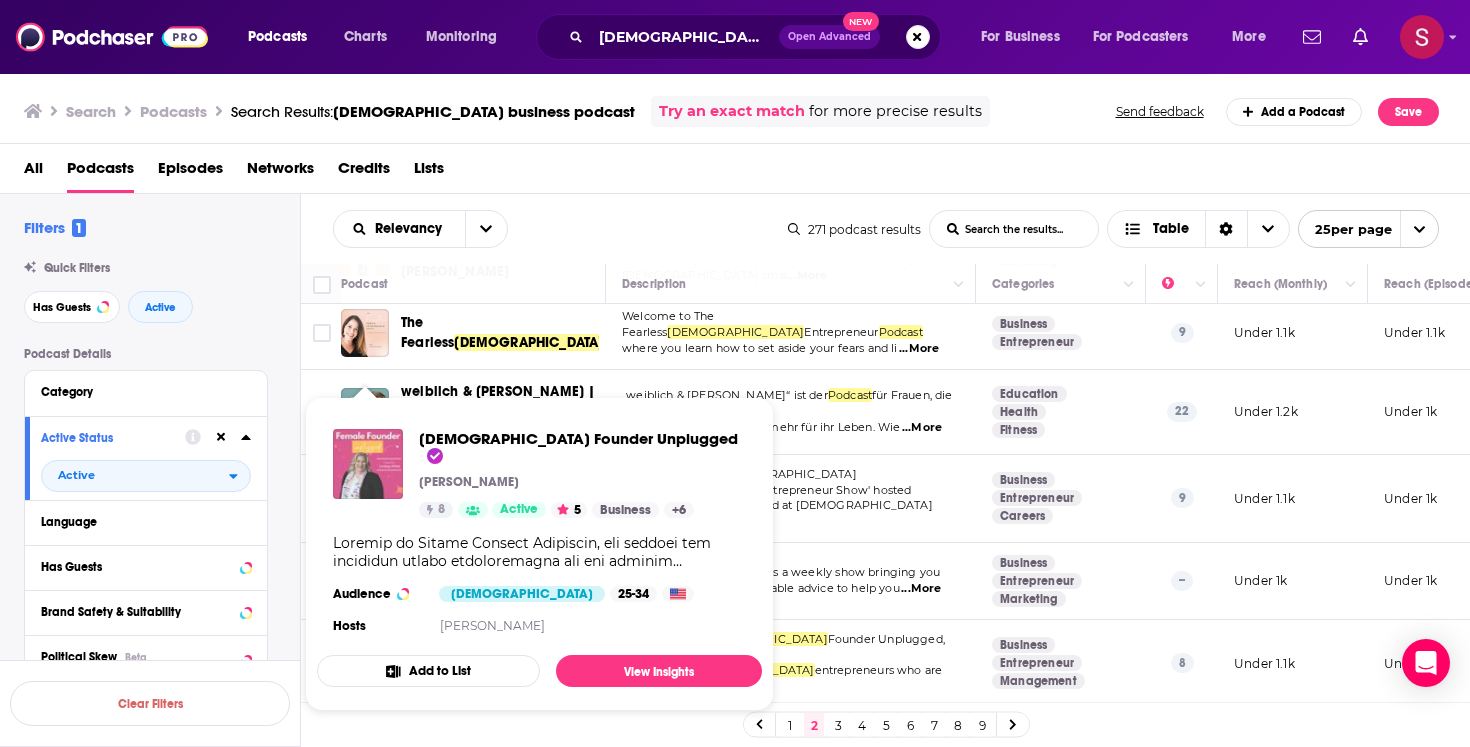 click at bounding box center (368, 464) 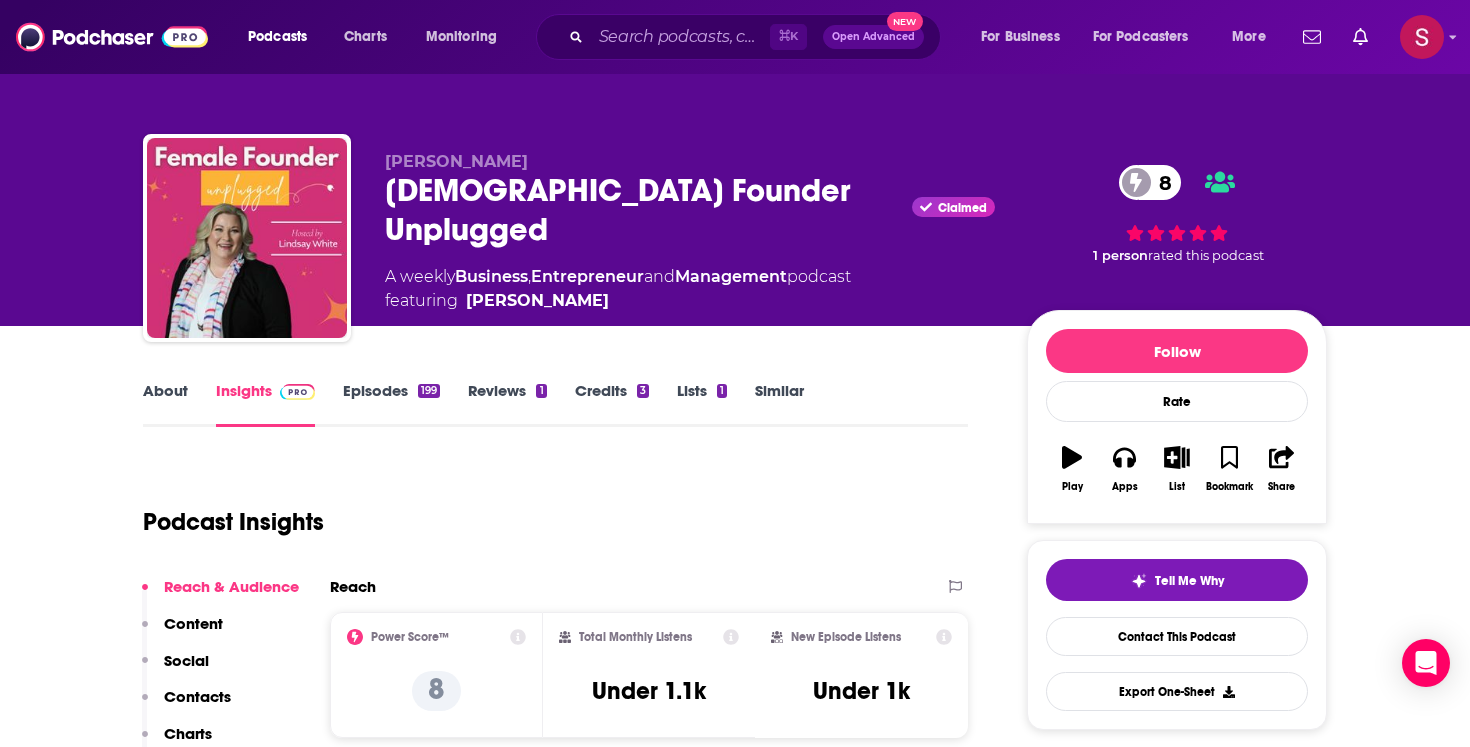click on "About" at bounding box center [165, 404] 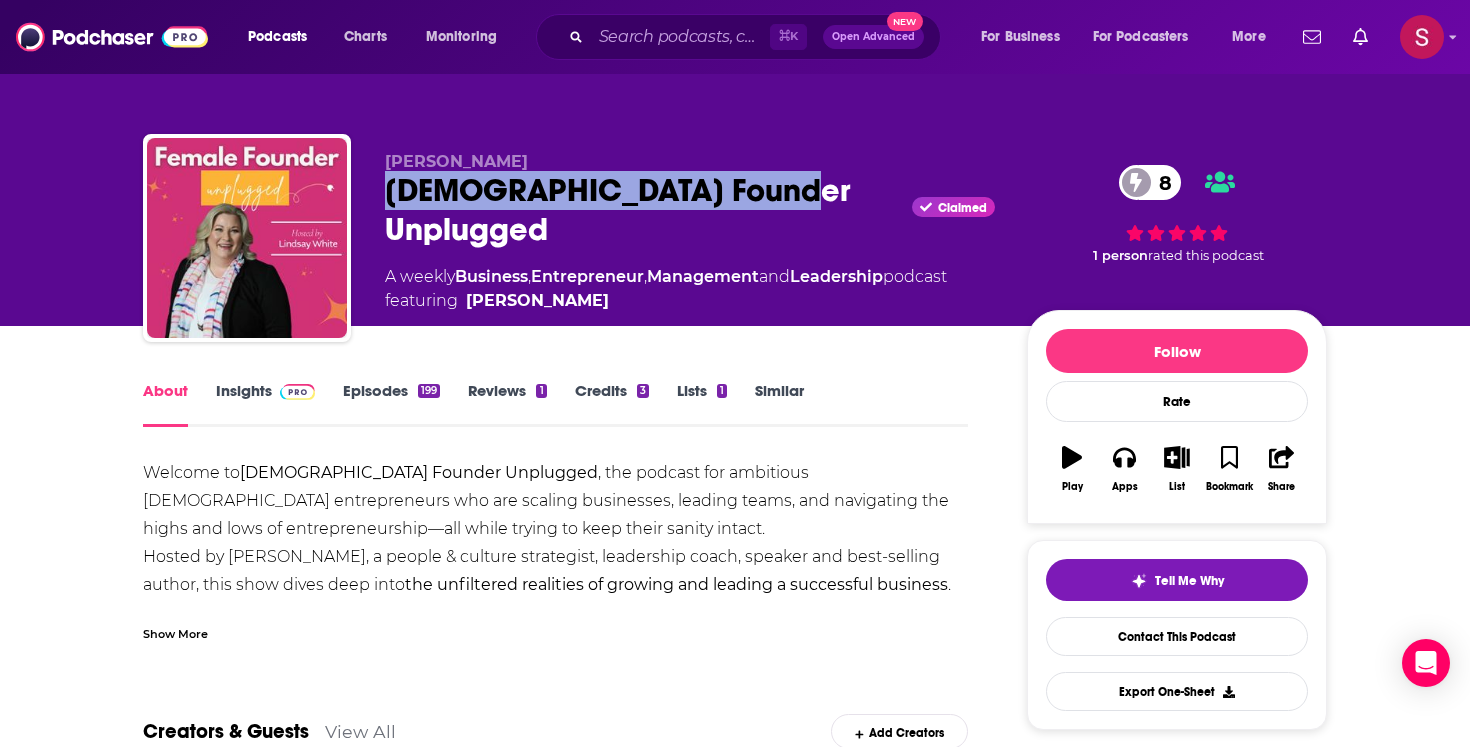 drag, startPoint x: 359, startPoint y: 200, endPoint x: 796, endPoint y: 197, distance: 437.01028 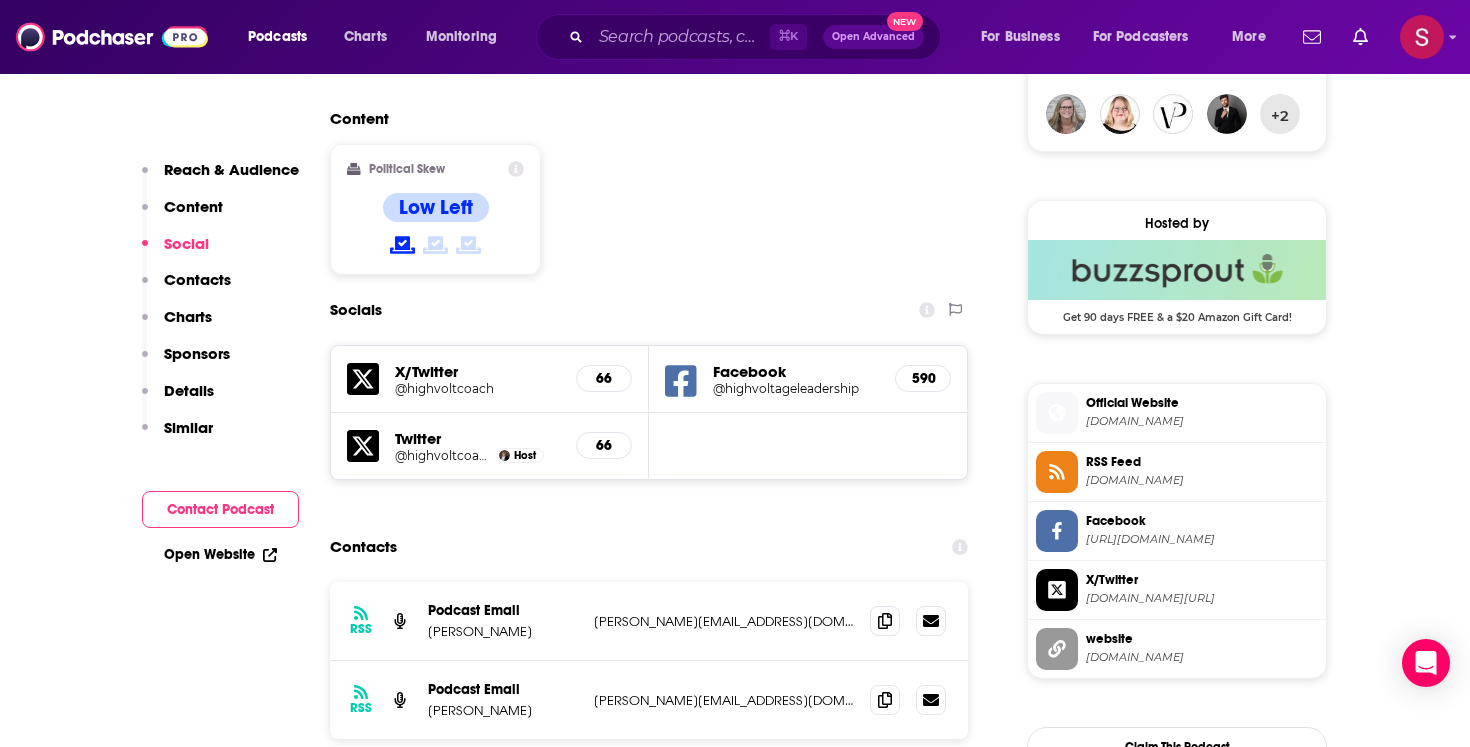 scroll, scrollTop: 1507, scrollLeft: 0, axis: vertical 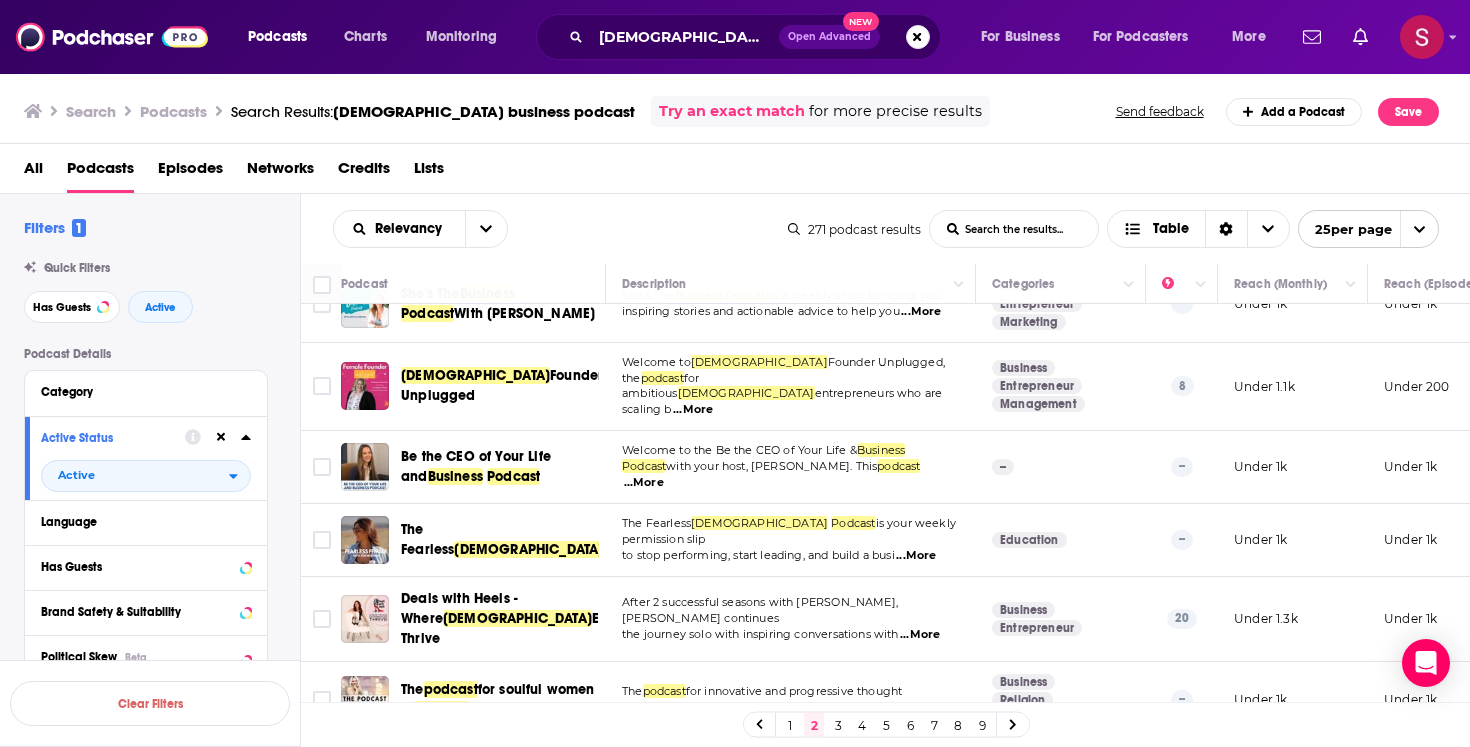 click on "3" at bounding box center (838, 725) 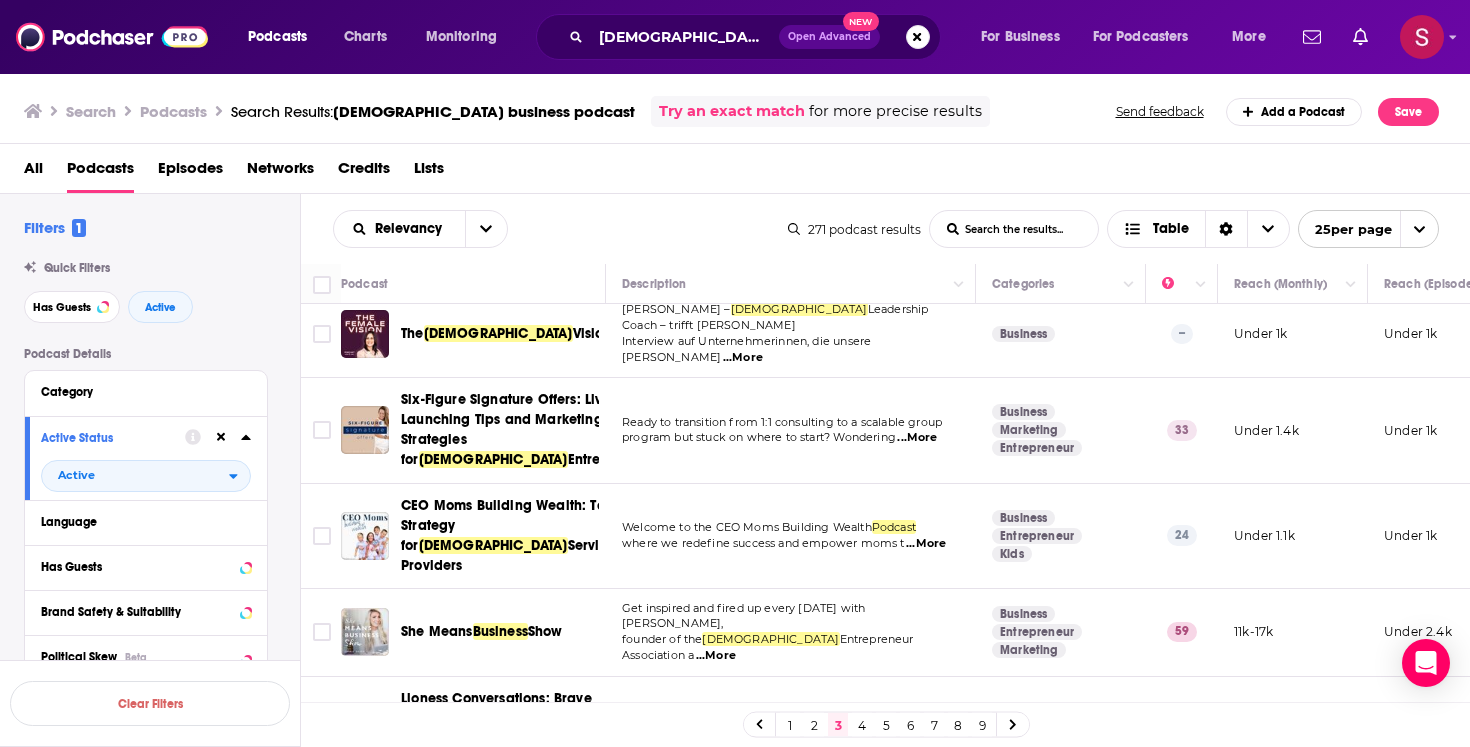 scroll, scrollTop: 0, scrollLeft: 0, axis: both 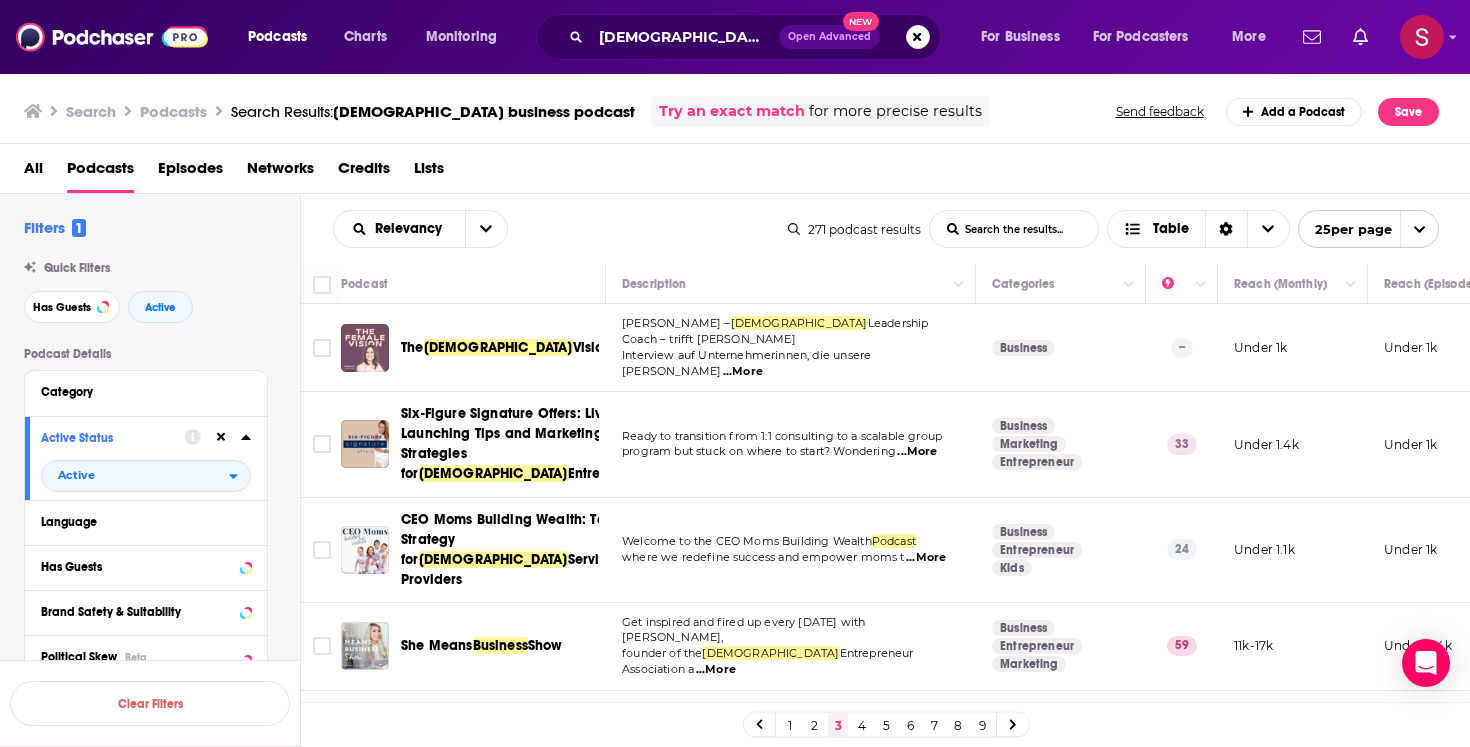 click at bounding box center (365, 348) 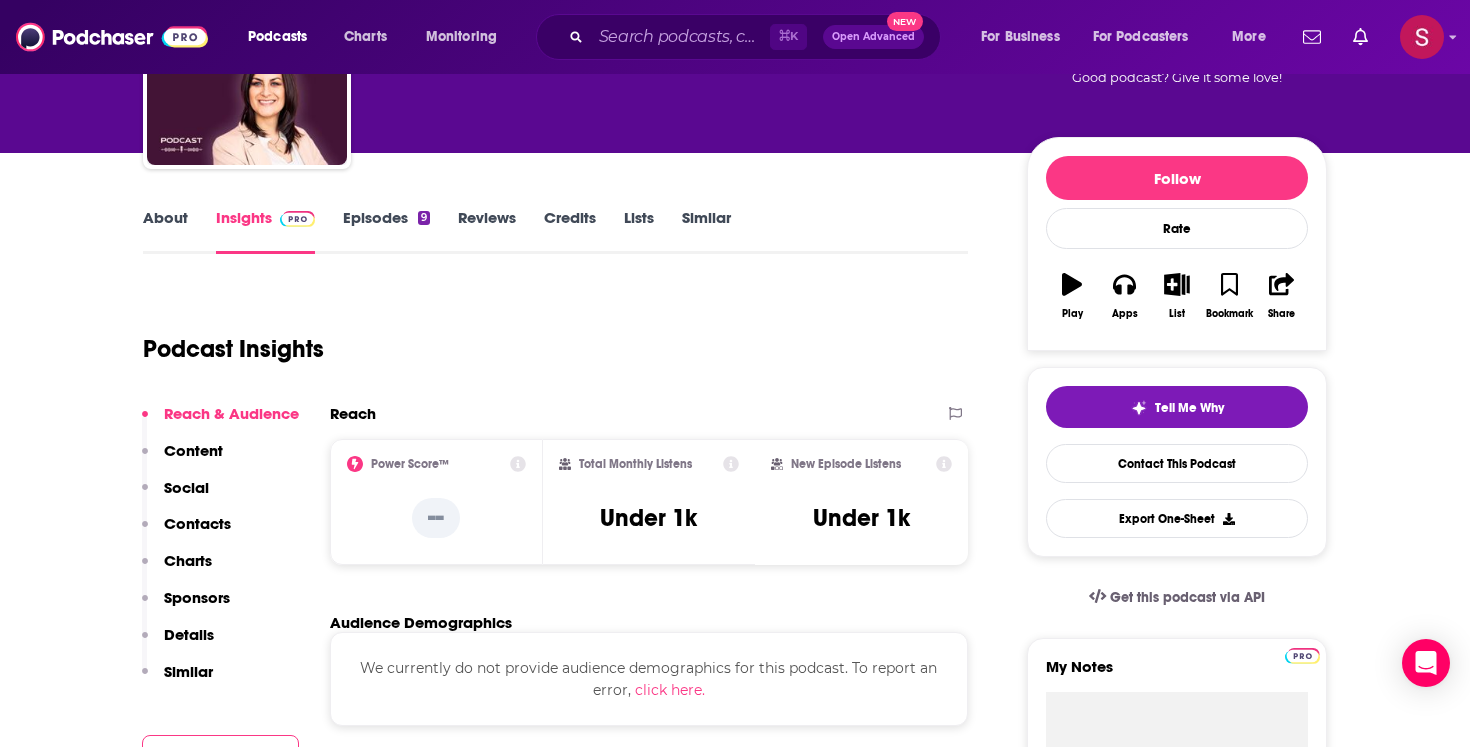 scroll, scrollTop: 175, scrollLeft: 0, axis: vertical 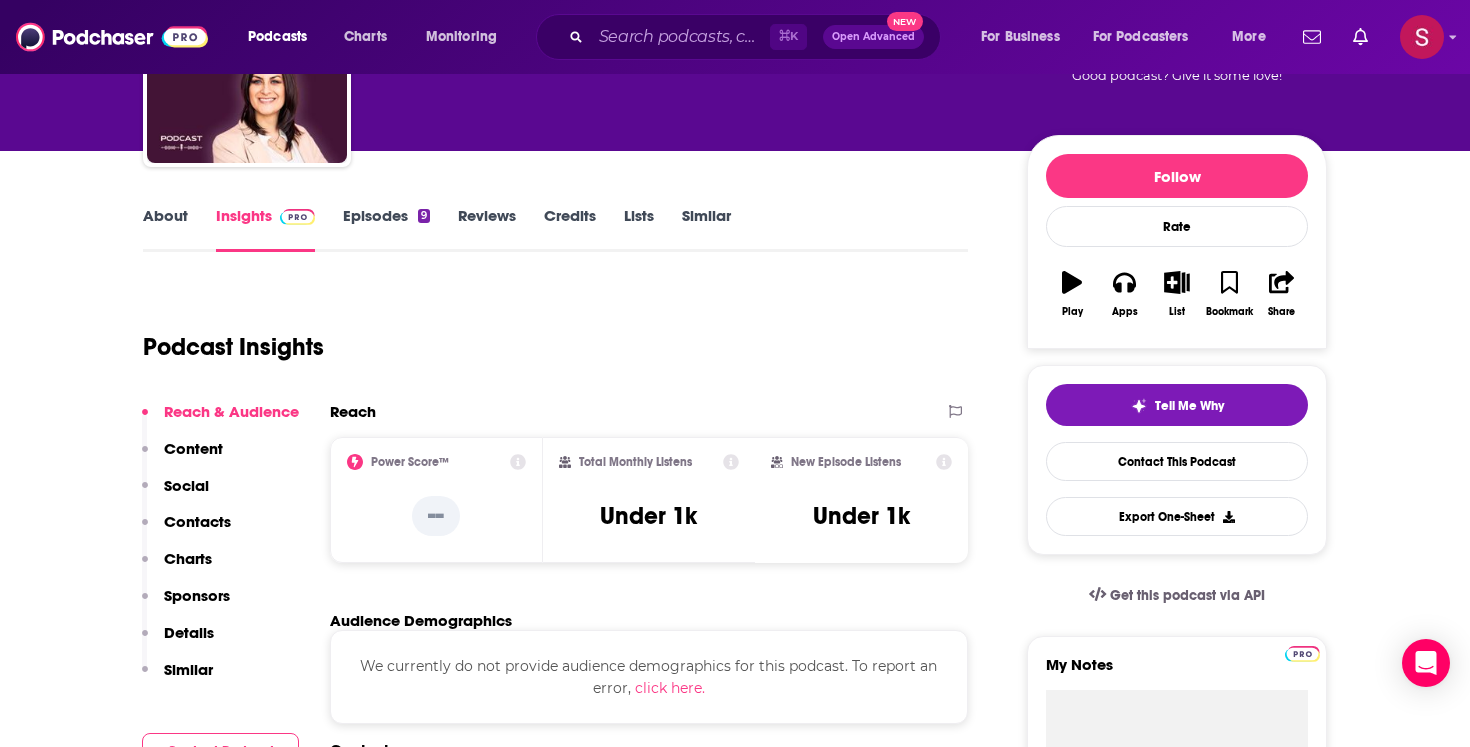 click on "About" at bounding box center [165, 229] 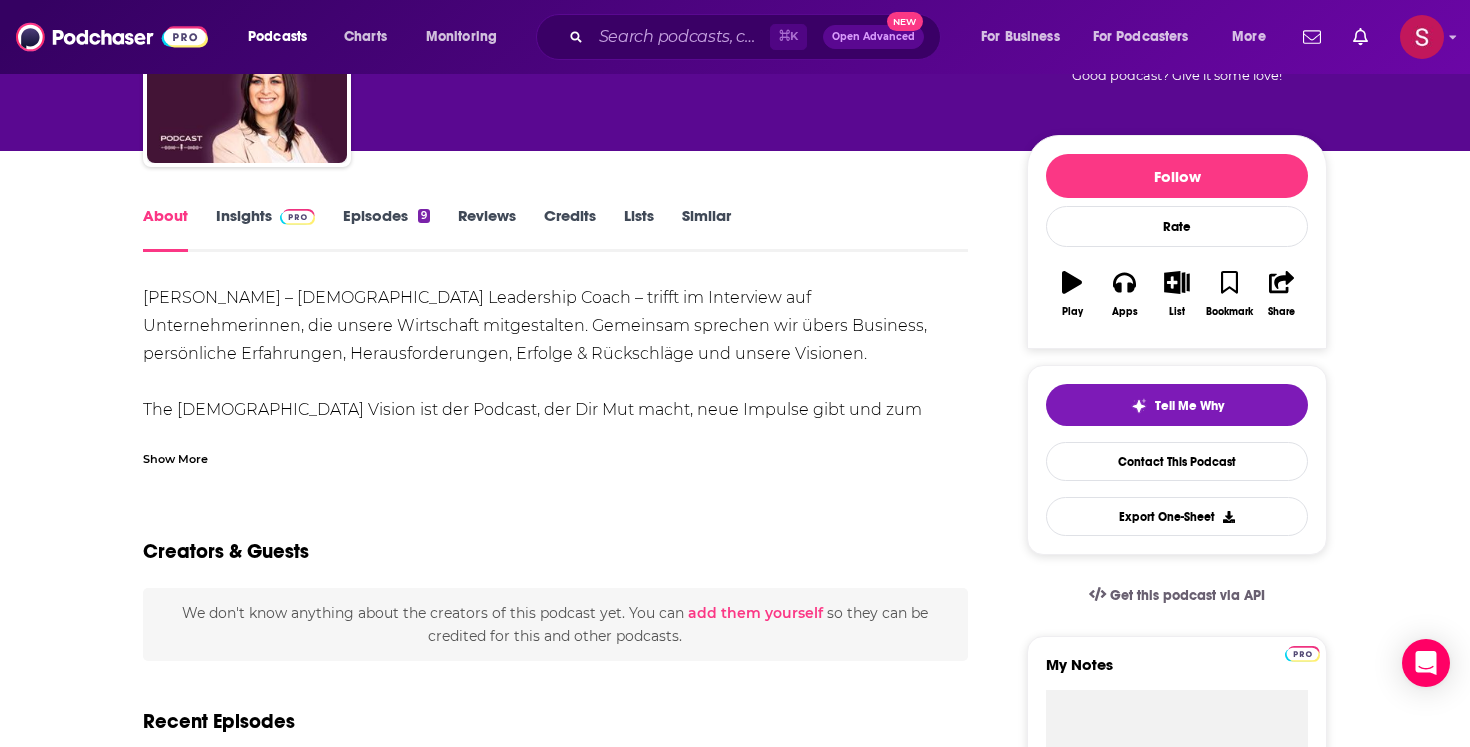 scroll, scrollTop: 0, scrollLeft: 0, axis: both 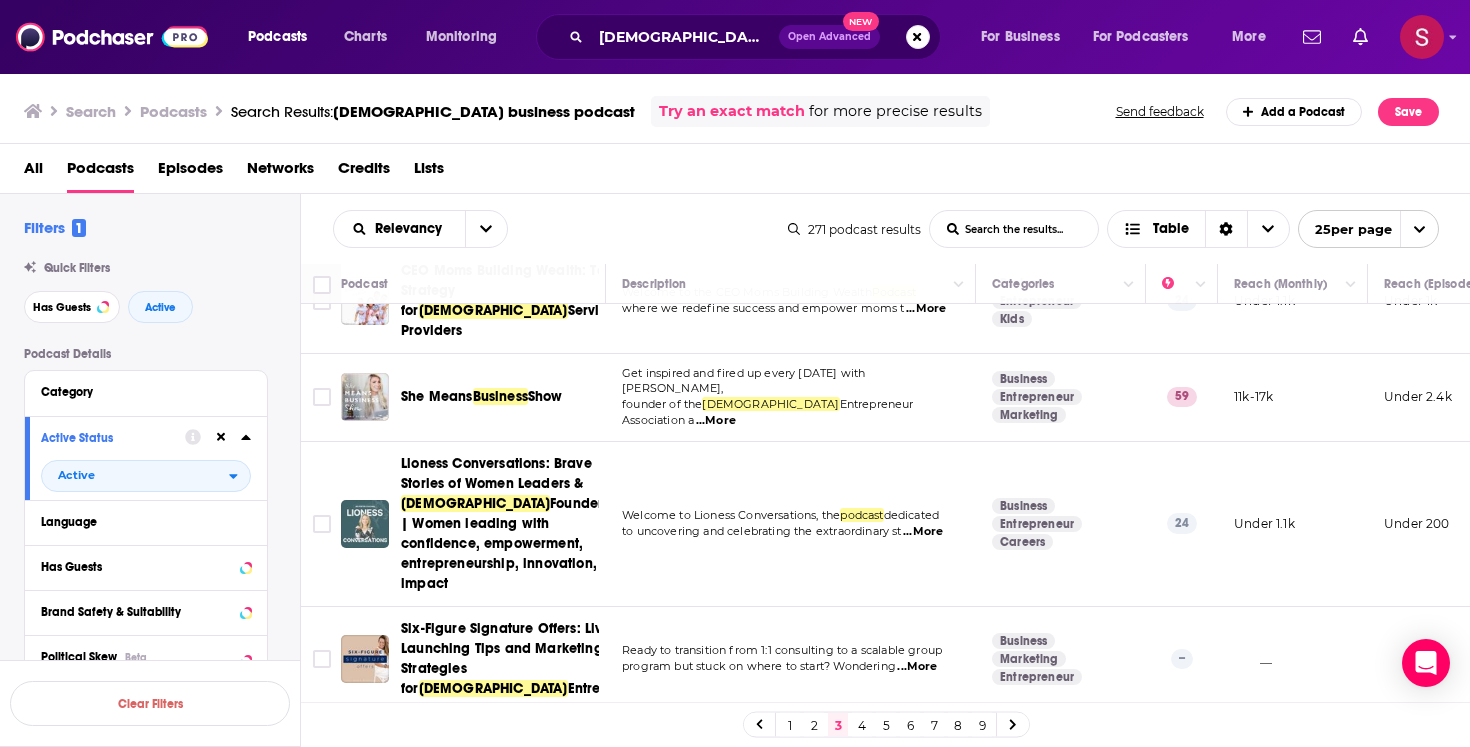 click on "Podcasts Charts Monitoring [DEMOGRAPHIC_DATA] business podcast Open Advanced New For Business For Podcasters More Podcasts Charts Monitoring For Business For Podcasters More Search Podcasts Search Results:   [DEMOGRAPHIC_DATA] business podcast Try an exact match for more precise results Send feedback Add a Podcast Save All Podcasts Episodes Networks Credits Lists Filters 1 Quick Filters Has Guests Active Podcast Details Category Active Status Active Language Has Guests Brand Safety & Suitability Political Skew Beta Show More Audience & Reach Power Score™ Reach (Monthly) Reach (Episode Average) Gender Age Income Show More Saved Searches Select Clear Filters Relevancy List Search Input Search the results... Table 271   podcast   results List Search Input Search the results... Table 25  per page Podcast Description Categories Reach (Monthly) Reach (Episode) Top Country The  [DEMOGRAPHIC_DATA]  Vision [PERSON_NAME] –  [DEMOGRAPHIC_DATA]  Leadership Coach – trifft im Interview auf Unternehmerinnen, die unsere [PERSON_NAME]  ...More Business -- Under 1k - 33" at bounding box center [735, 373] 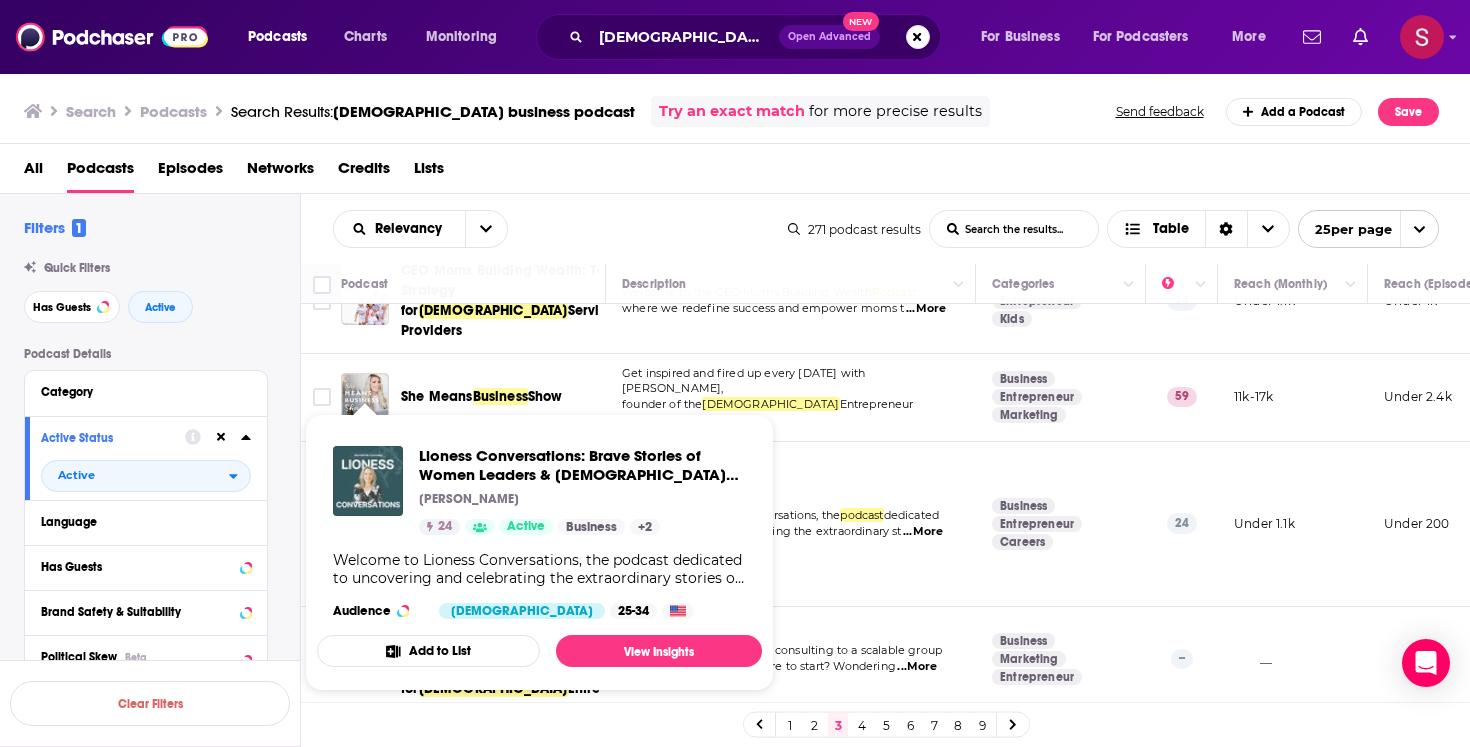 click at bounding box center [368, 481] 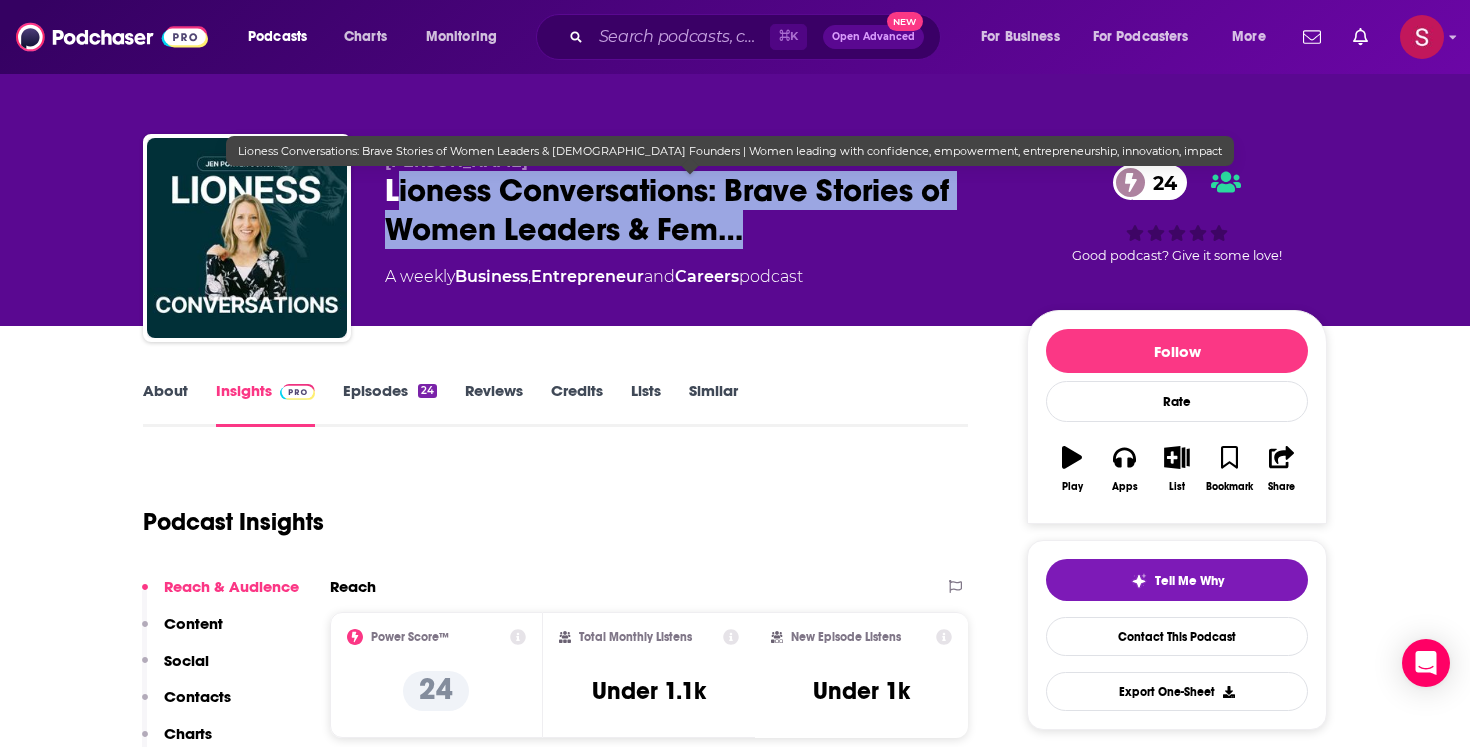 drag, startPoint x: 397, startPoint y: 185, endPoint x: 756, endPoint y: 240, distance: 363.18866 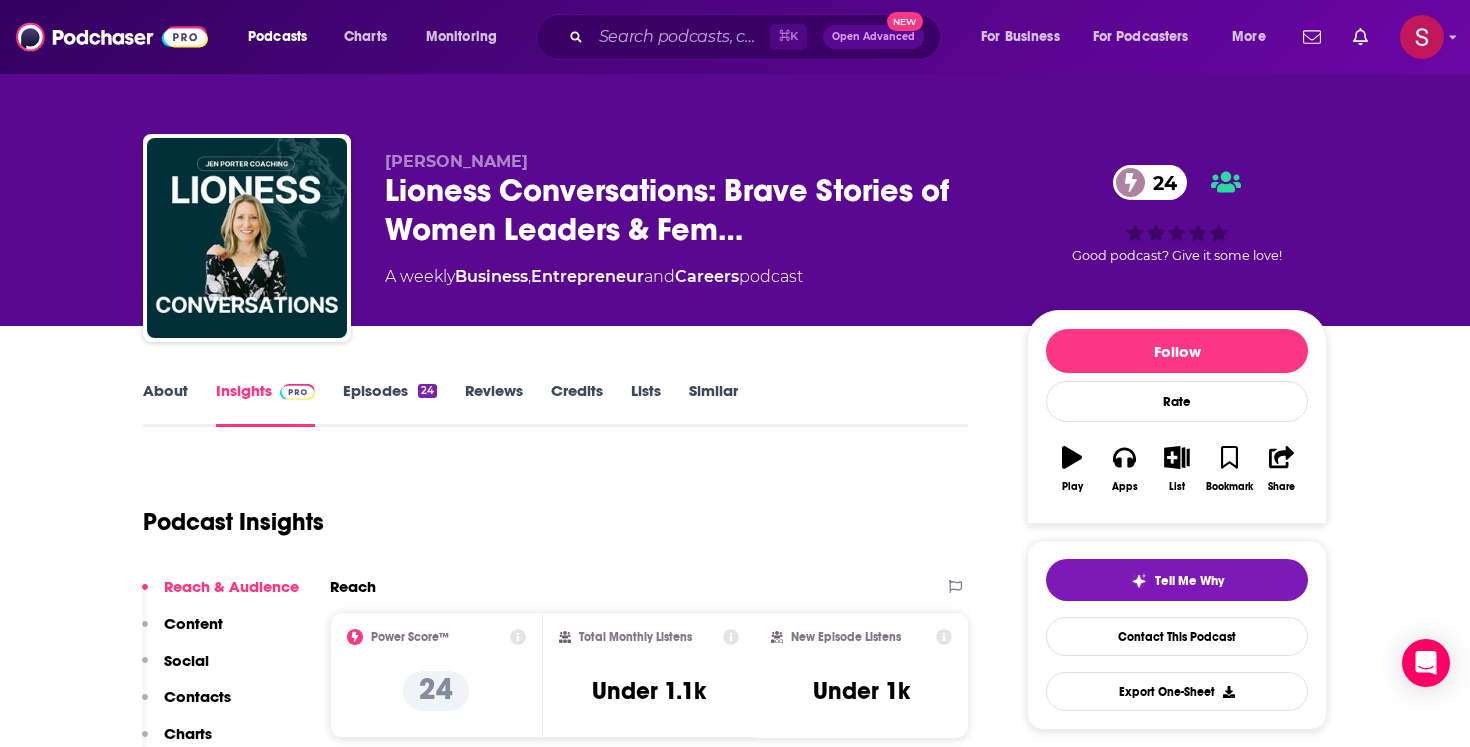 click on "[PERSON_NAME]   Lioness Conversations: Brave Stories of Women Leaders & Fem… 24 A   weekly  Business ,  Entrepreneur  and  Careers  podcast 24 Good podcast? Give it some love!" at bounding box center (735, 218) 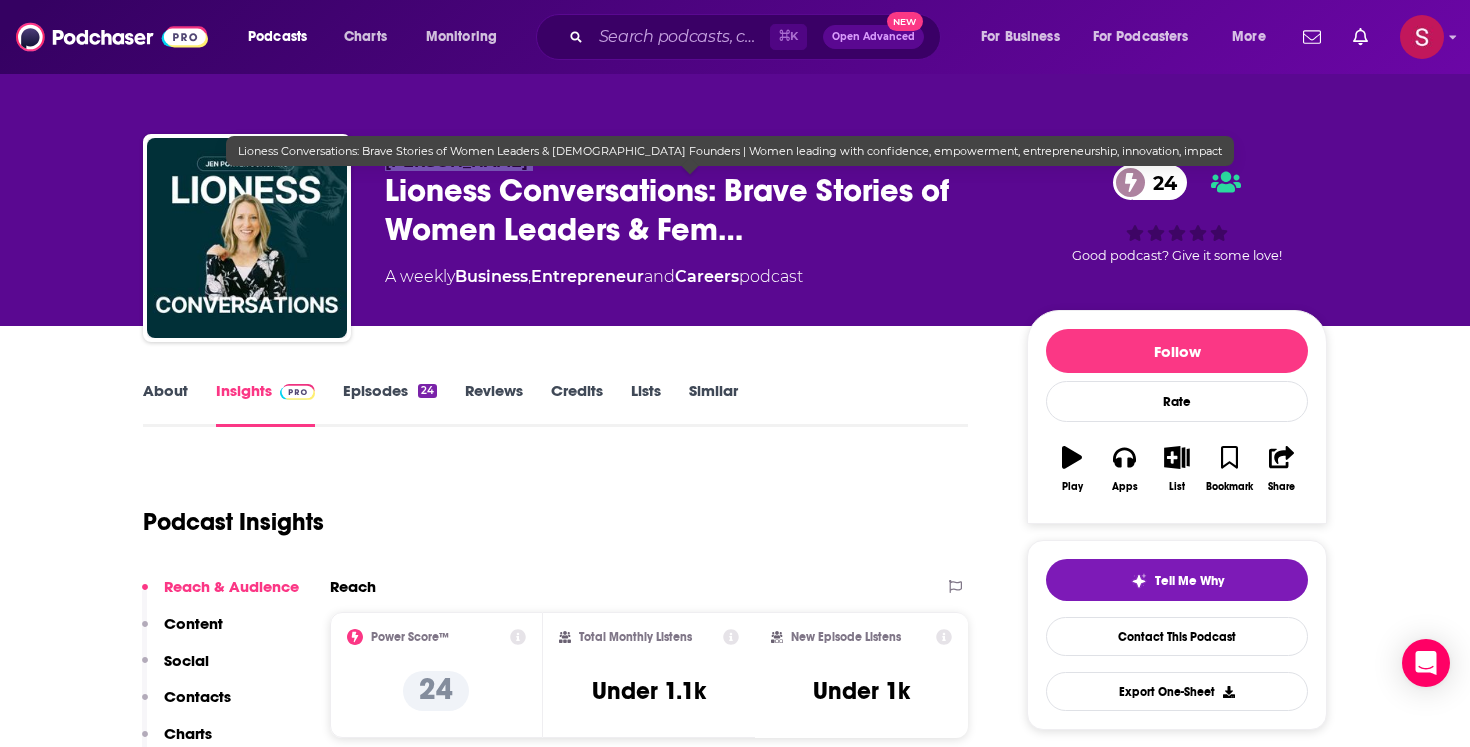 drag, startPoint x: 388, startPoint y: 194, endPoint x: 380, endPoint y: 167, distance: 28.160255 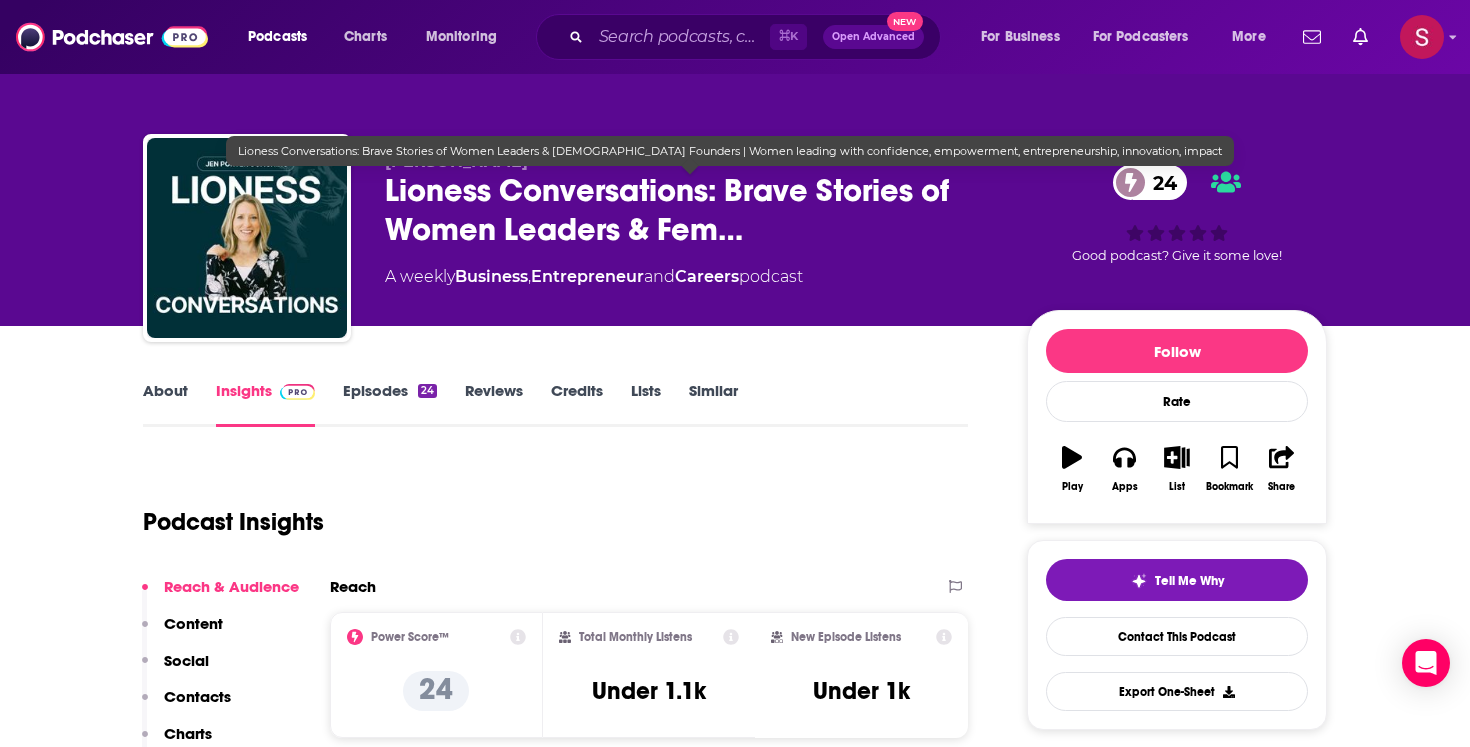 click on "Lioness Conversations: Brave Stories of Women Leaders & Fem…" at bounding box center (690, 210) 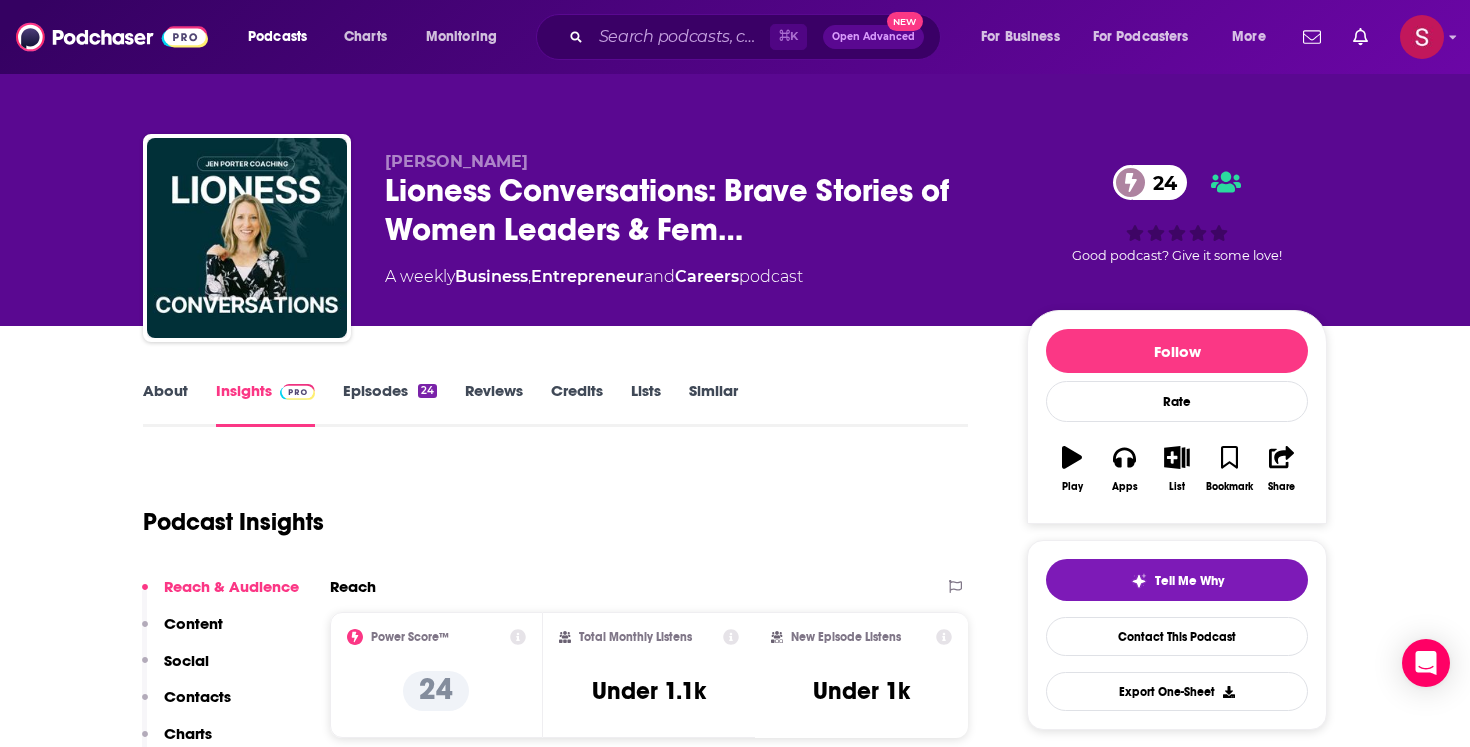 click on "[PERSON_NAME]" at bounding box center [456, 161] 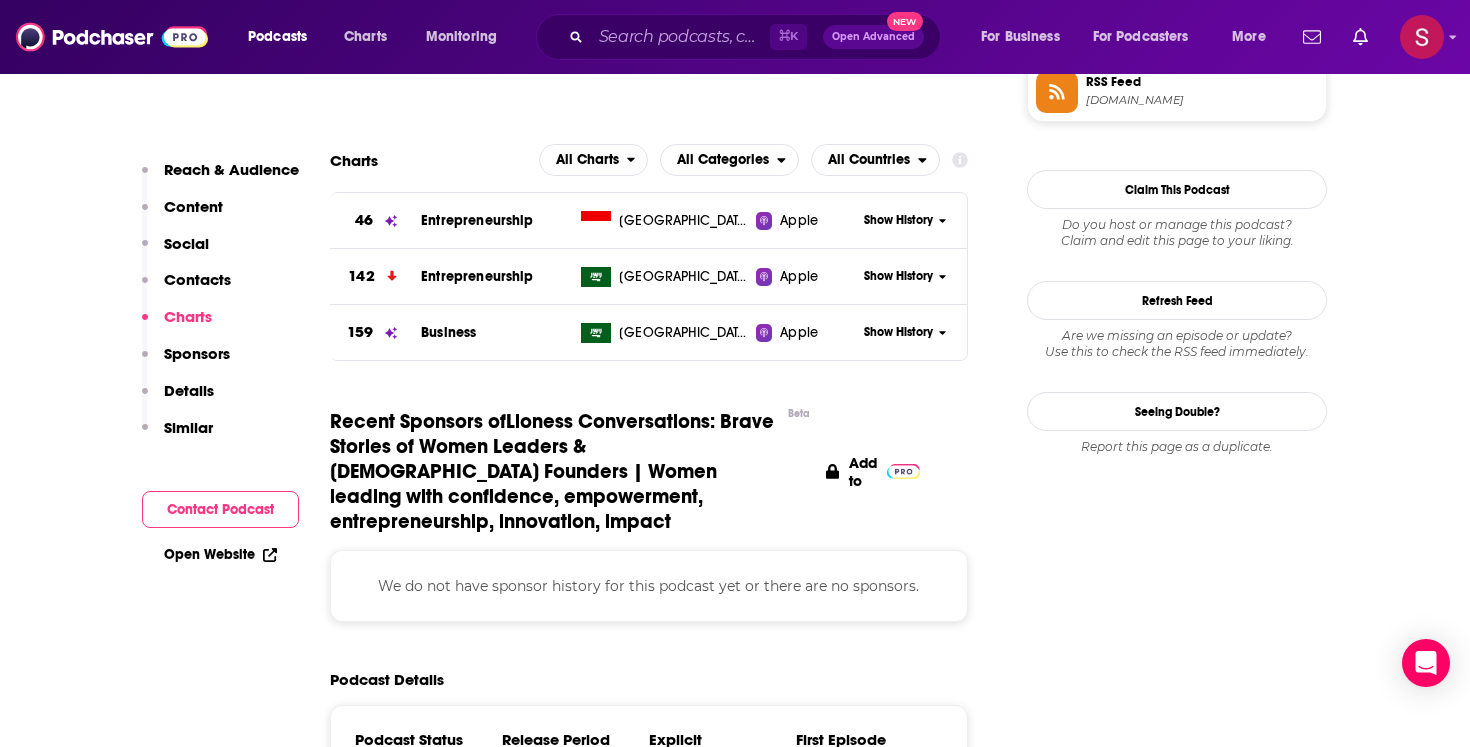 scroll, scrollTop: 1730, scrollLeft: 0, axis: vertical 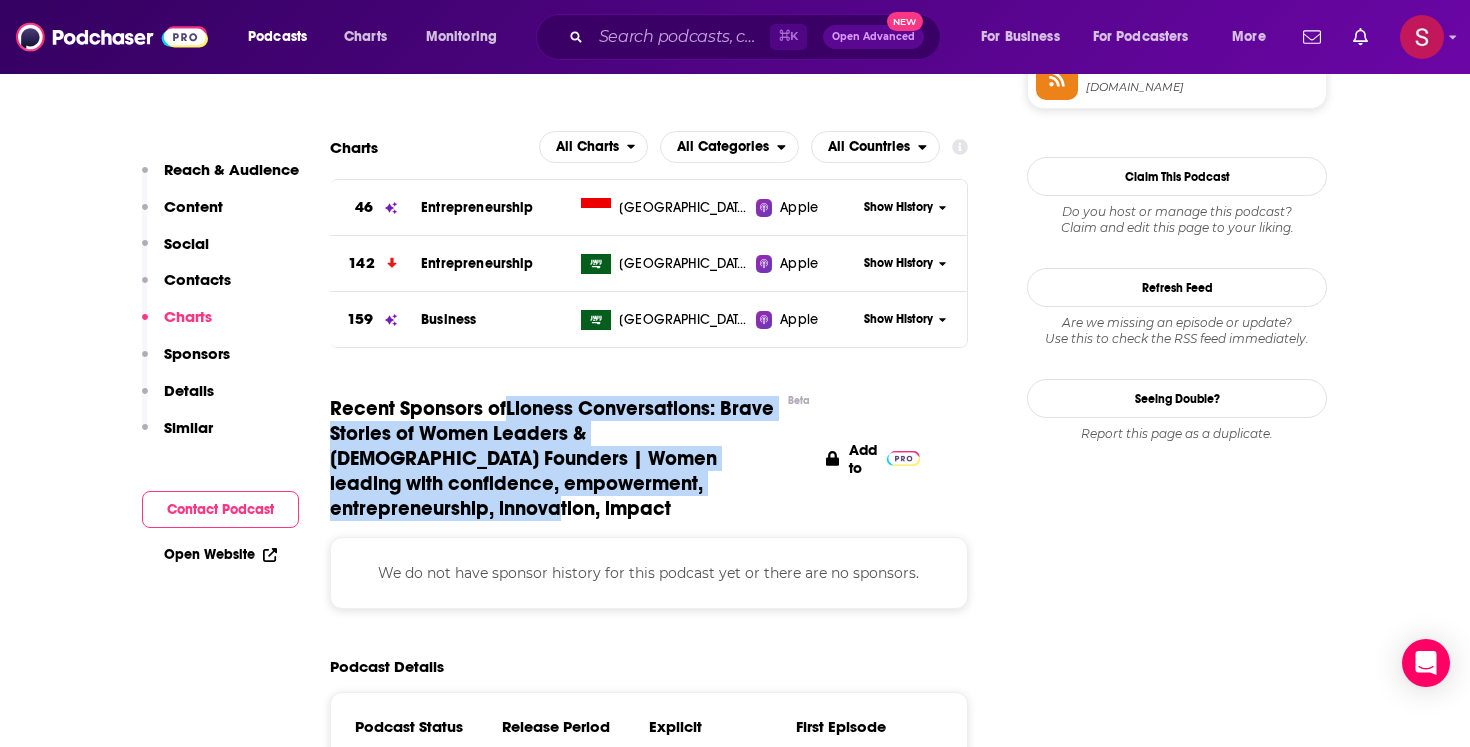 drag, startPoint x: 513, startPoint y: 410, endPoint x: 686, endPoint y: 493, distance: 191.88017 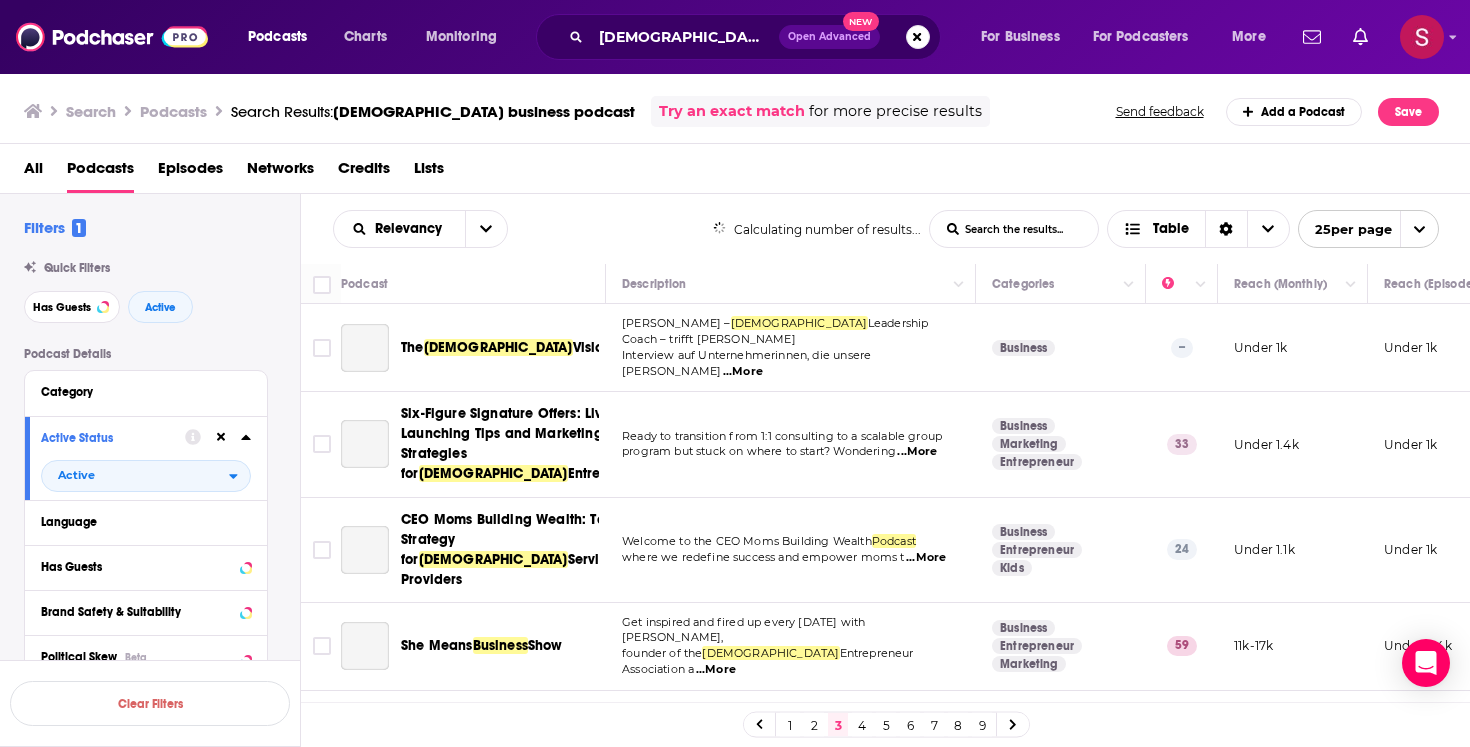 scroll, scrollTop: 0, scrollLeft: 0, axis: both 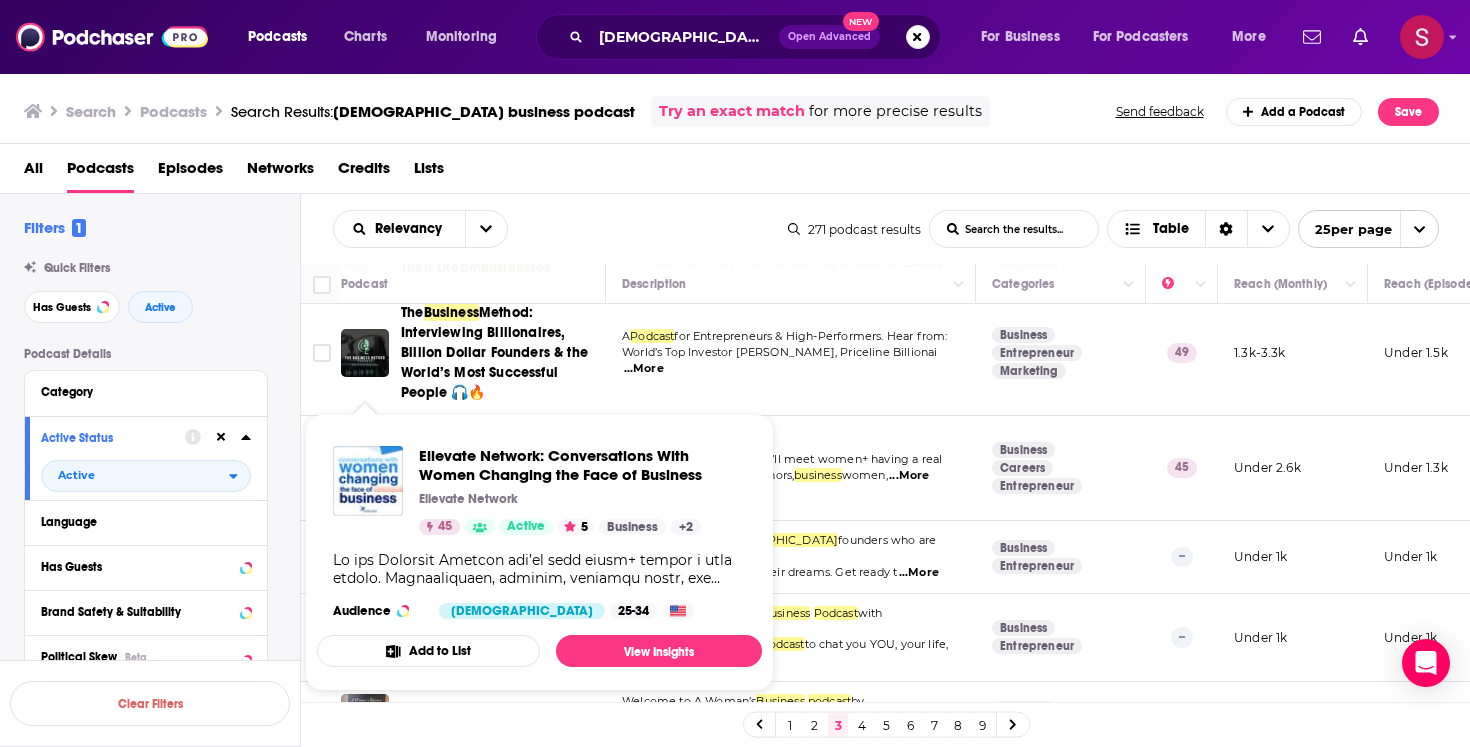 click on "Ellevate Network: Conversations With Women Changing the Face of Business Ellevate Network 45 Active 5 Business + 2 Audience [DEMOGRAPHIC_DATA] 25-34" at bounding box center (539, 532) 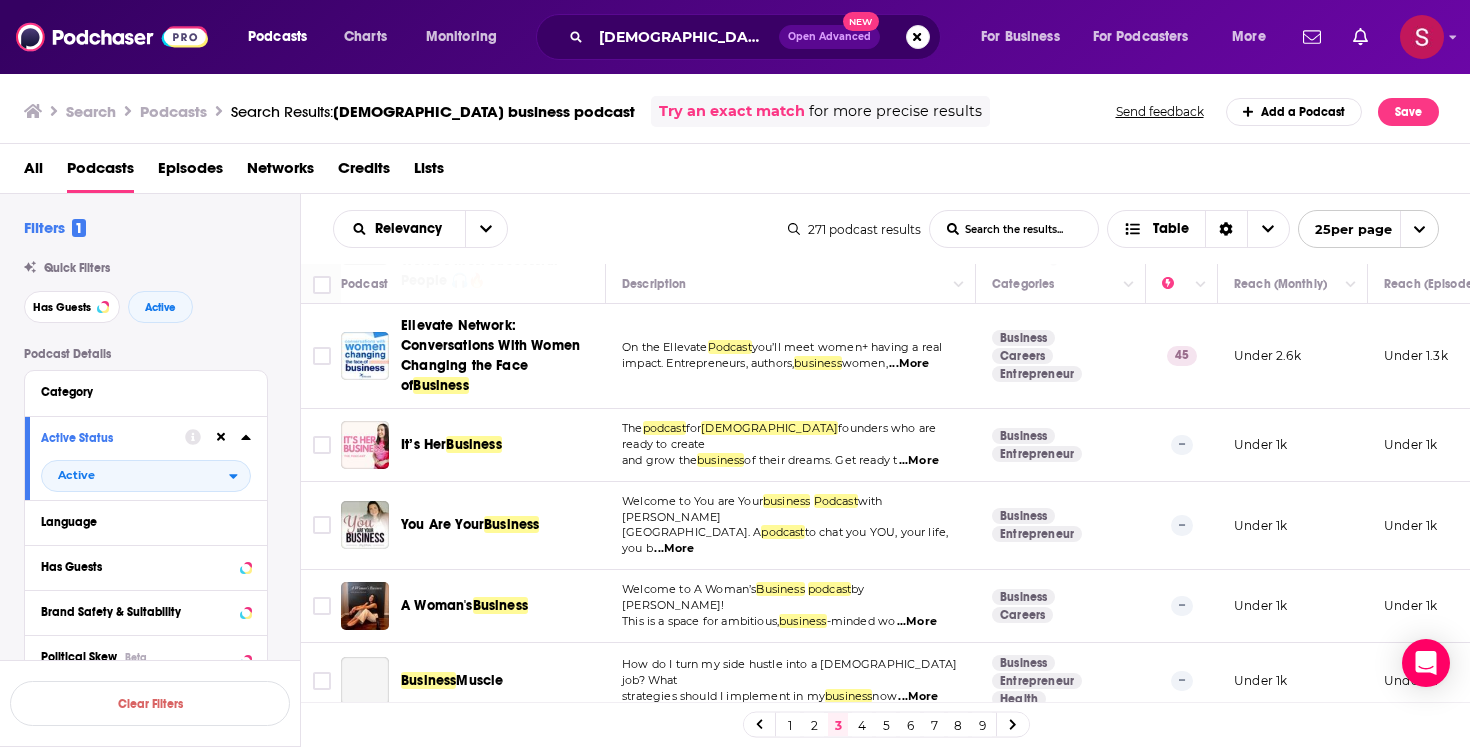 scroll, scrollTop: 1591, scrollLeft: 0, axis: vertical 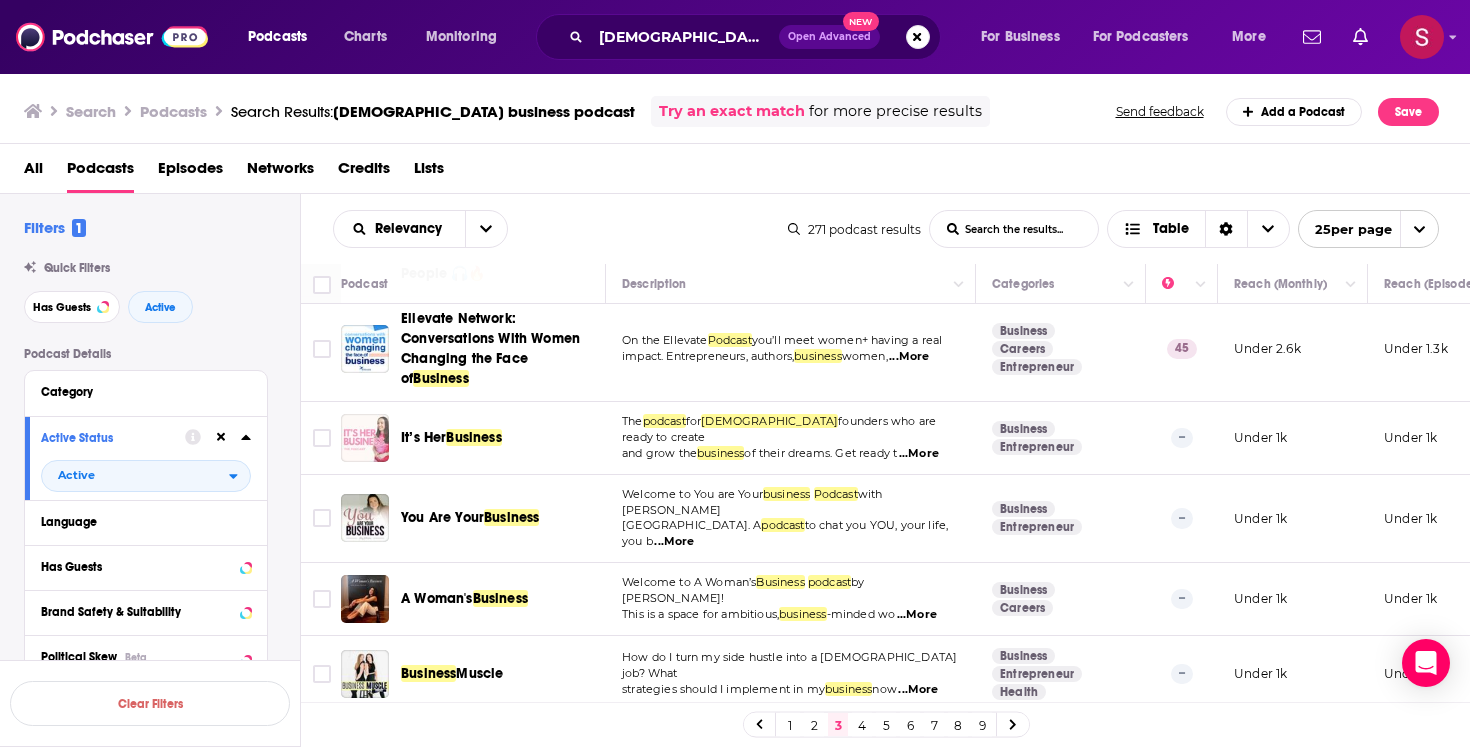 click at bounding box center [365, 438] 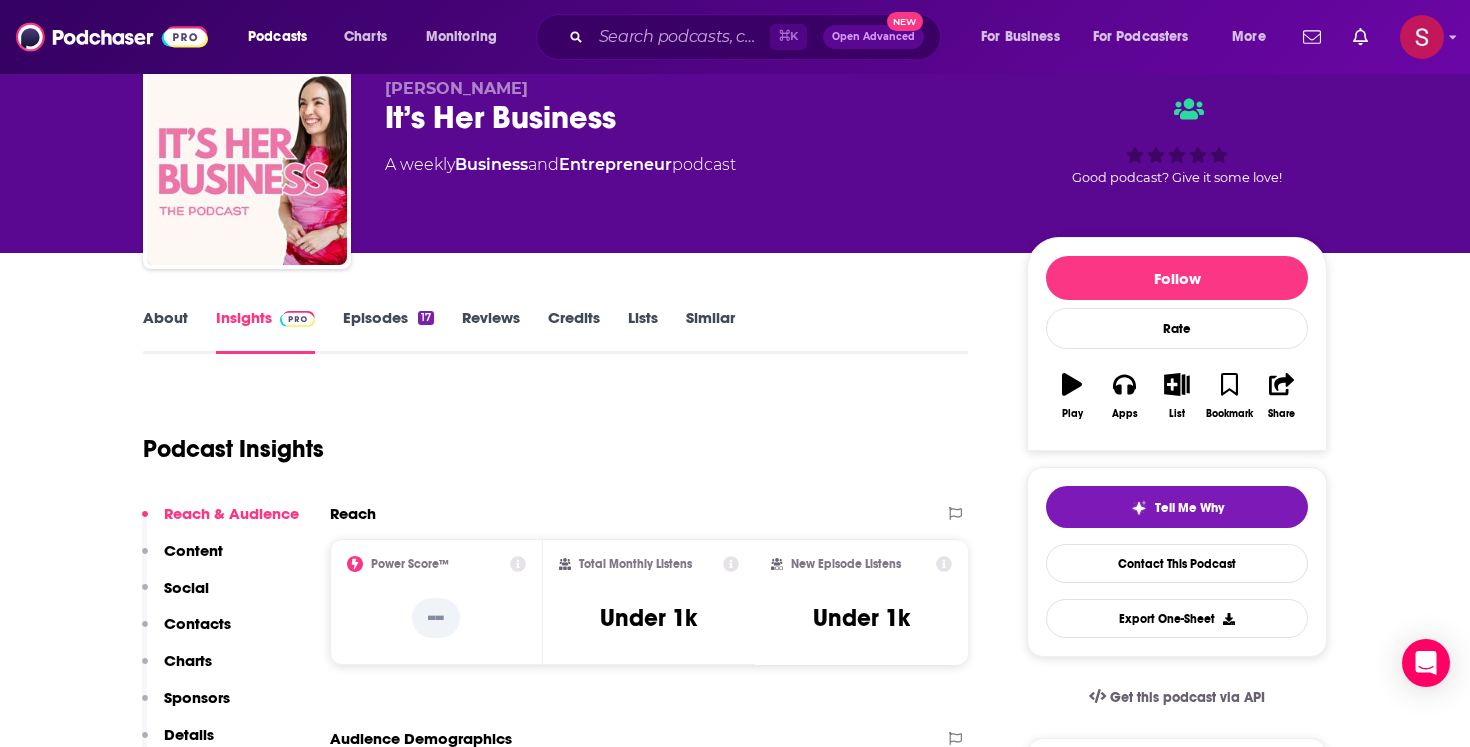 scroll, scrollTop: 81, scrollLeft: 0, axis: vertical 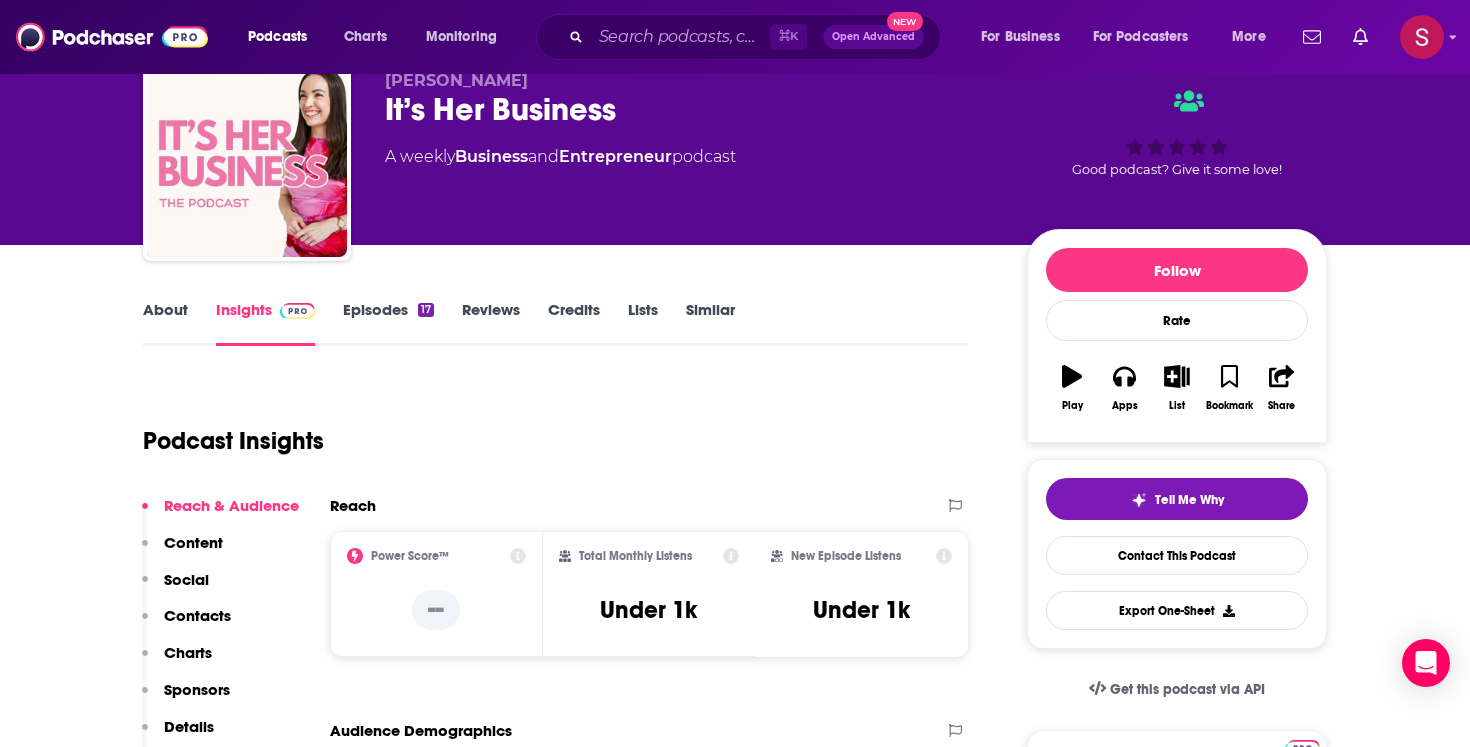 click on "About" at bounding box center [165, 323] 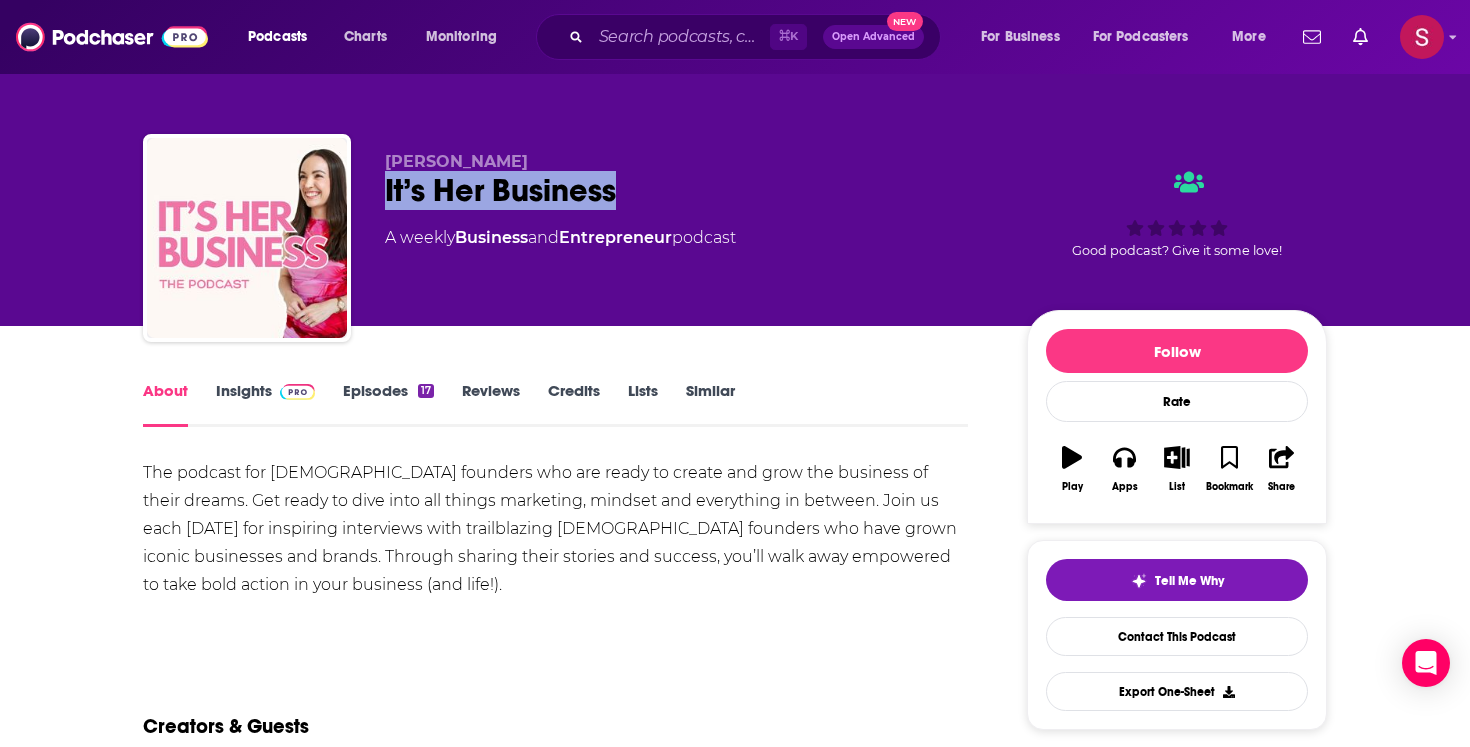 drag, startPoint x: 382, startPoint y: 203, endPoint x: 662, endPoint y: 206, distance: 280.01608 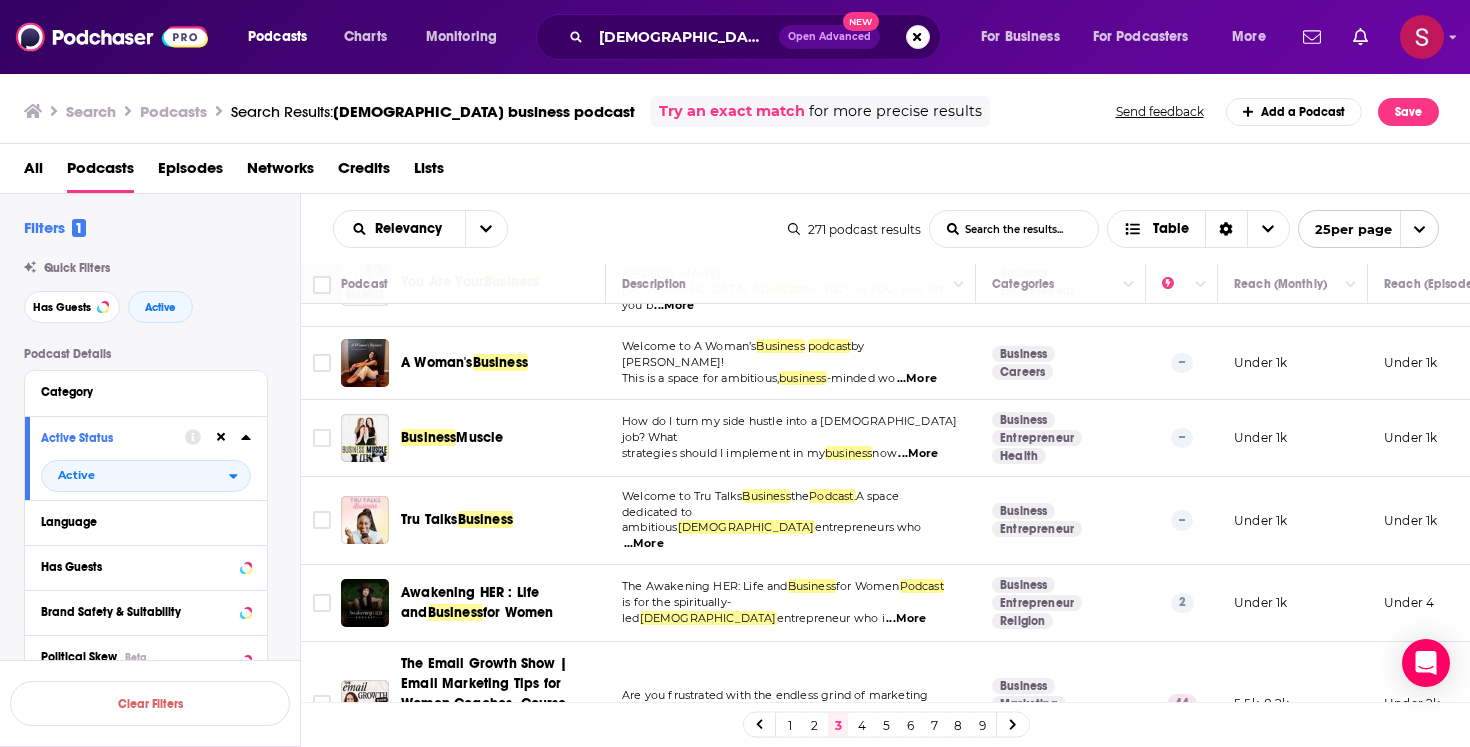 scroll, scrollTop: 1831, scrollLeft: 0, axis: vertical 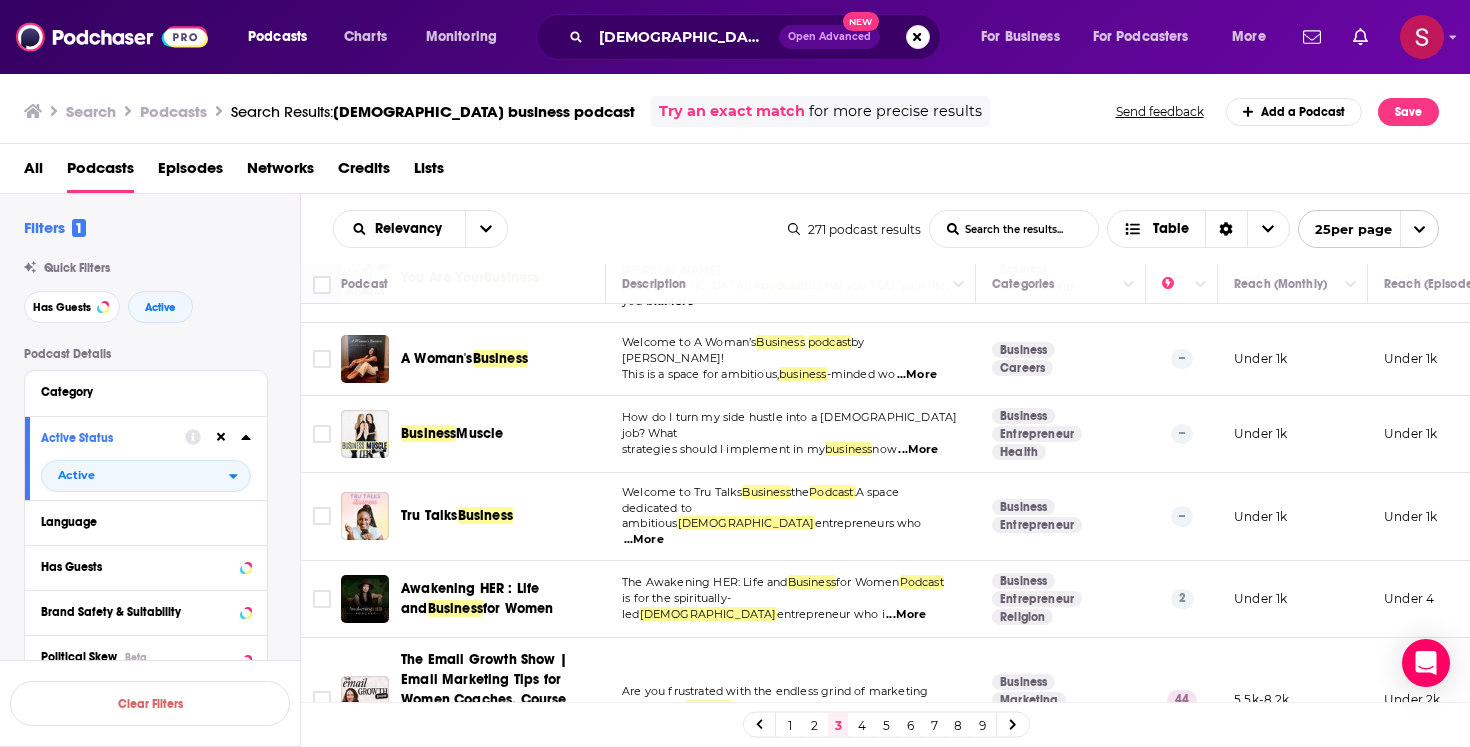 click on "4" at bounding box center (862, 725) 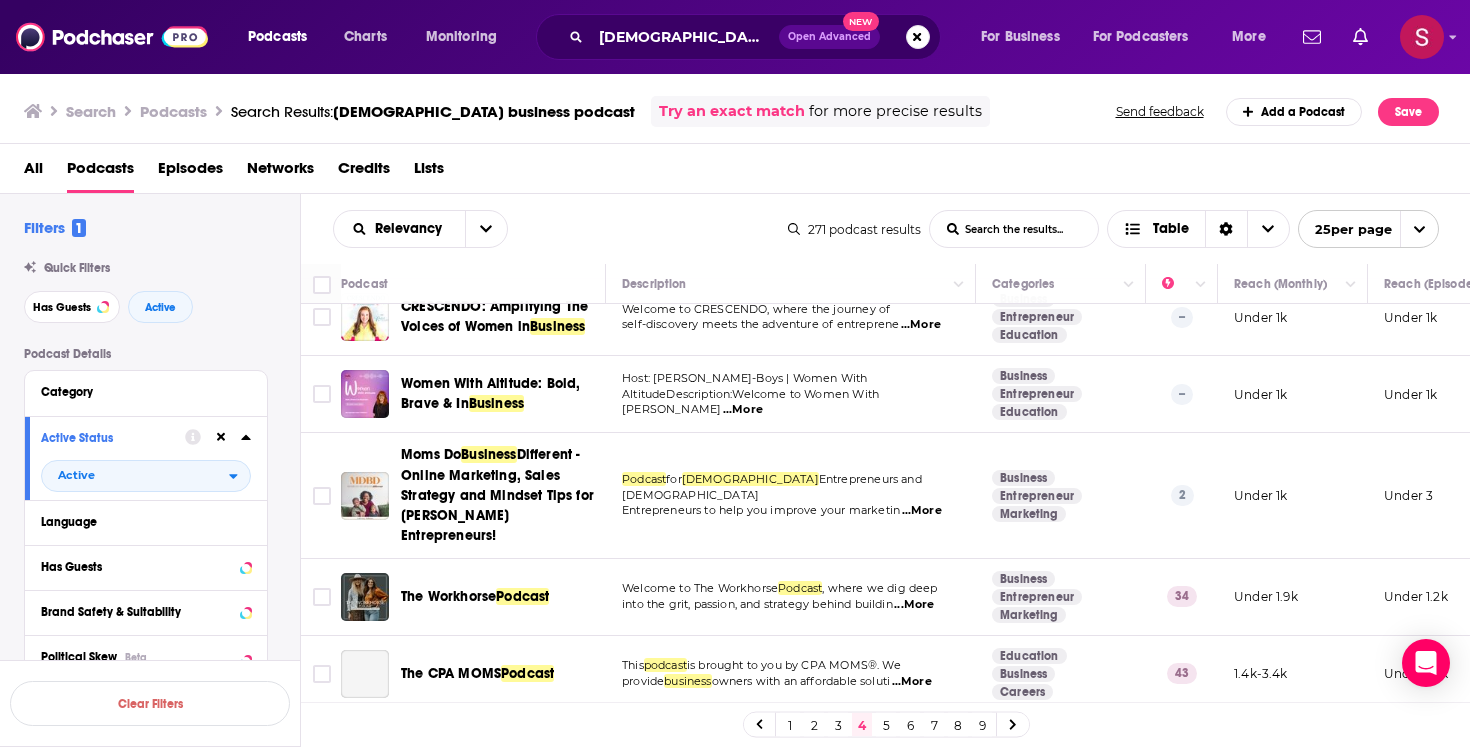 scroll, scrollTop: 274, scrollLeft: 0, axis: vertical 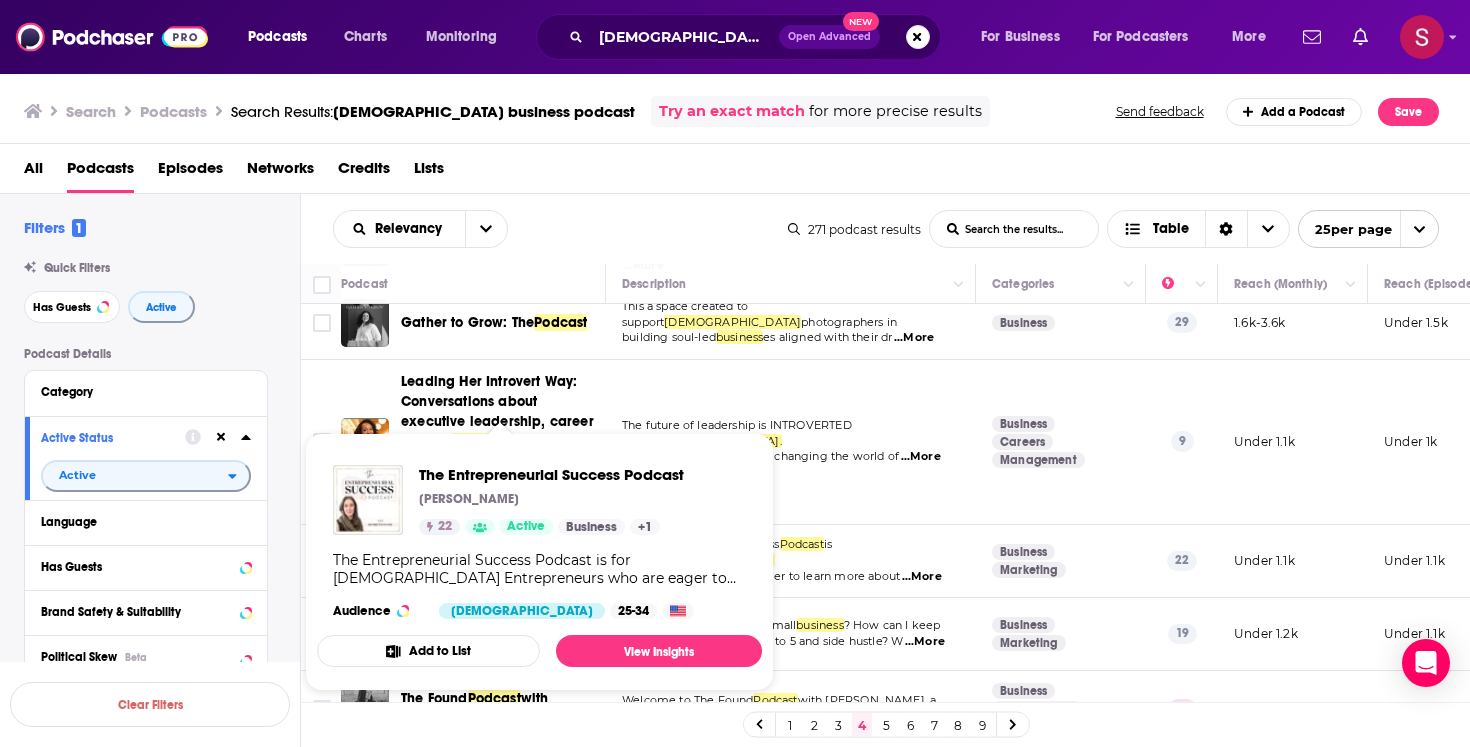 click on "The Entrepreneurial Success Podcast Henriette Danel 22 Active Business + 1" at bounding box center (551, 500) 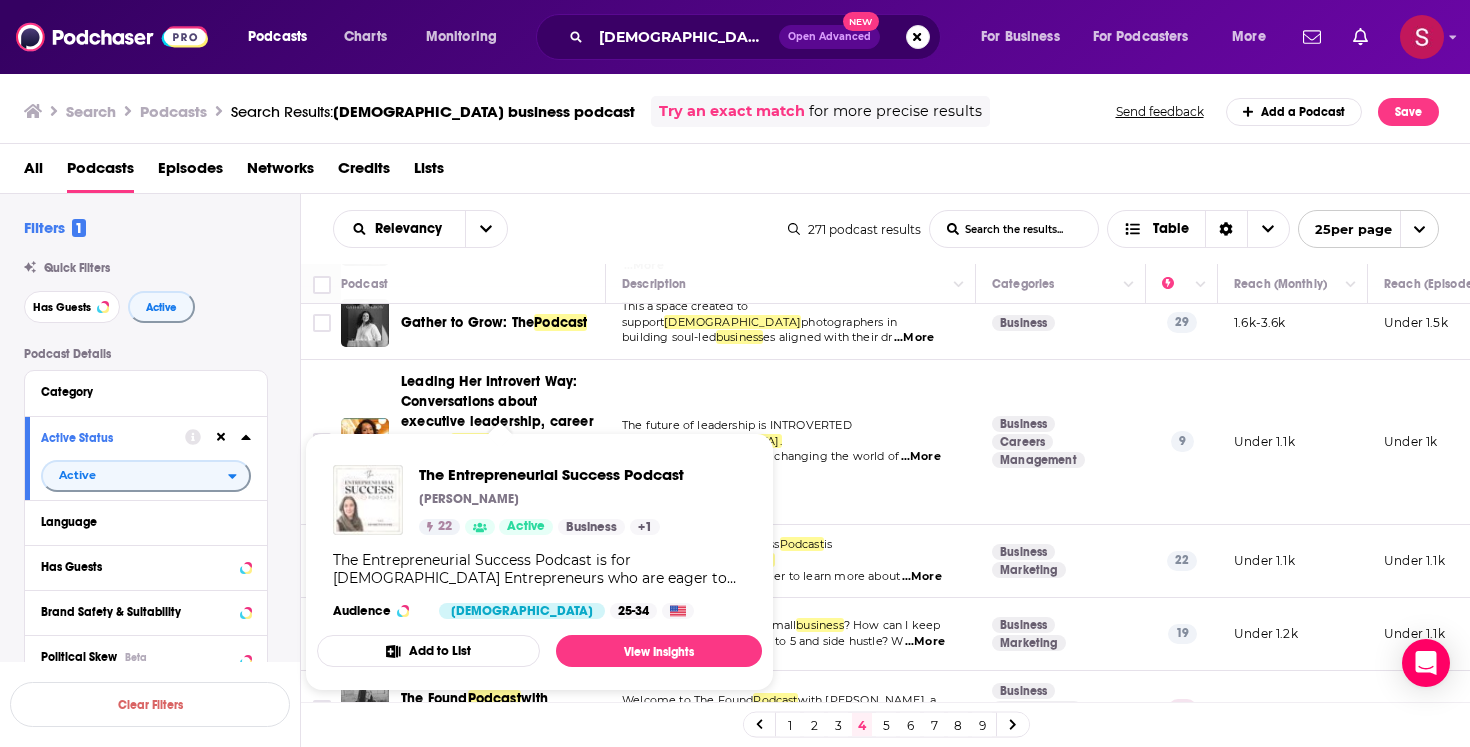click at bounding box center [368, 500] 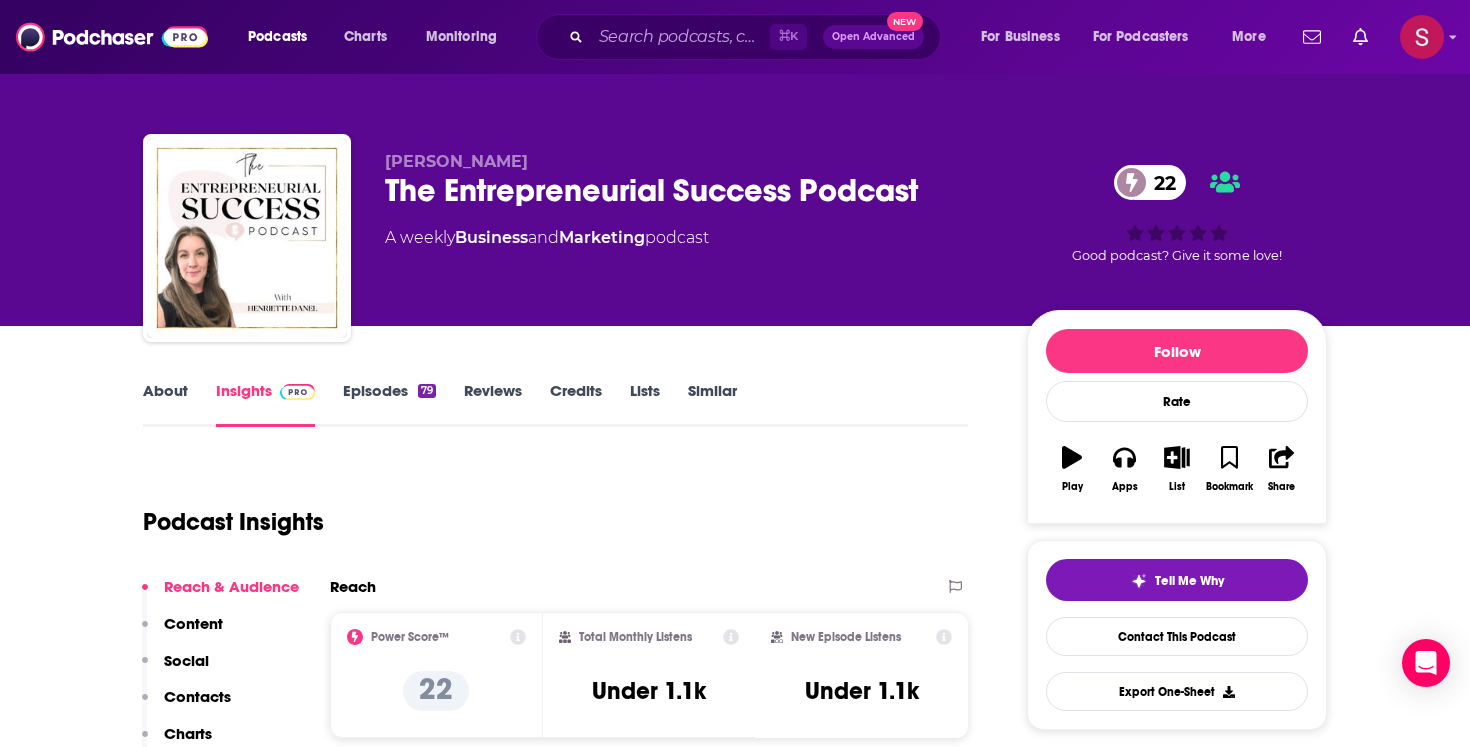 click on "About" at bounding box center (165, 404) 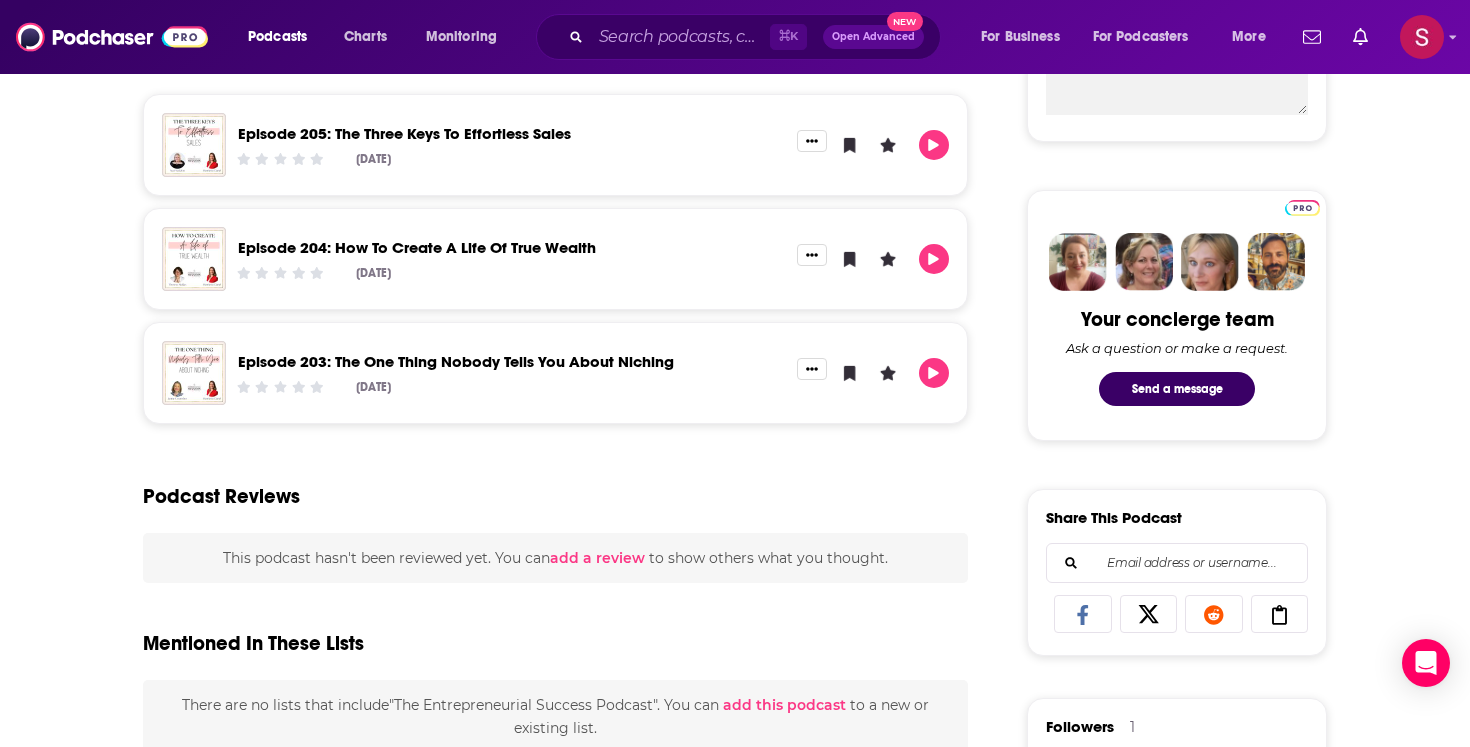 scroll, scrollTop: 838, scrollLeft: 0, axis: vertical 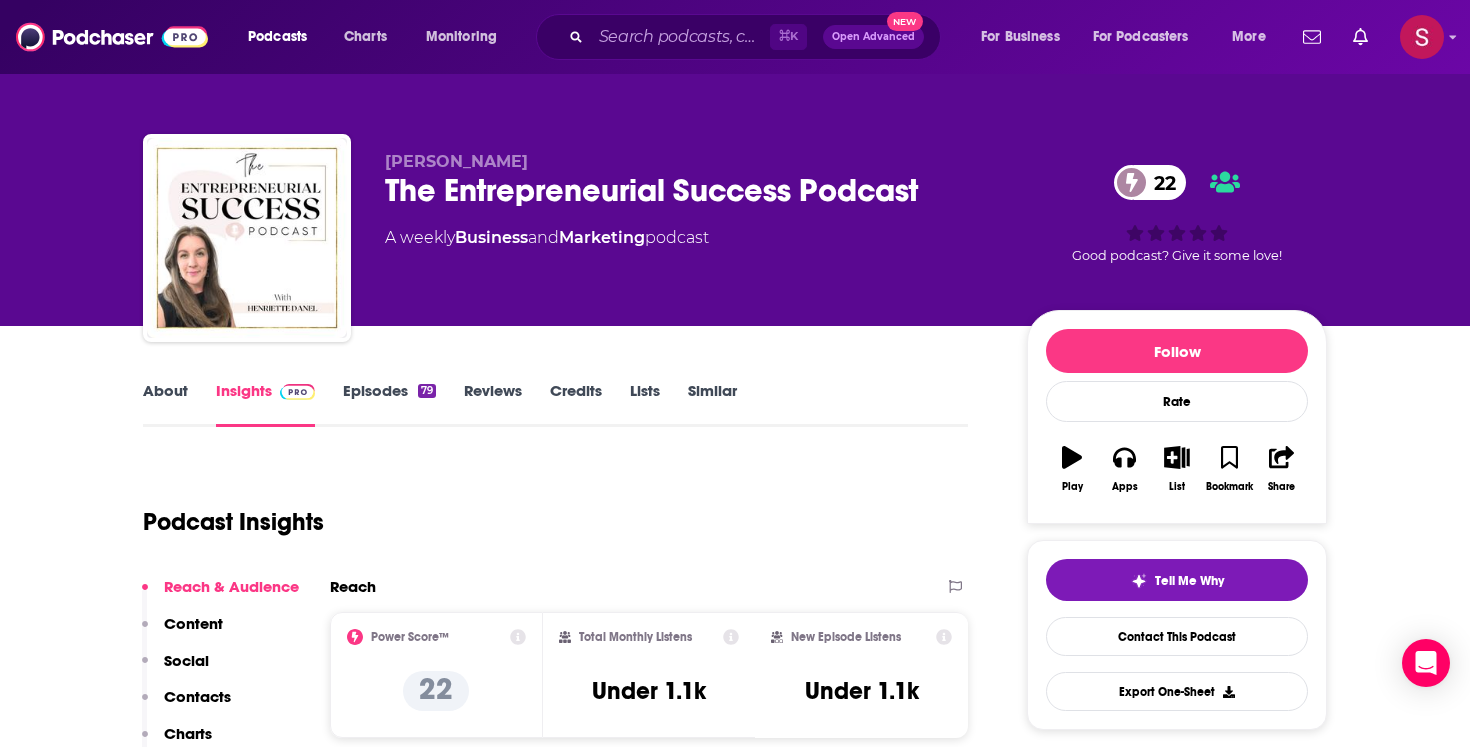 click on "Episodes 79" at bounding box center (389, 404) 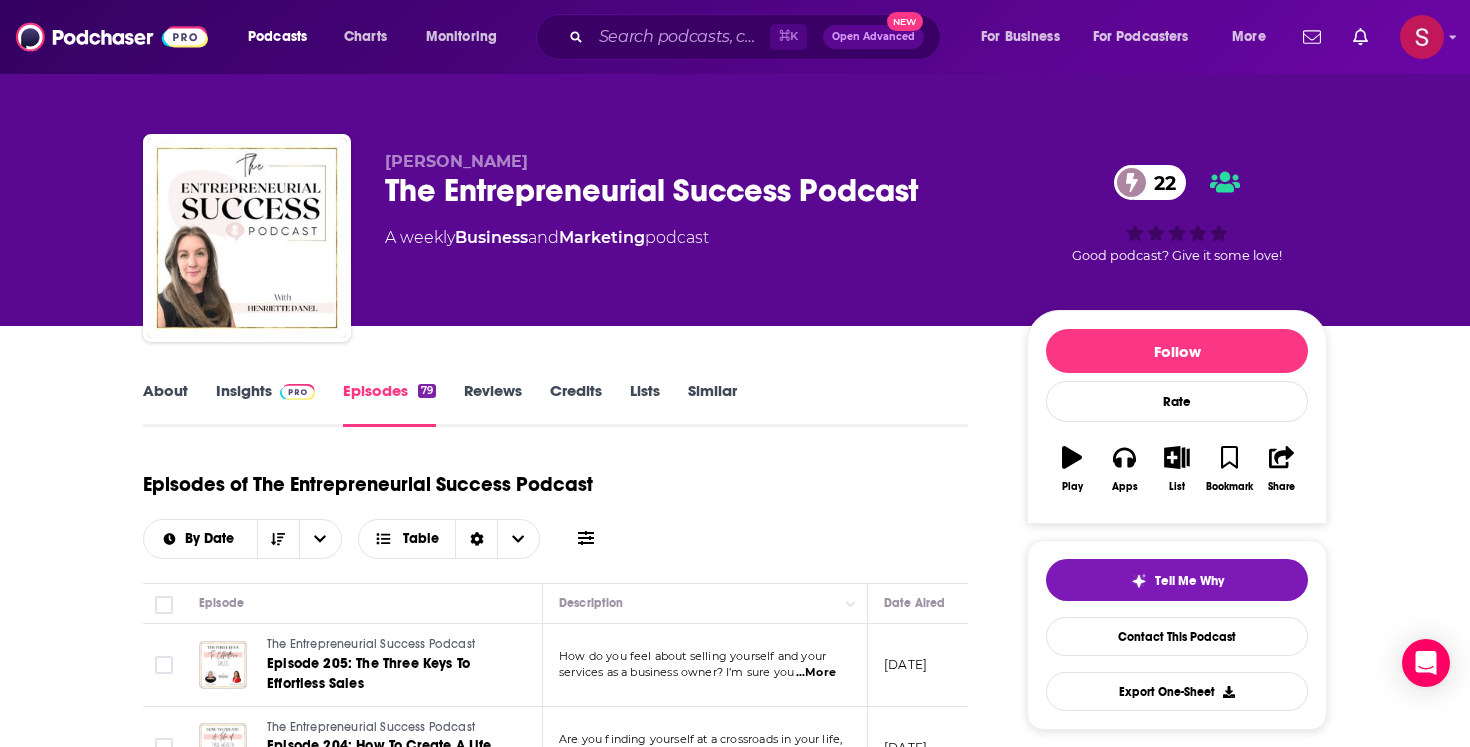 click on "About" at bounding box center [165, 404] 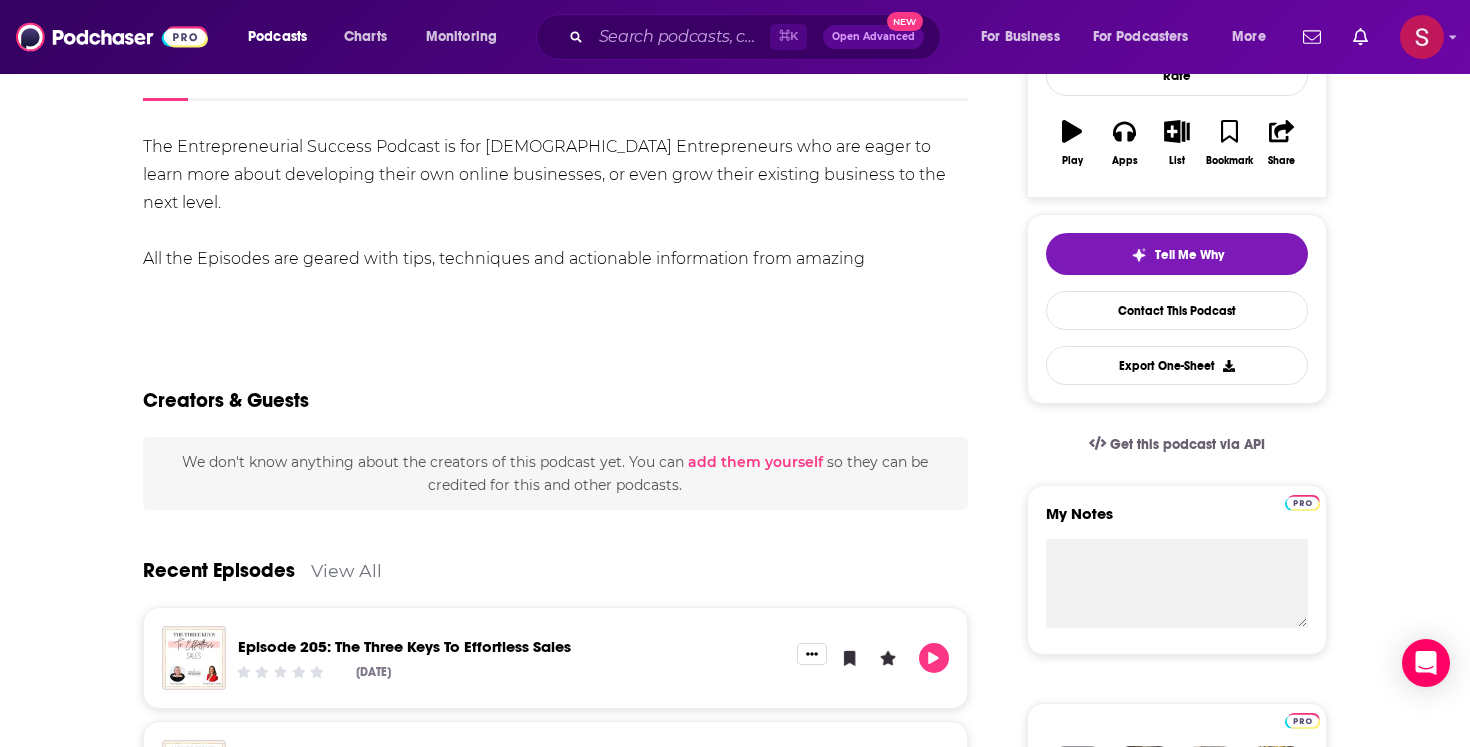 scroll, scrollTop: 327, scrollLeft: 0, axis: vertical 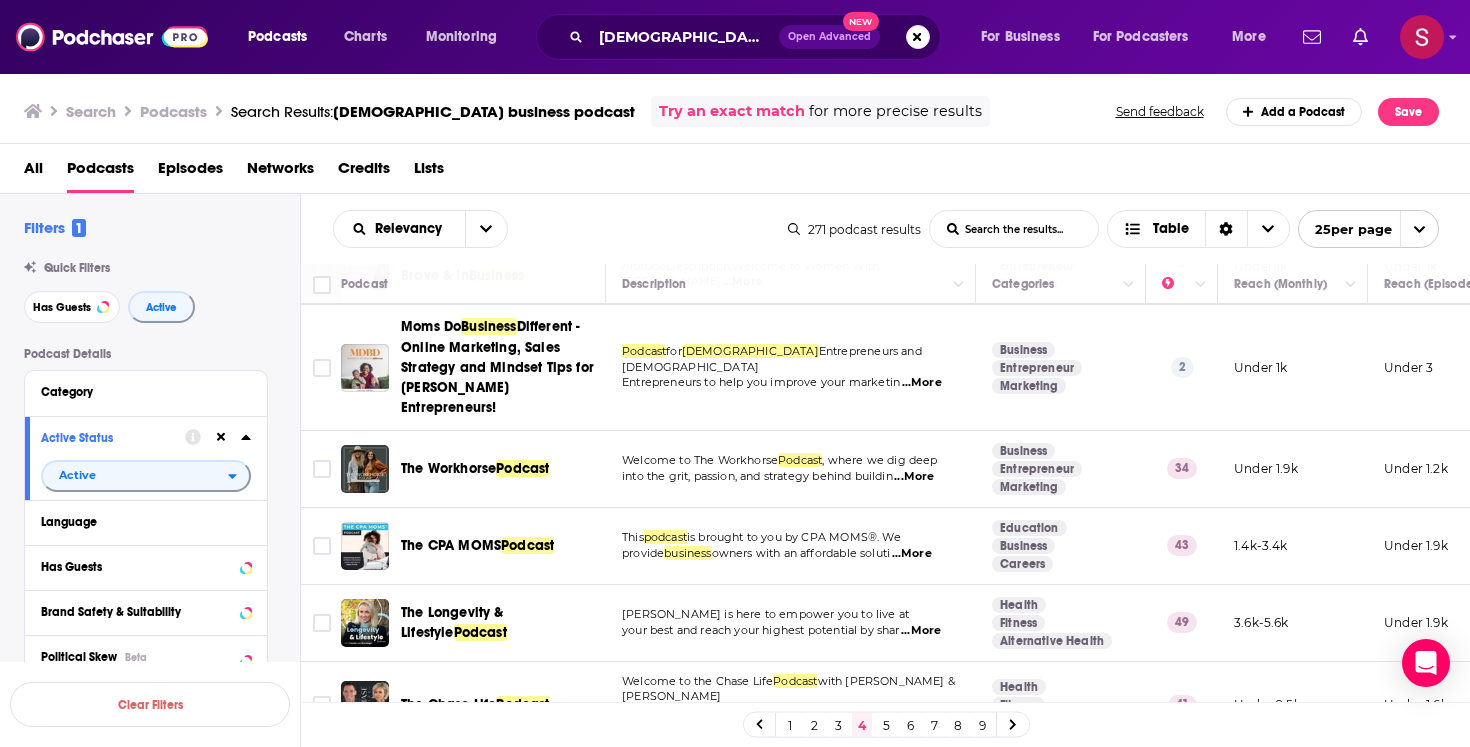 click on "...More" at bounding box center (914, 477) 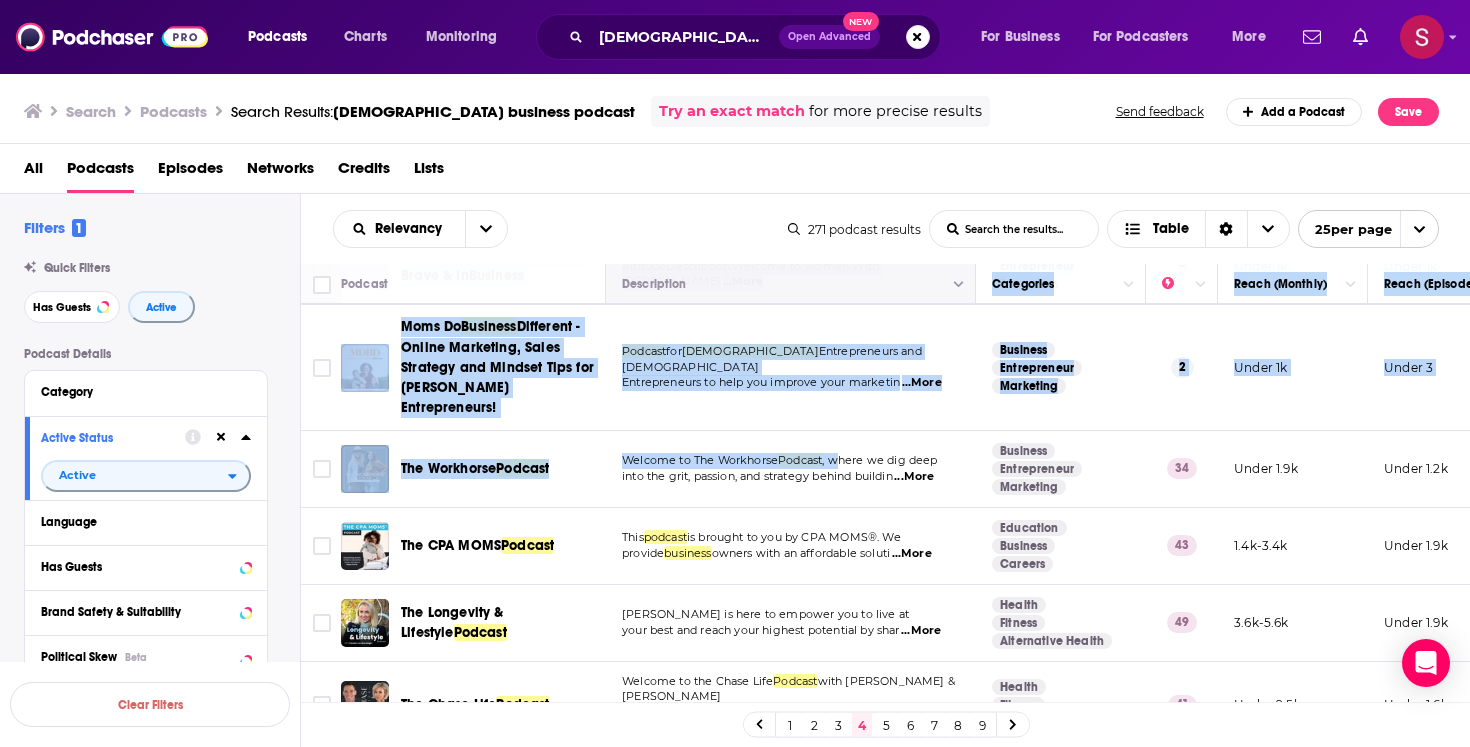 drag, startPoint x: 840, startPoint y: 447, endPoint x: 804, endPoint y: 285, distance: 165.9518 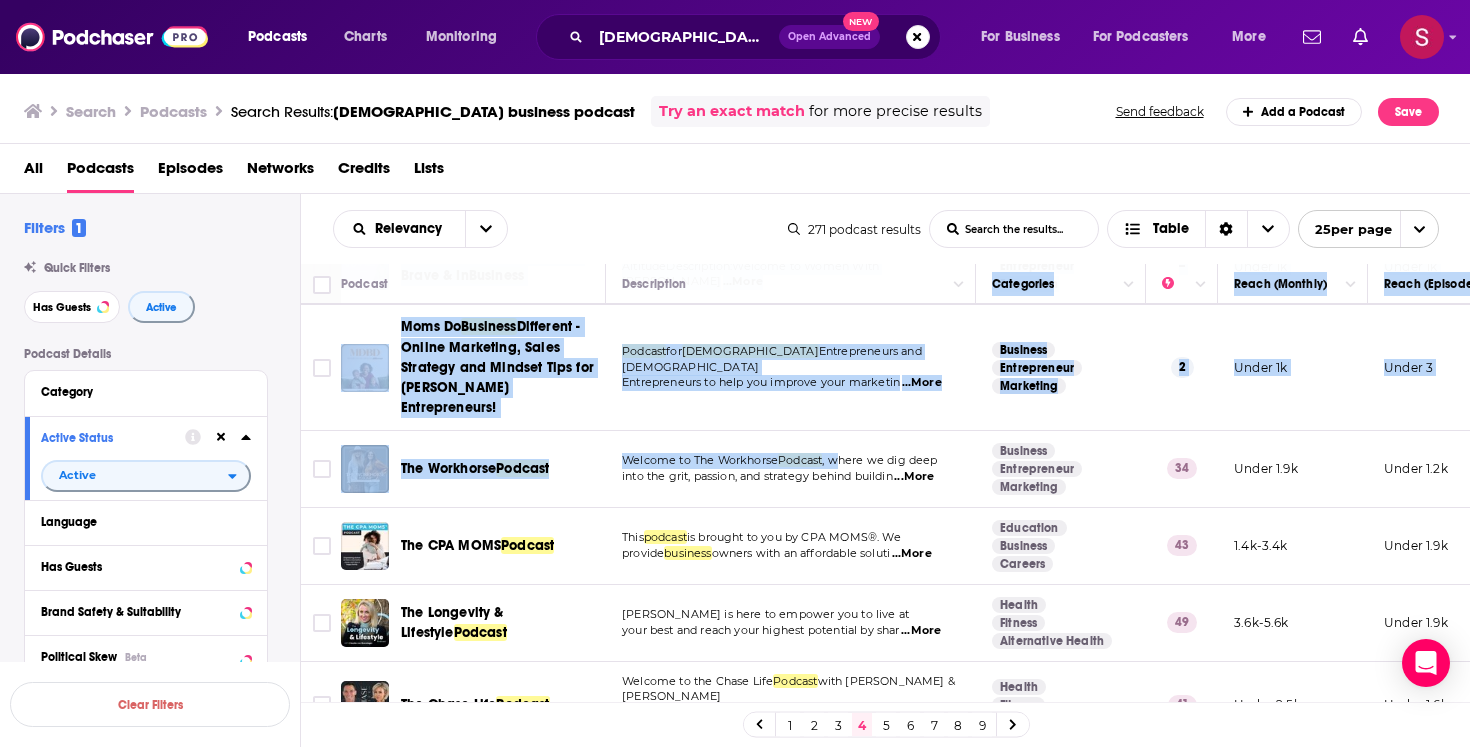 click on "Podcast  for  Female  Entrepreneurs and Christian Entrepreneurs to help you improve your marketin  ...More" at bounding box center [791, 367] 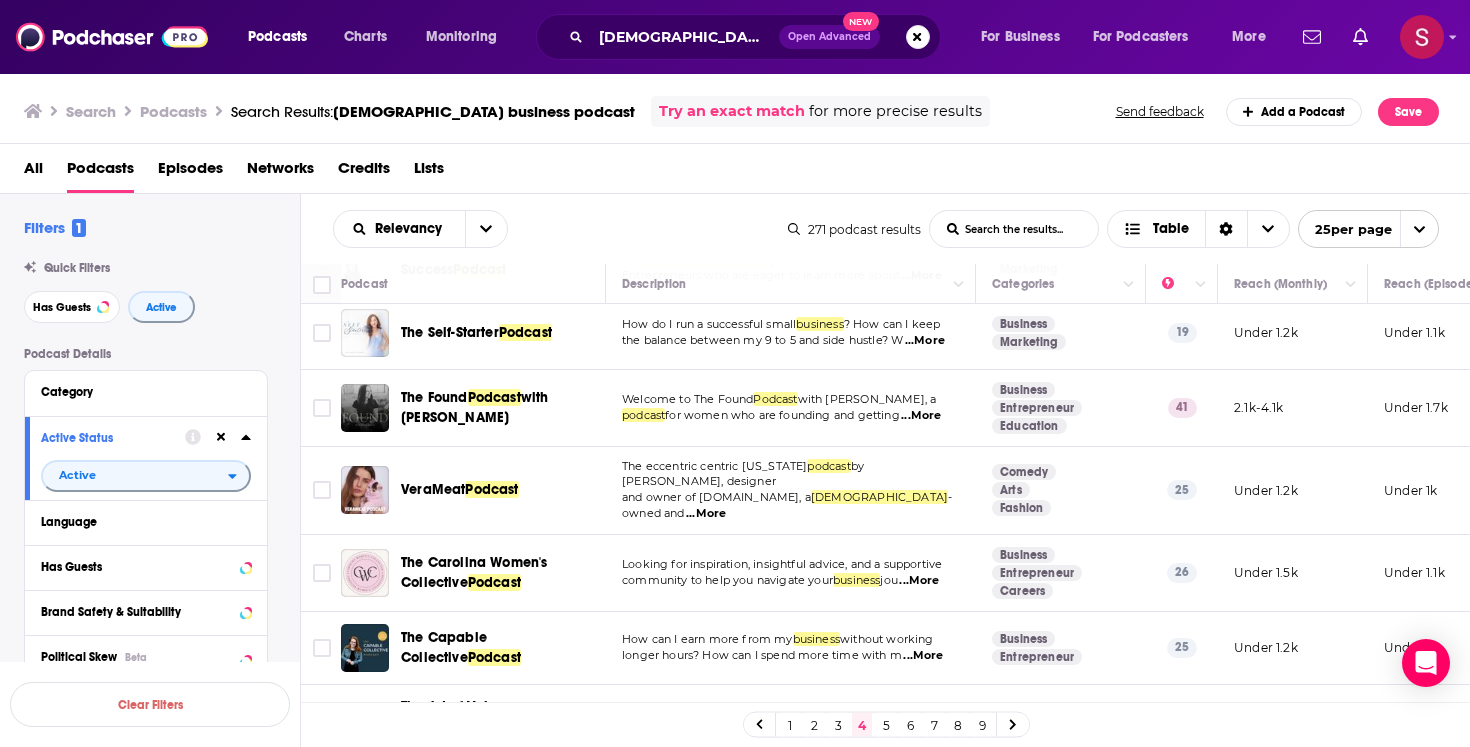 scroll, scrollTop: 1176, scrollLeft: 0, axis: vertical 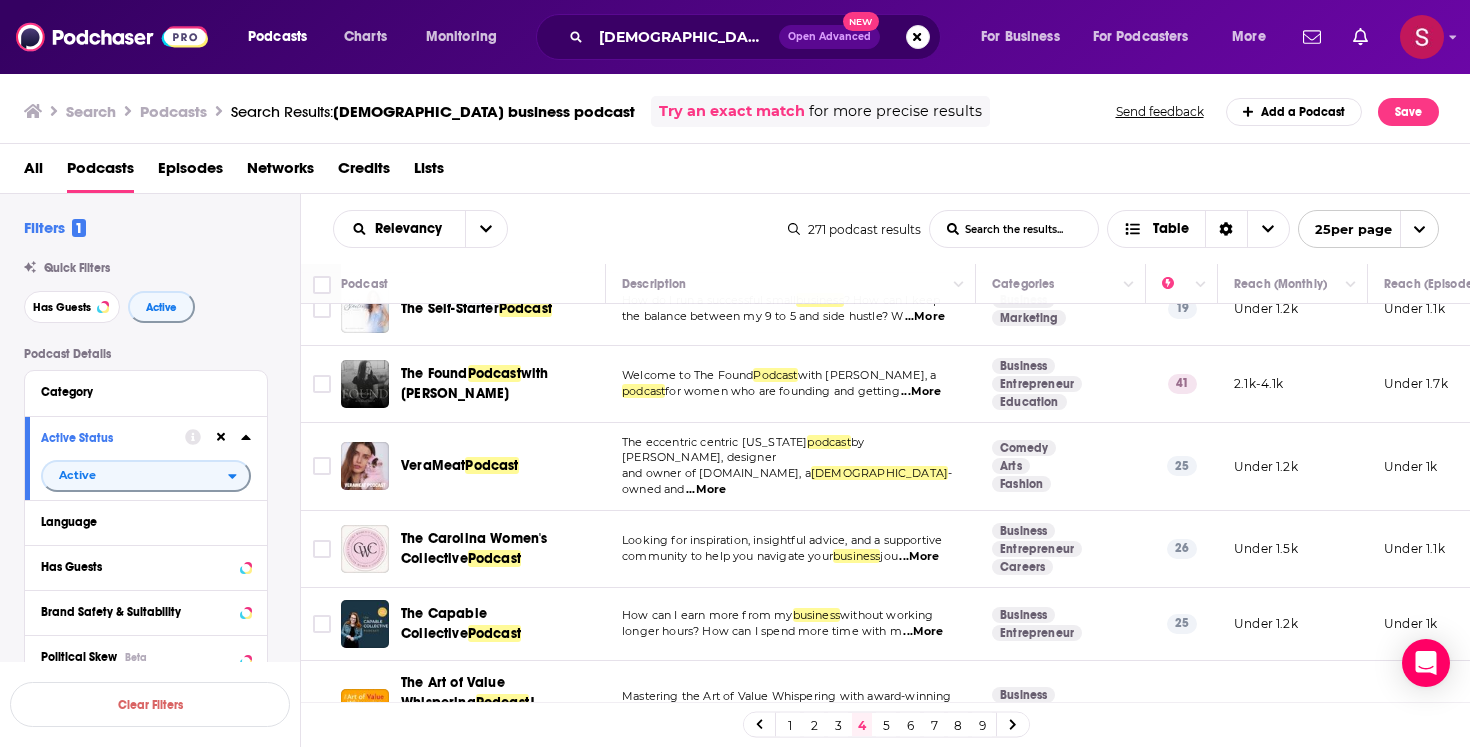 click on "5" at bounding box center (886, 725) 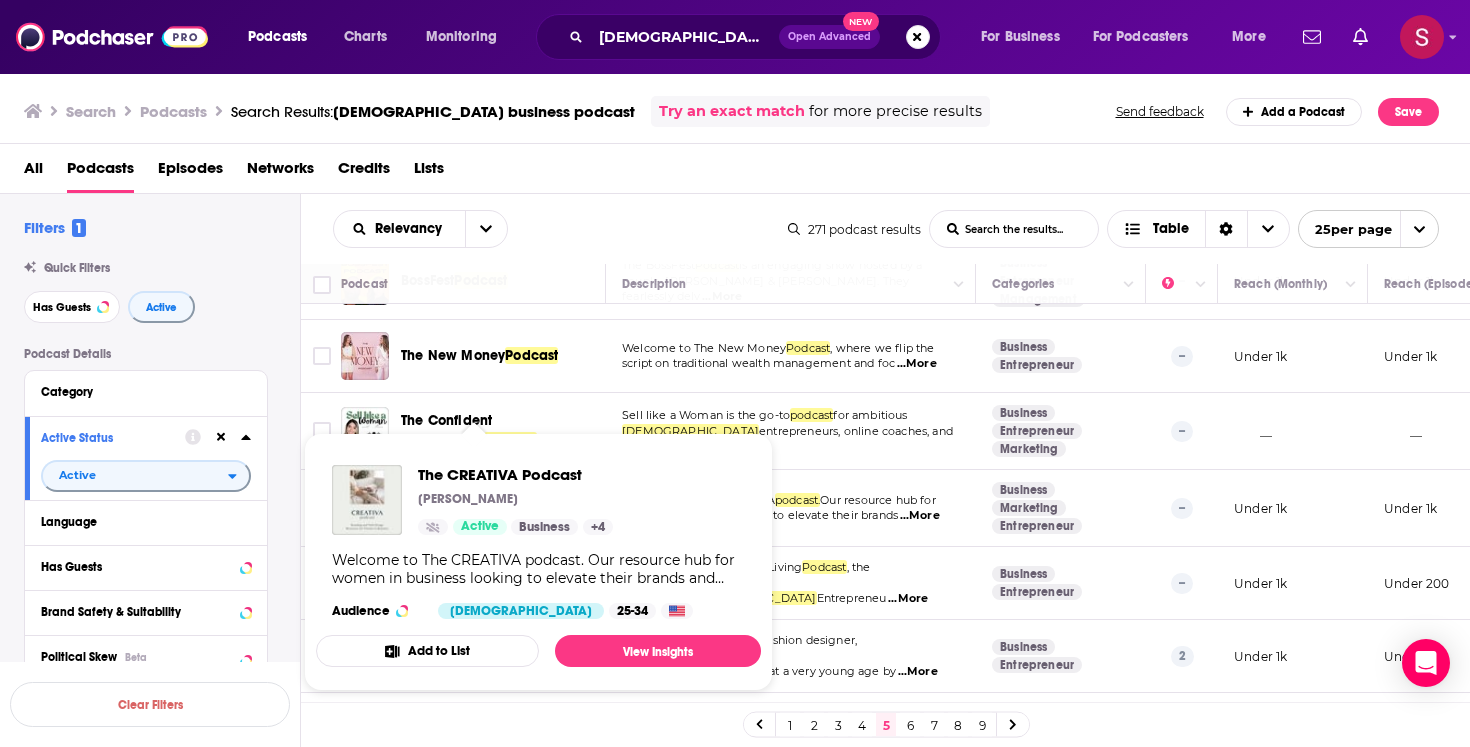scroll, scrollTop: 1483, scrollLeft: 0, axis: vertical 